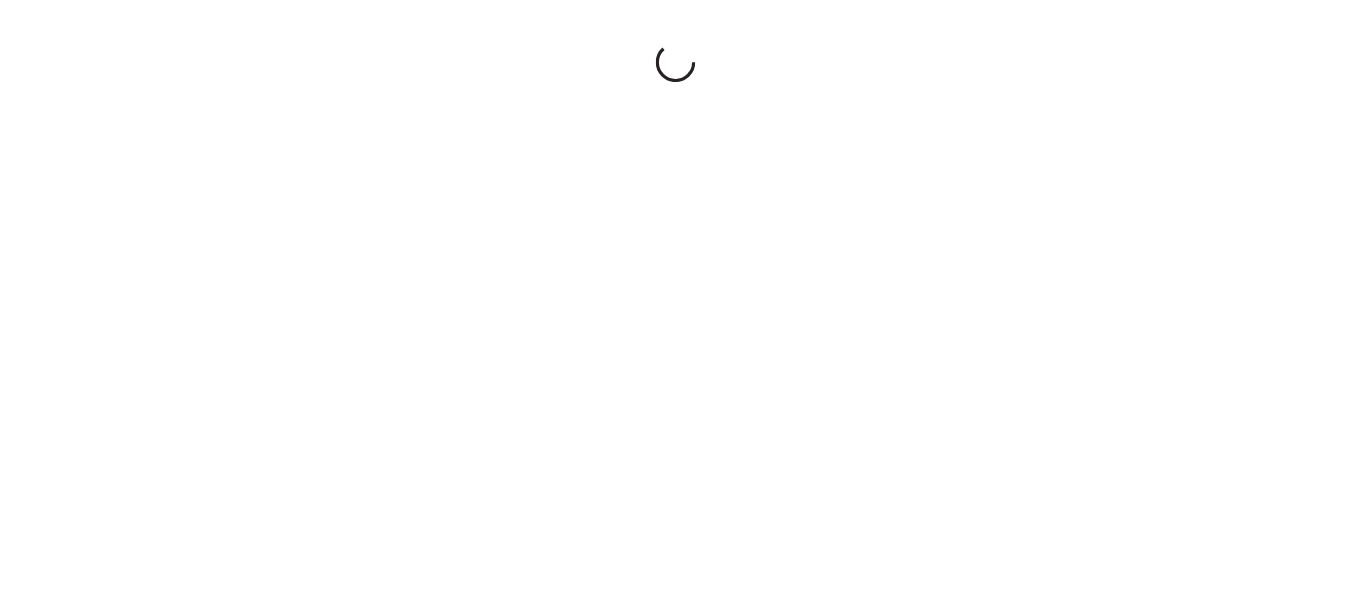 scroll, scrollTop: 0, scrollLeft: 0, axis: both 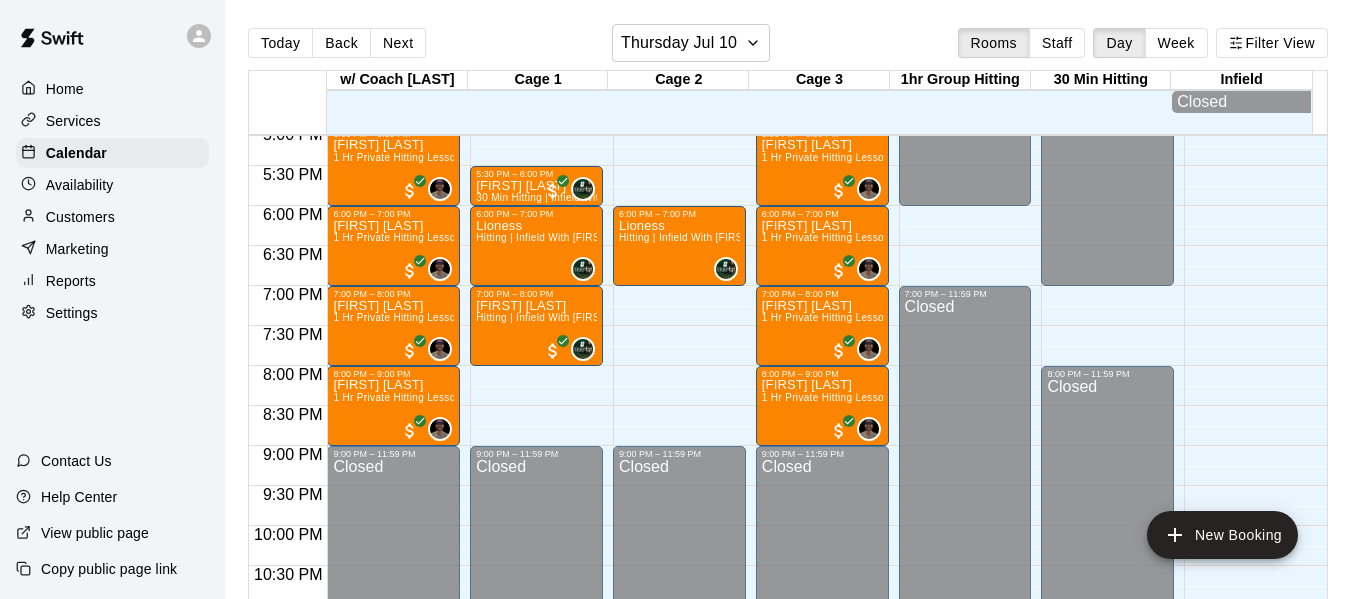 click on "Next" at bounding box center (398, 43) 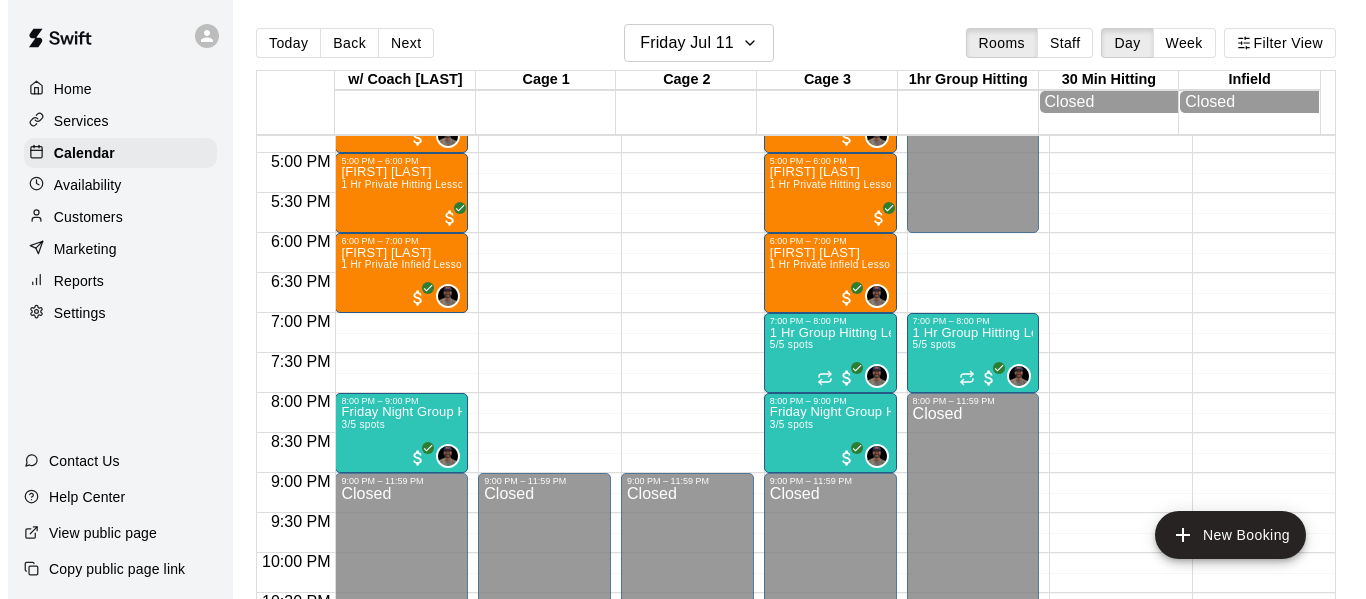 scroll, scrollTop: 1337, scrollLeft: 0, axis: vertical 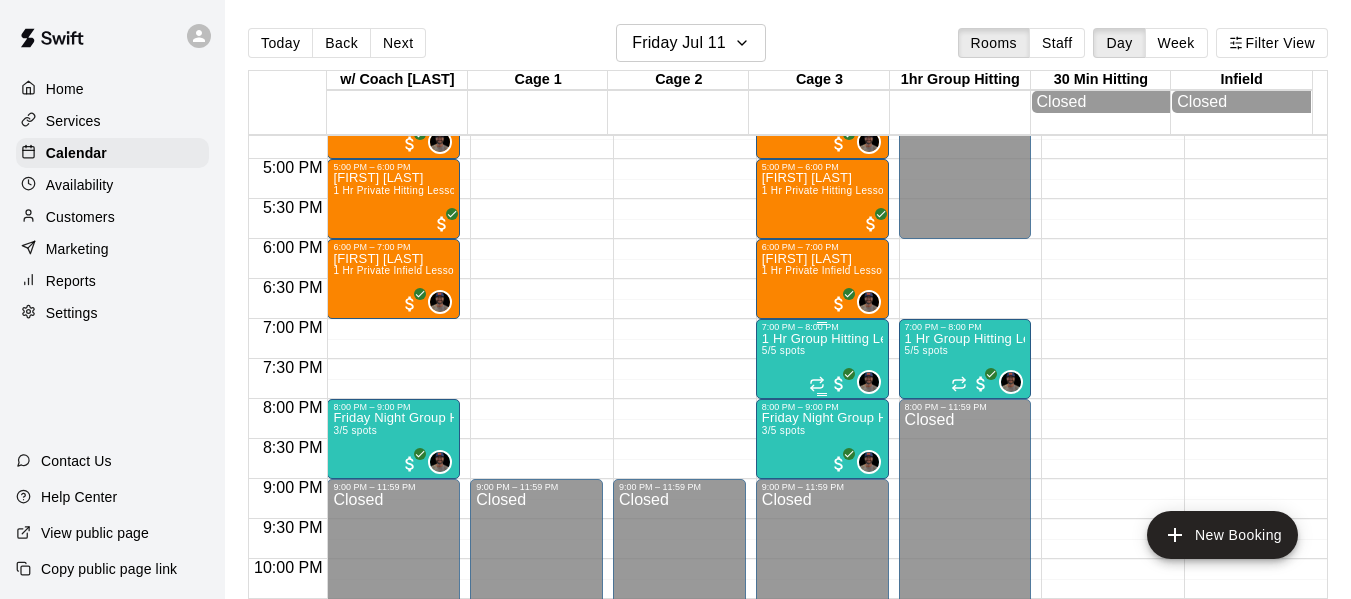 click on "1 Hr Group Hitting Lessons 12u And Older 5/5 spots" at bounding box center [822, 631] 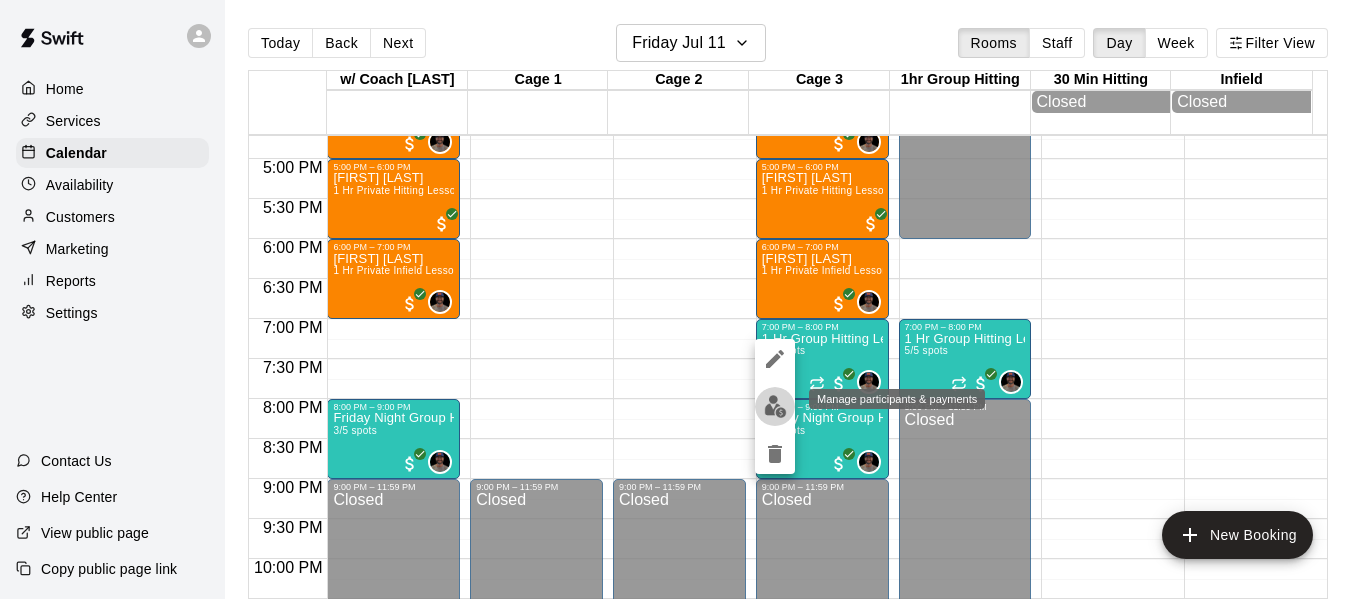 click at bounding box center [775, 406] 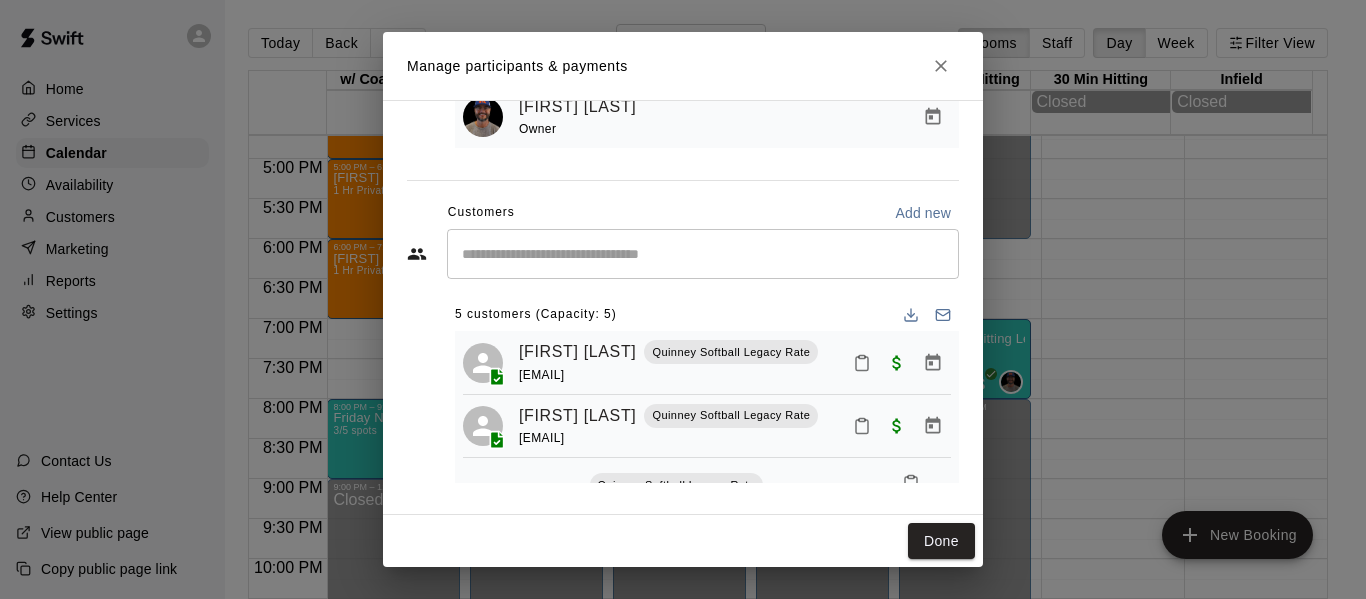 scroll, scrollTop: 167, scrollLeft: 0, axis: vertical 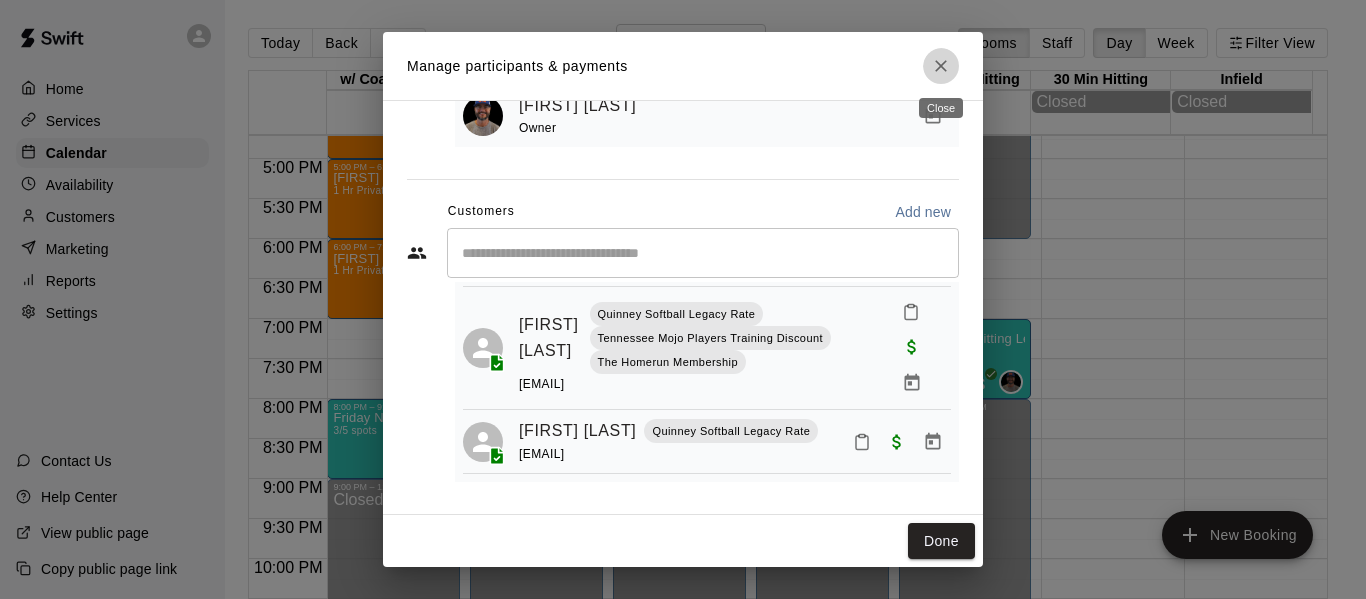 click 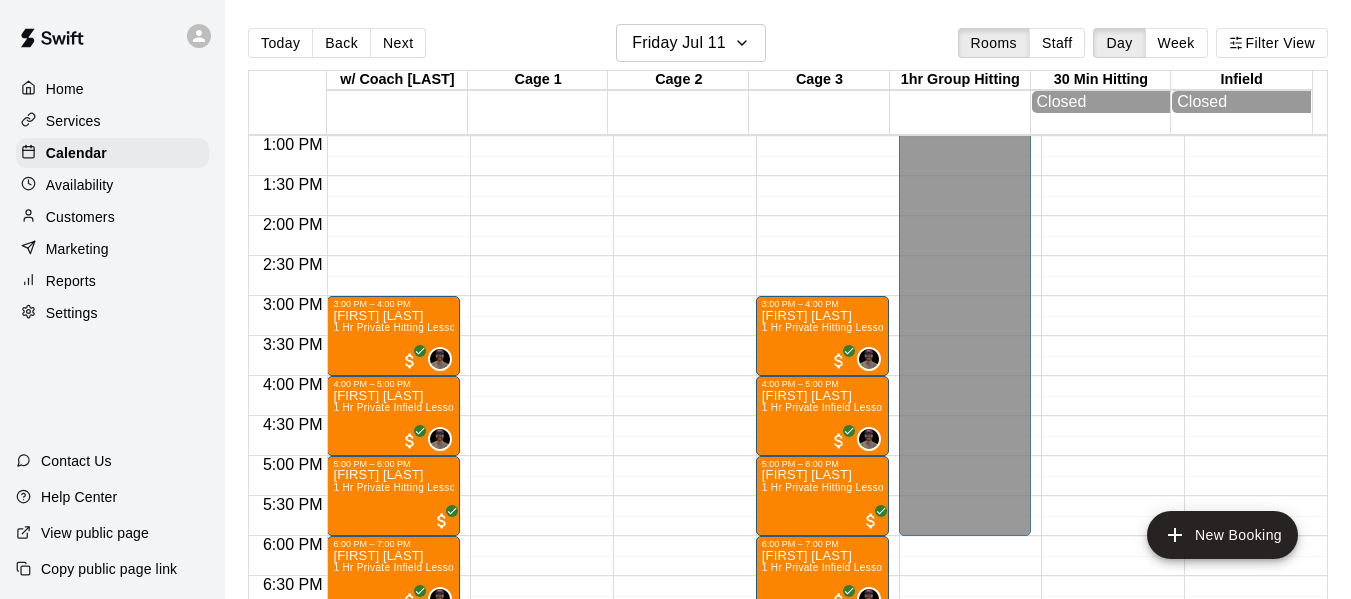 scroll, scrollTop: 1037, scrollLeft: 0, axis: vertical 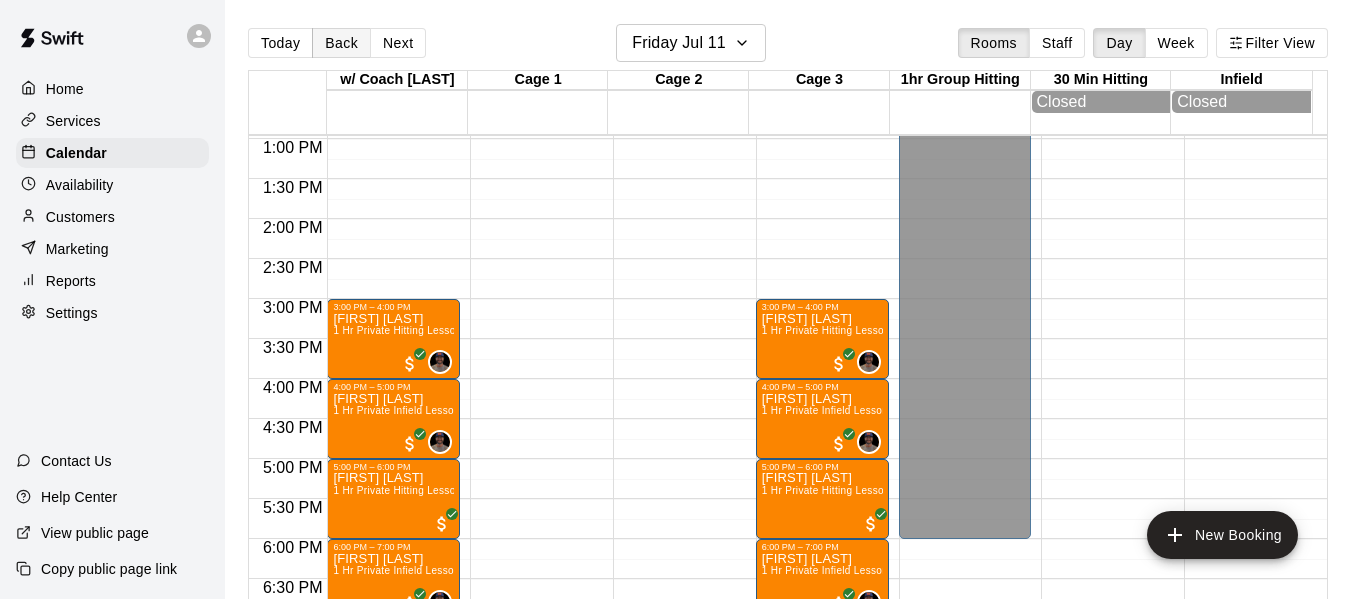 click on "Back" at bounding box center (341, 43) 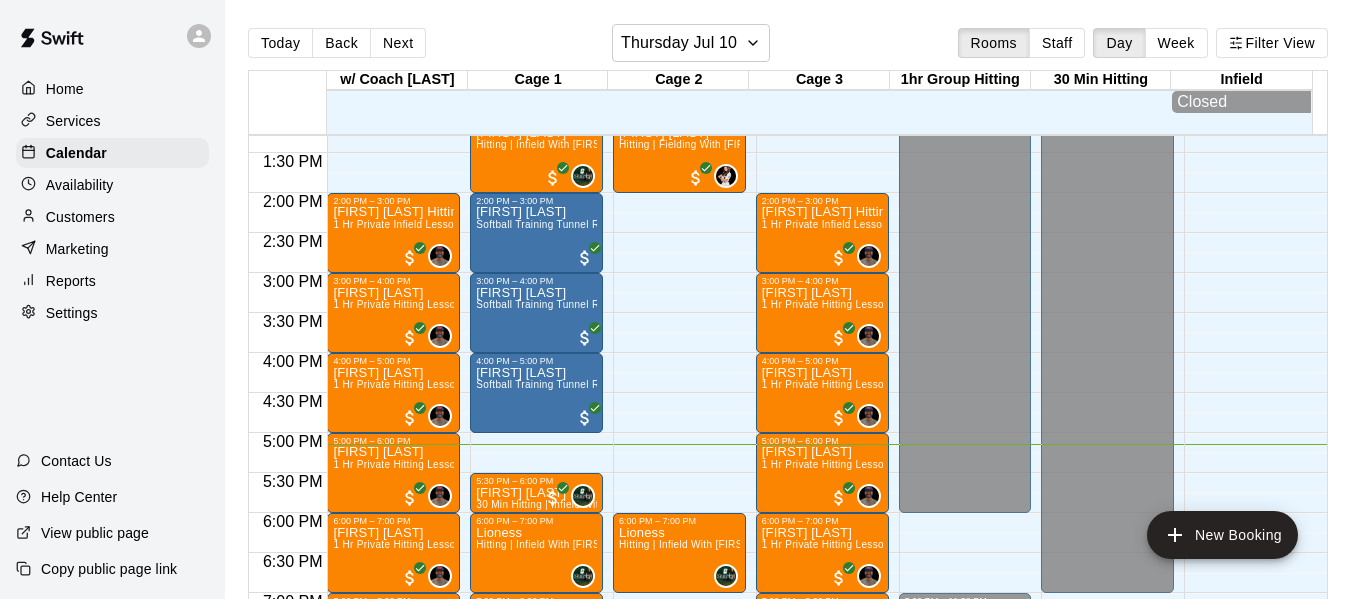scroll, scrollTop: 1070, scrollLeft: 0, axis: vertical 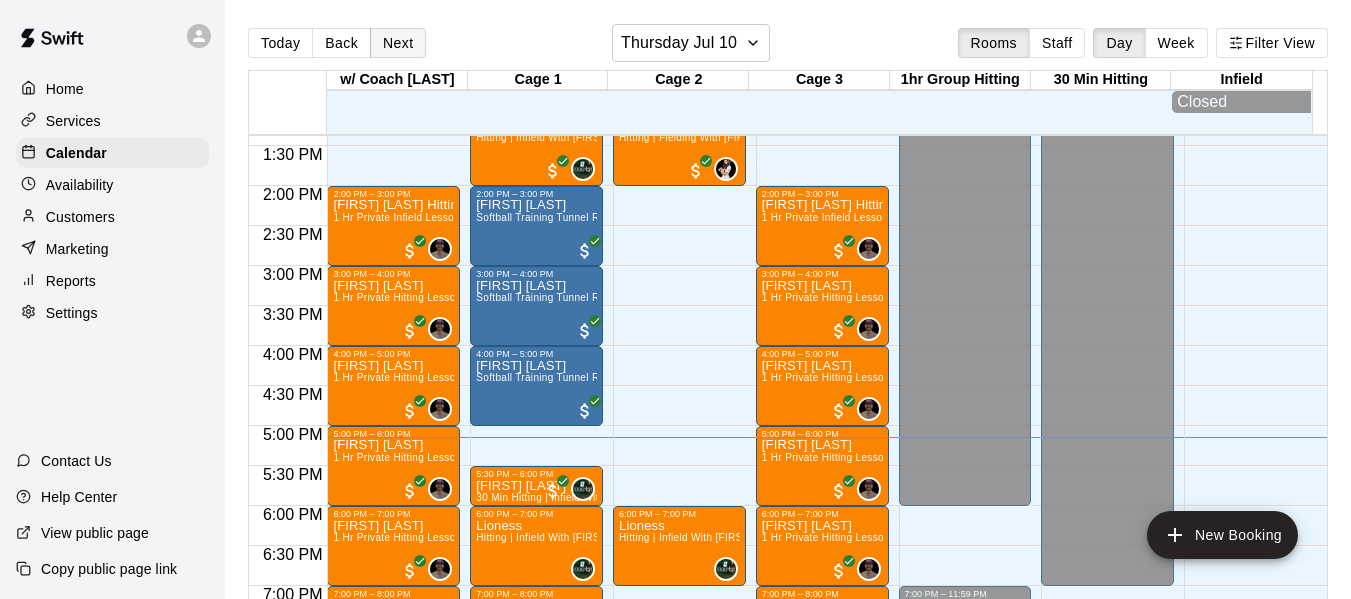 click on "Next" at bounding box center [398, 43] 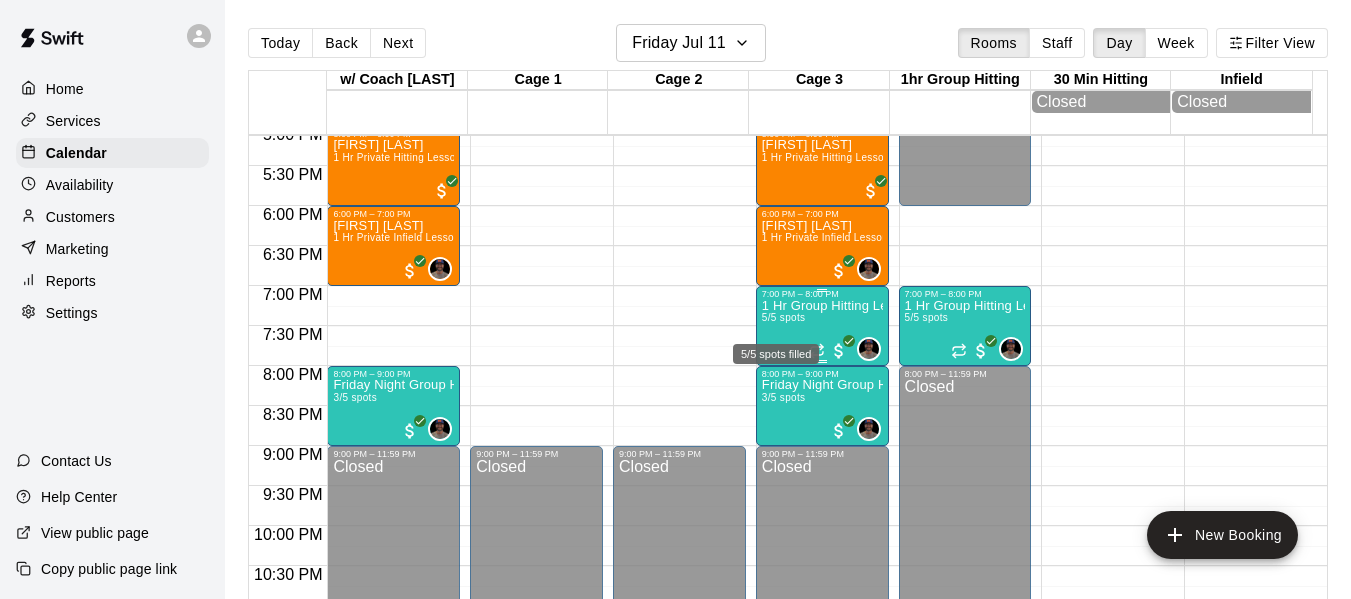 click on "5/5 spots" at bounding box center [784, 317] 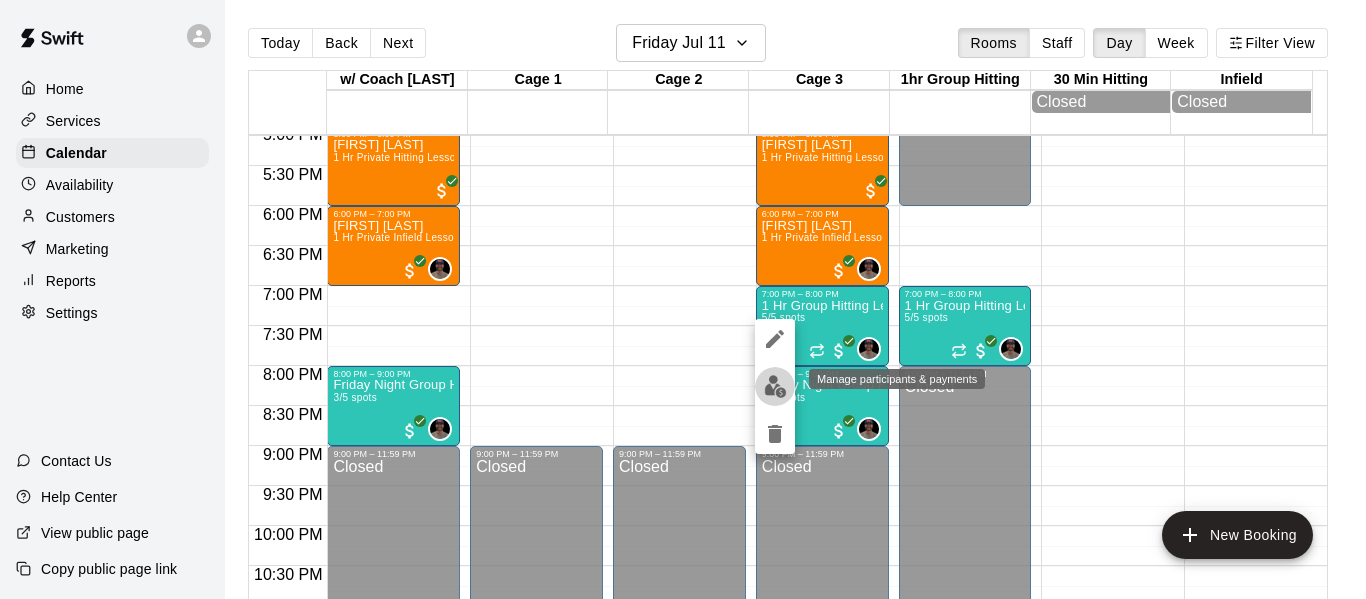 click at bounding box center (775, 386) 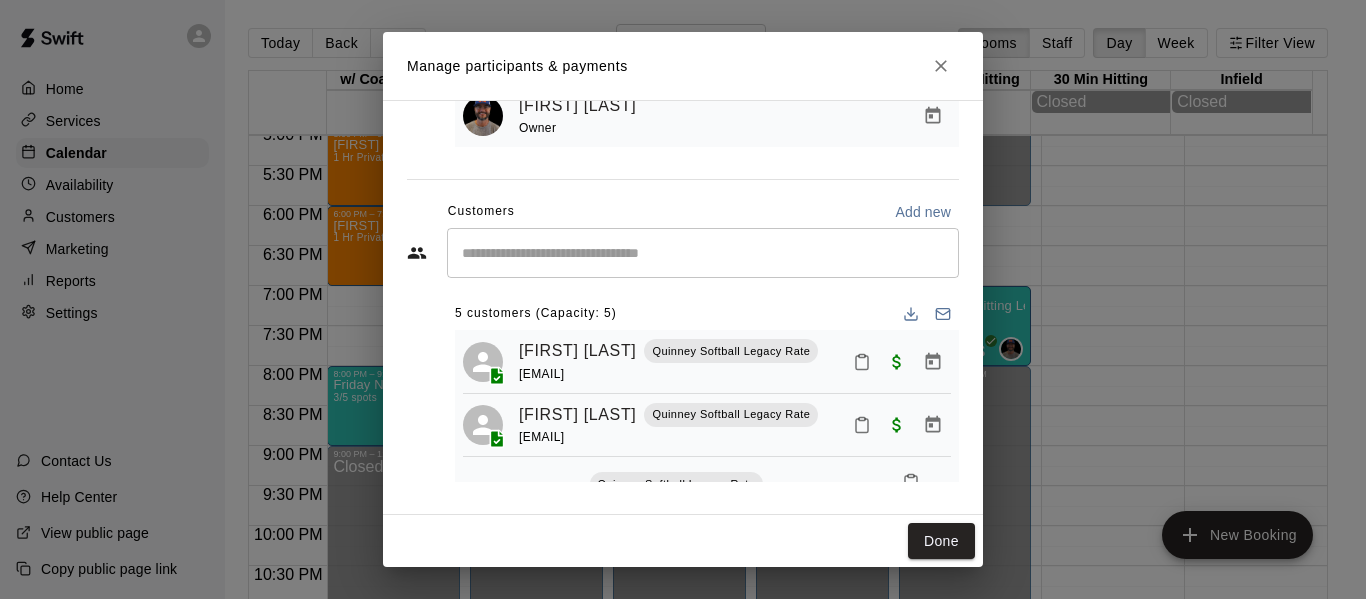 scroll, scrollTop: 169, scrollLeft: 0, axis: vertical 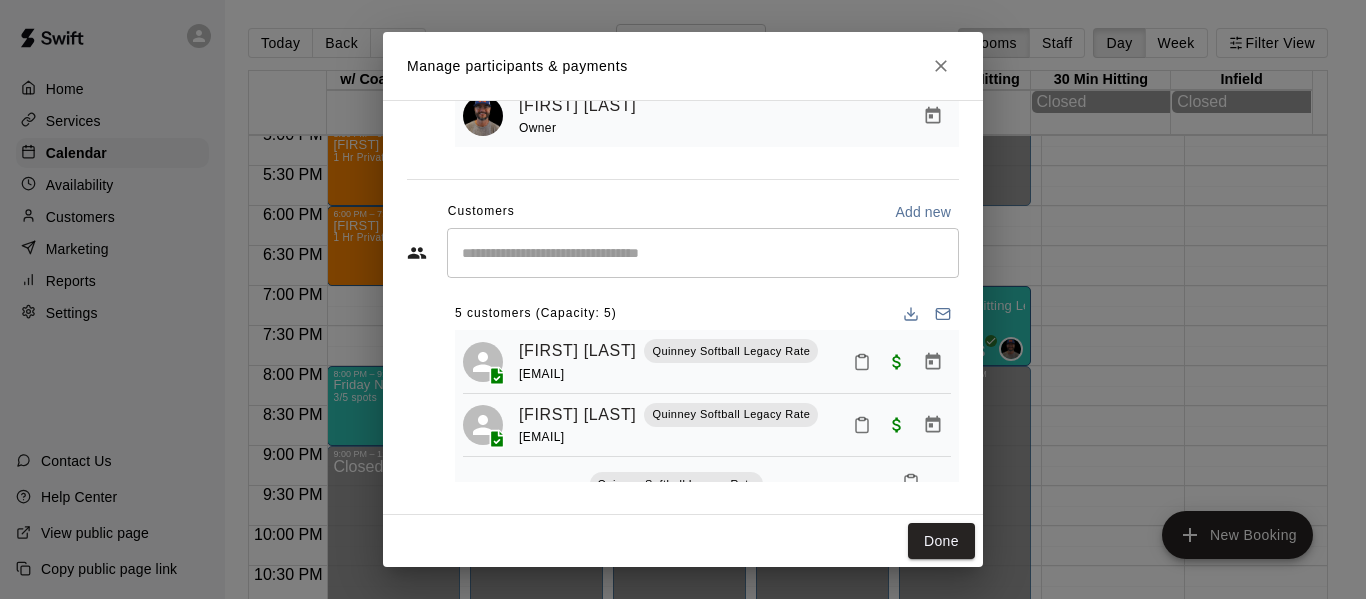 click on "Manage participants & payments" at bounding box center [683, 66] 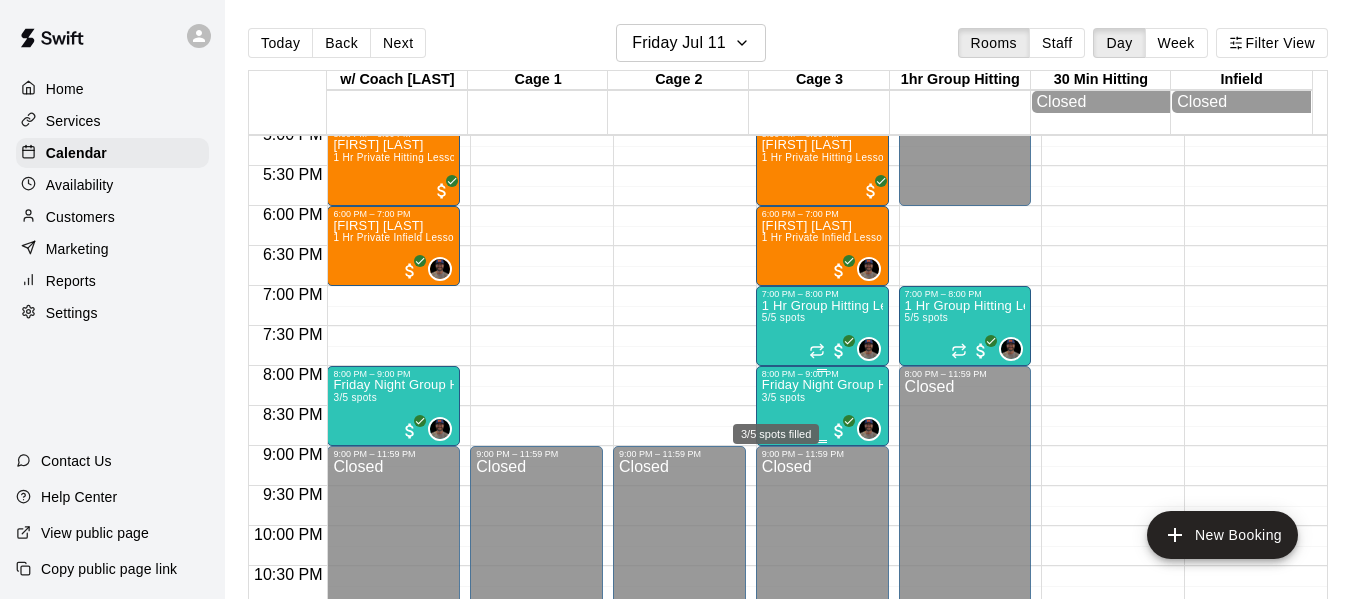 click on "3/5 spots" at bounding box center (784, 397) 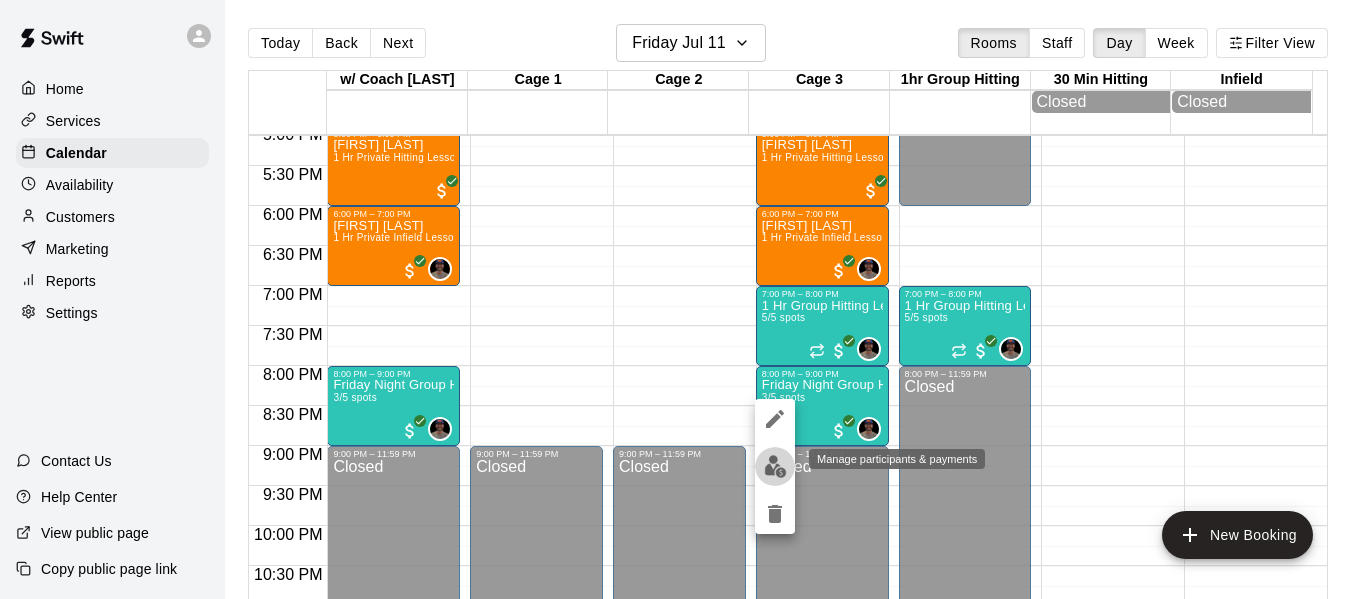 click at bounding box center [775, 466] 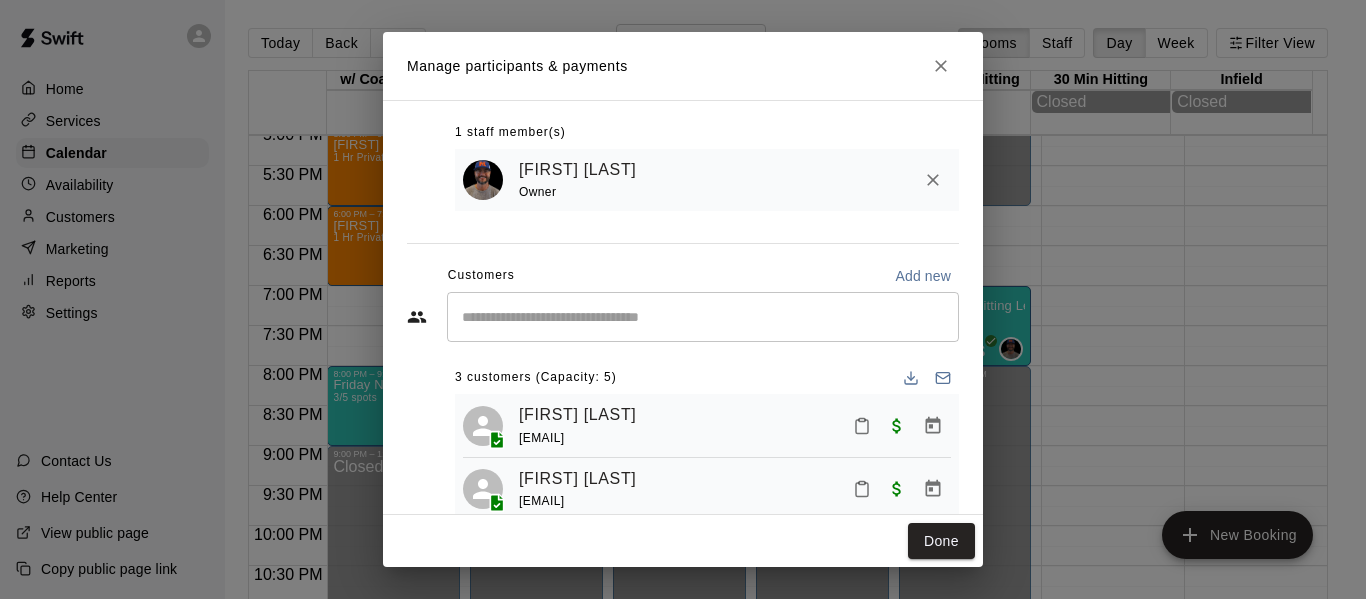 scroll, scrollTop: 169, scrollLeft: 0, axis: vertical 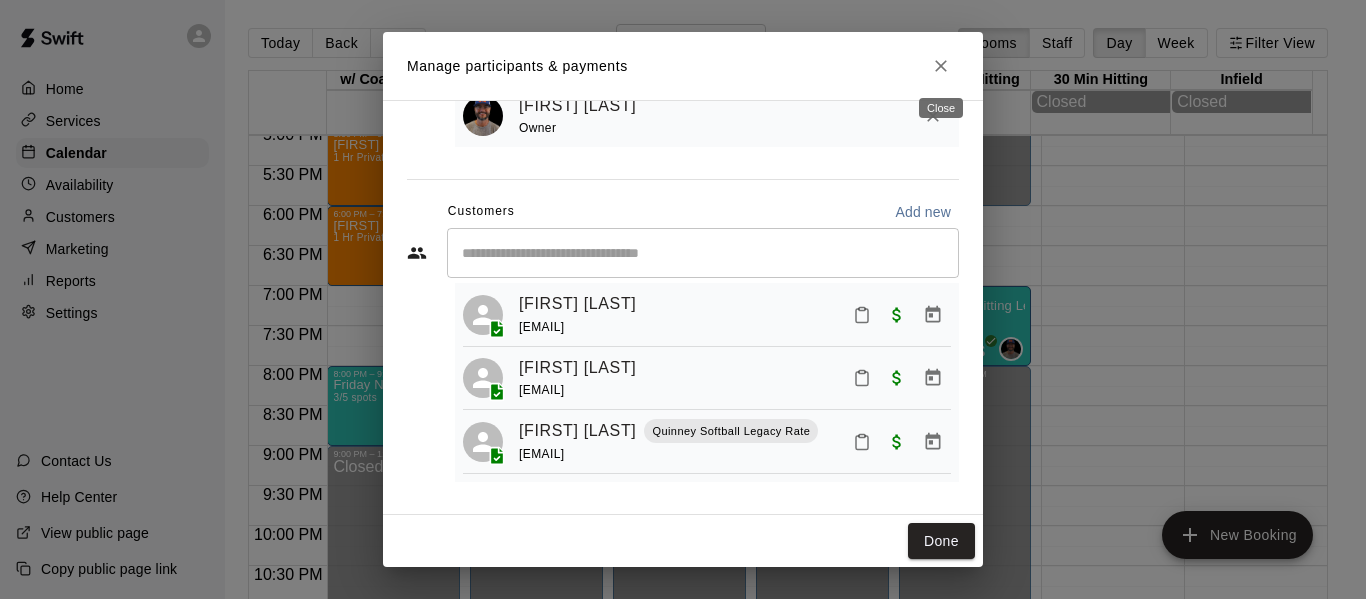 click 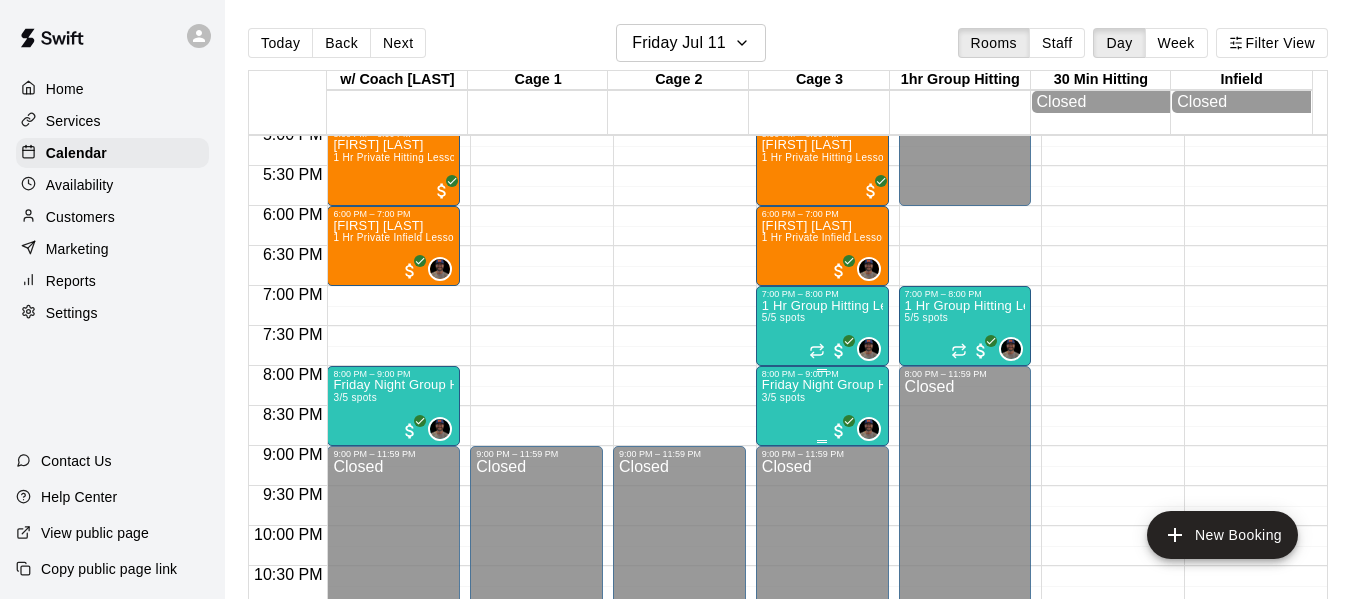 click on "Friday Night Group Hitting High School Ages" at bounding box center [822, 385] 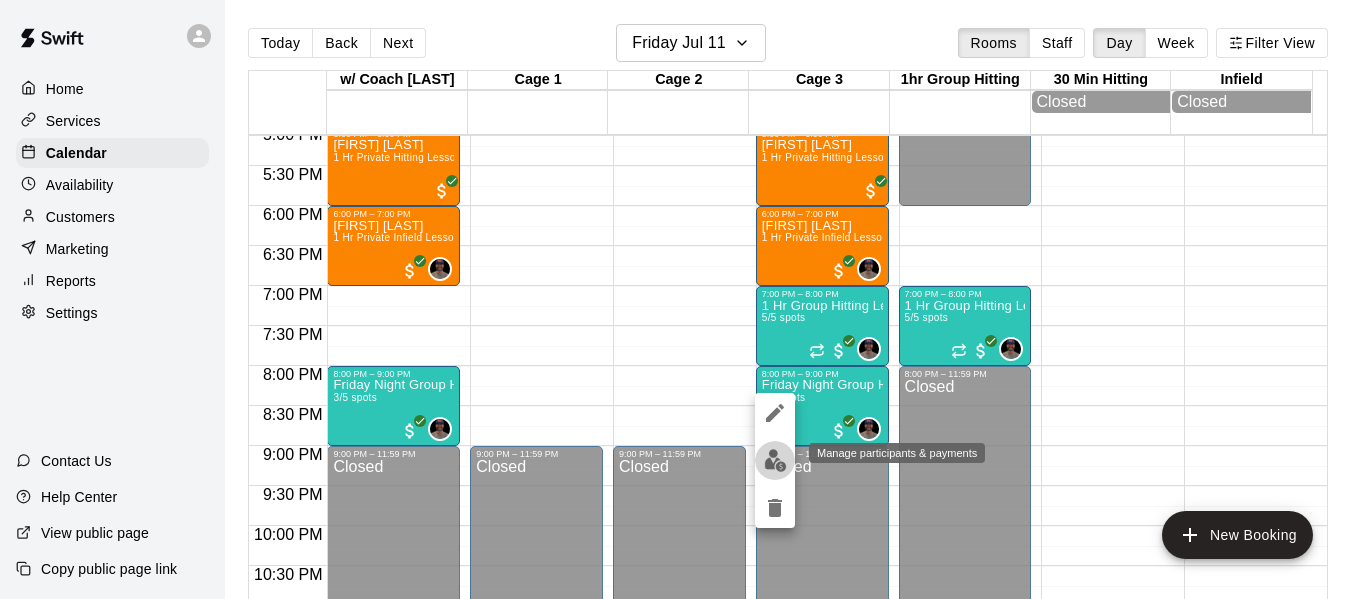 click at bounding box center (775, 460) 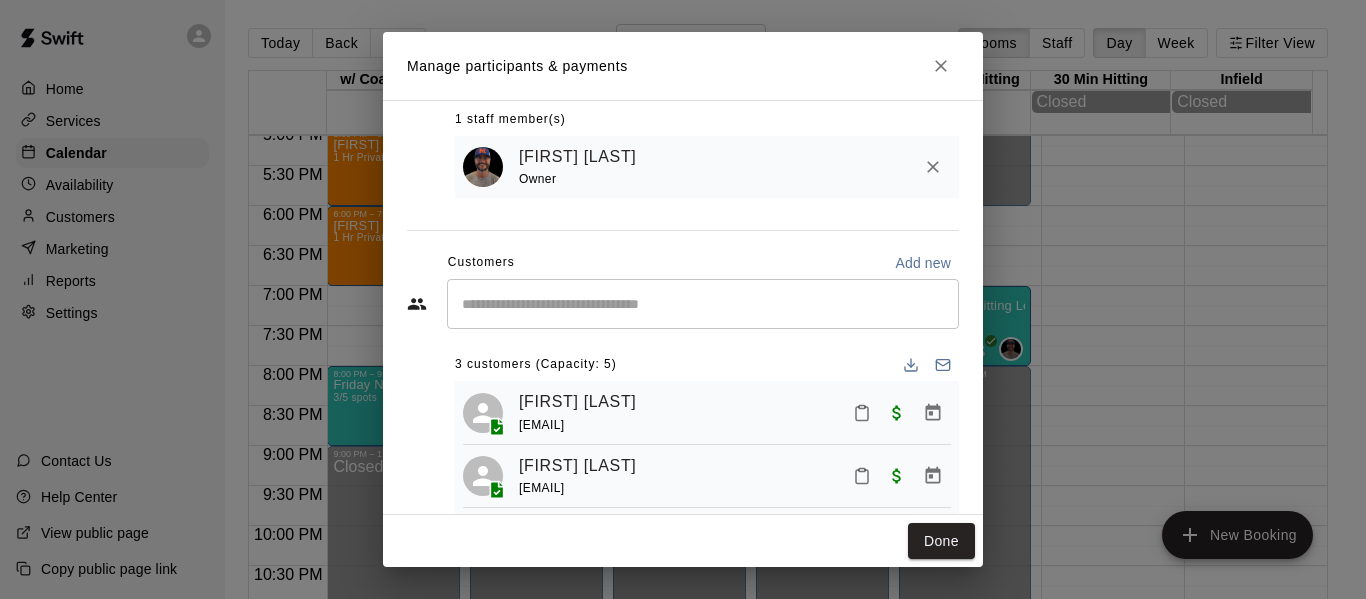 scroll, scrollTop: 133, scrollLeft: 0, axis: vertical 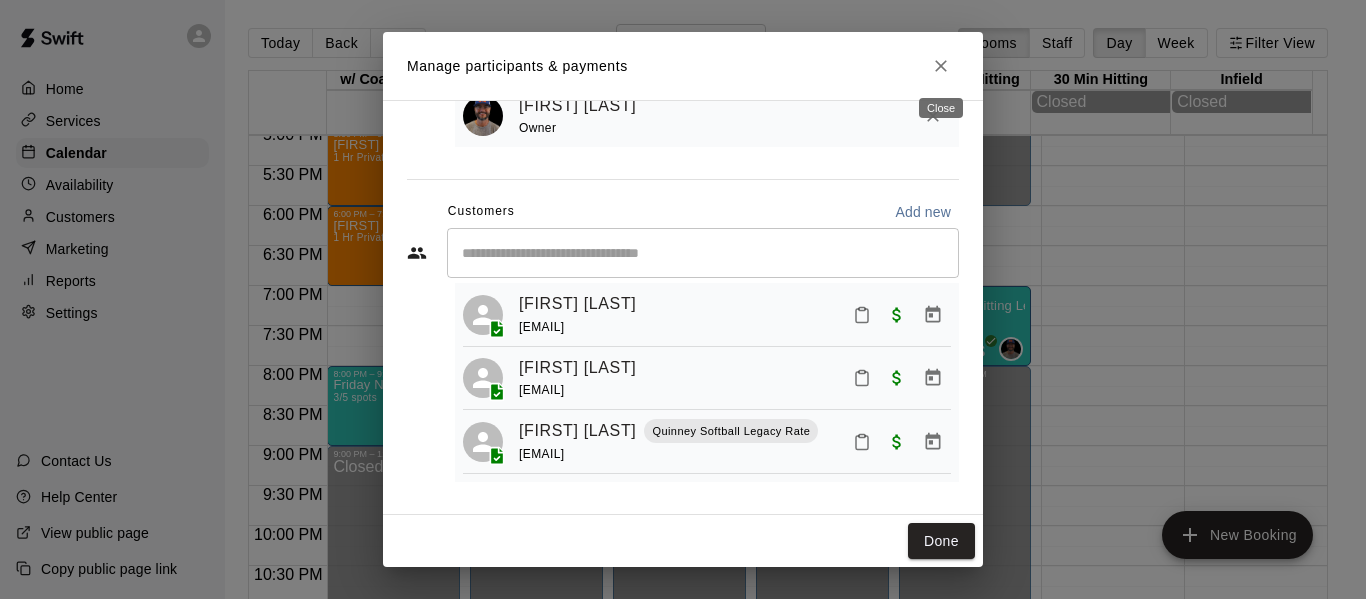click 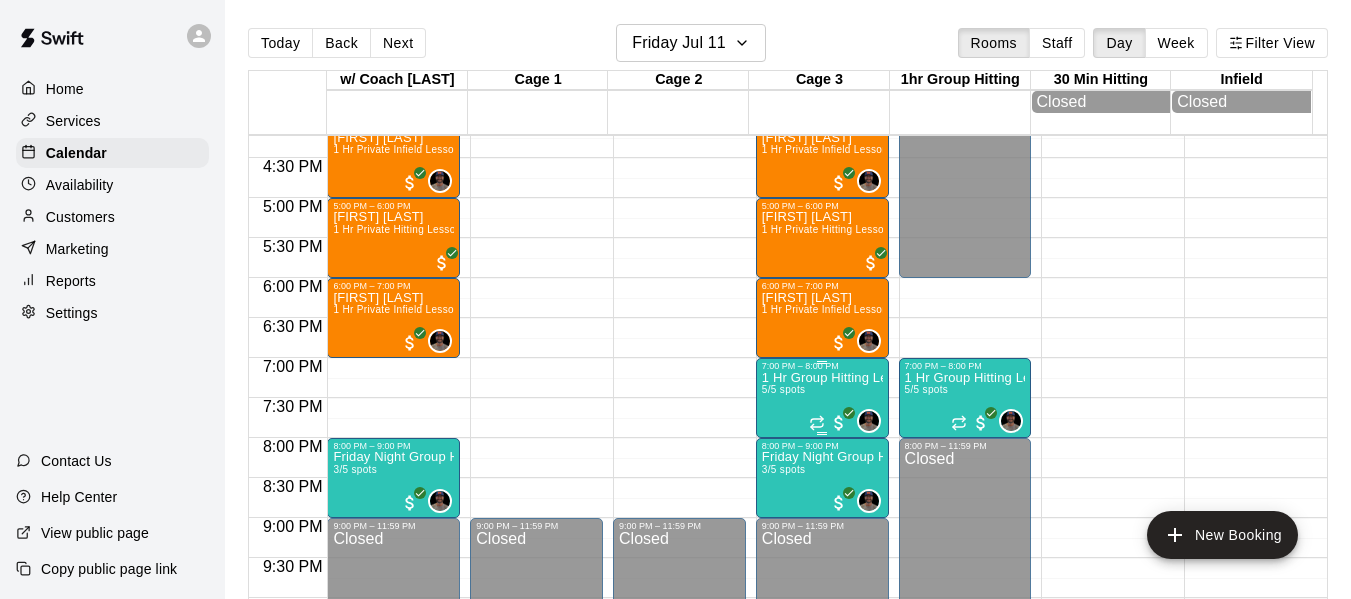 scroll, scrollTop: 1337, scrollLeft: 0, axis: vertical 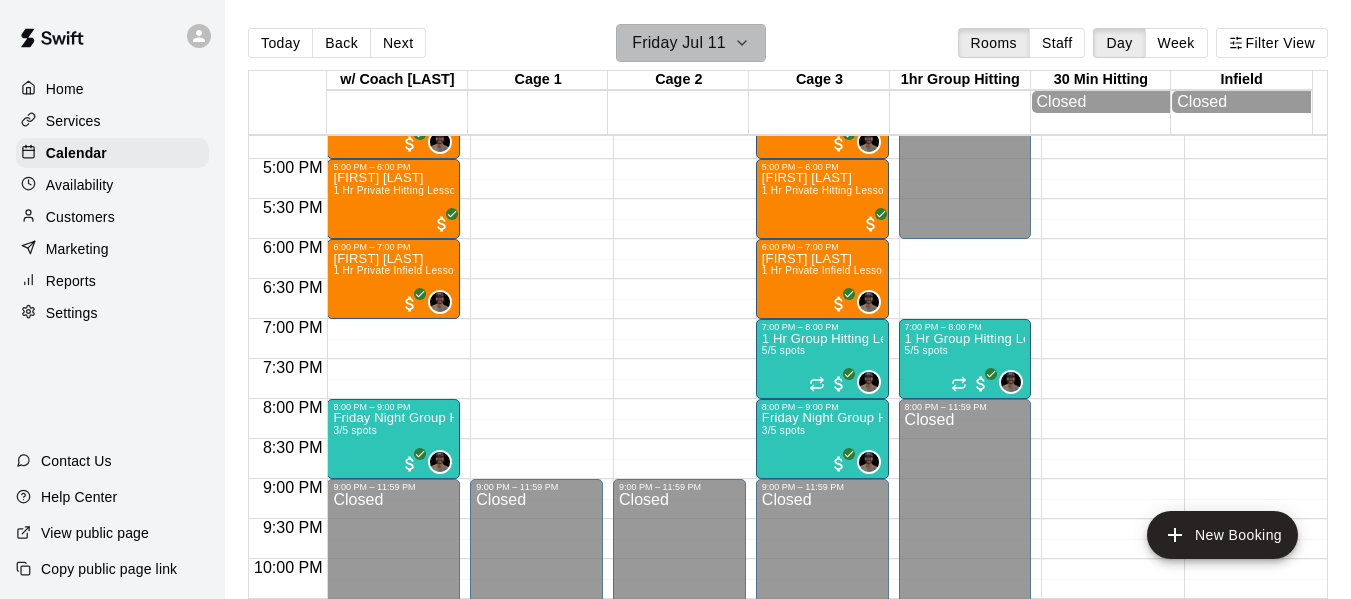 click 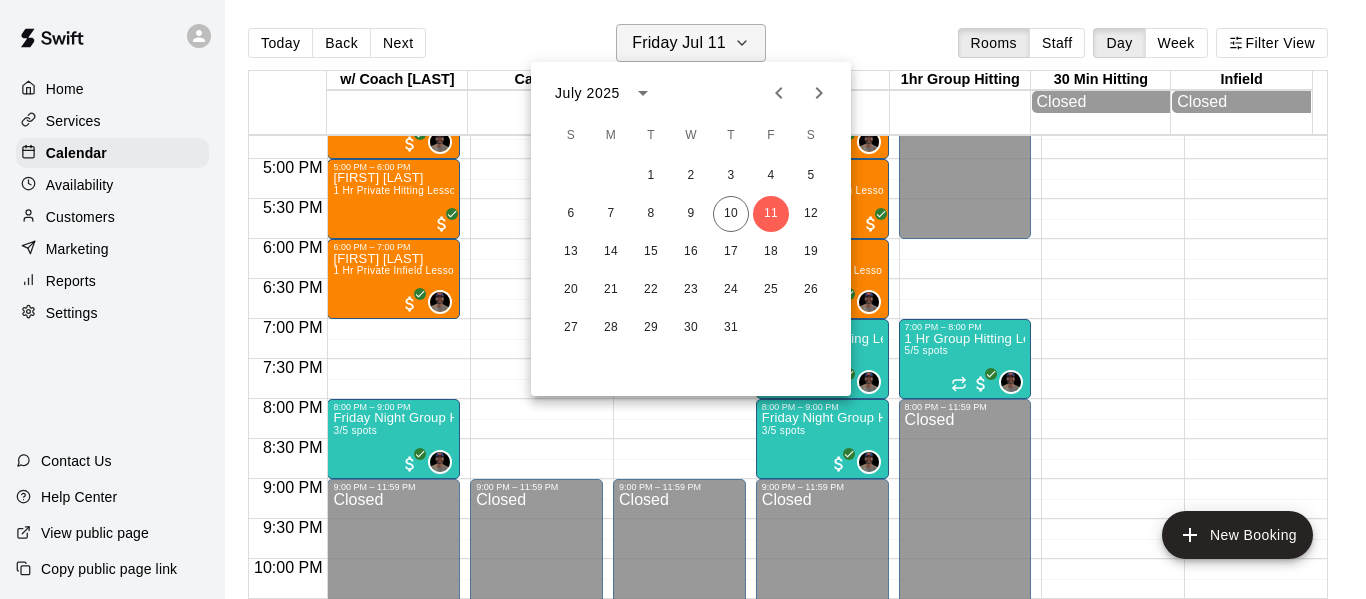 click at bounding box center [683, 299] 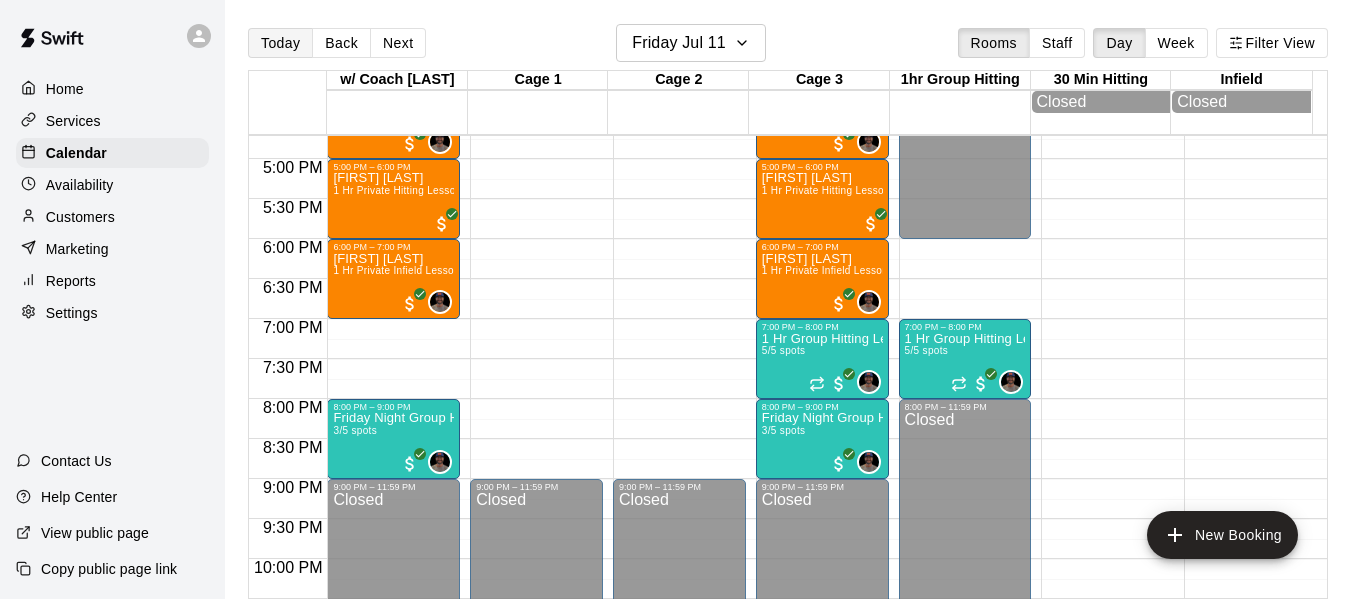 click on "Today" at bounding box center (280, 43) 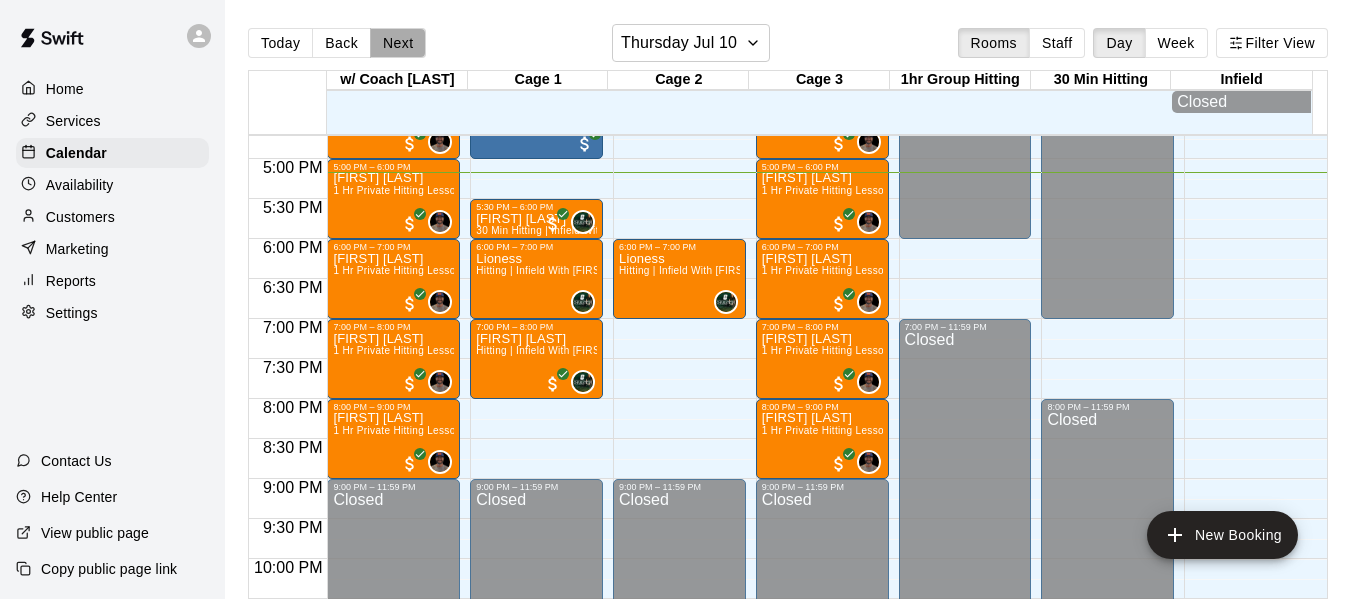 click on "Next" at bounding box center (398, 43) 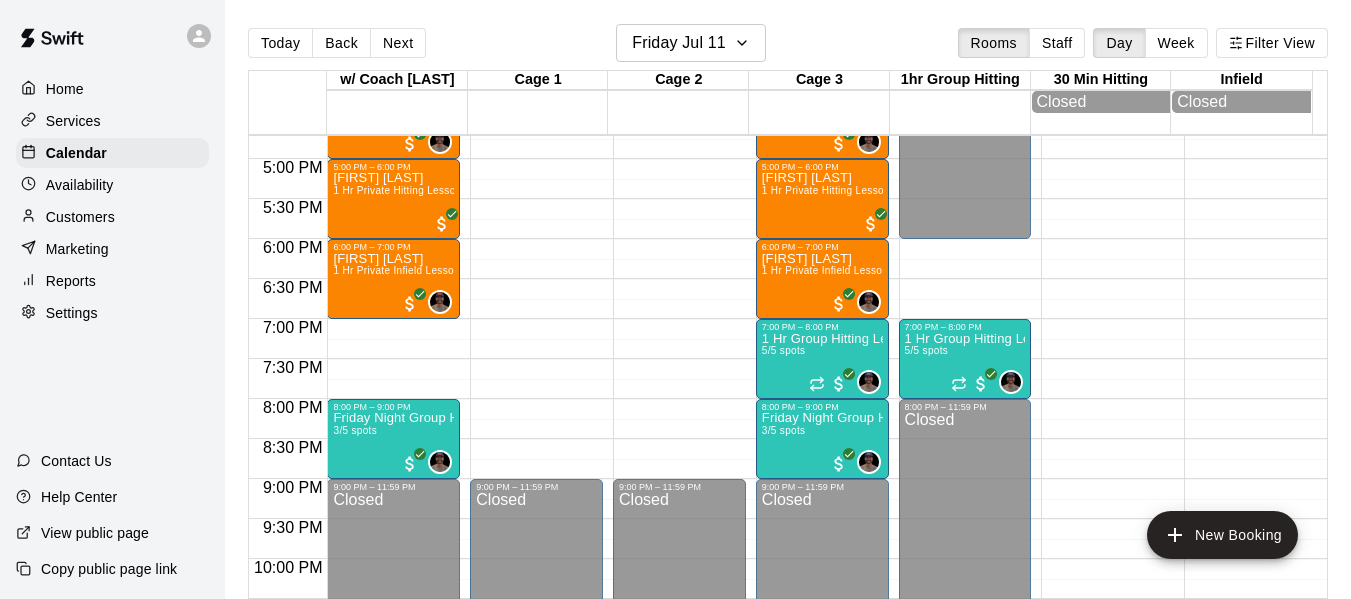 scroll, scrollTop: 1303, scrollLeft: 0, axis: vertical 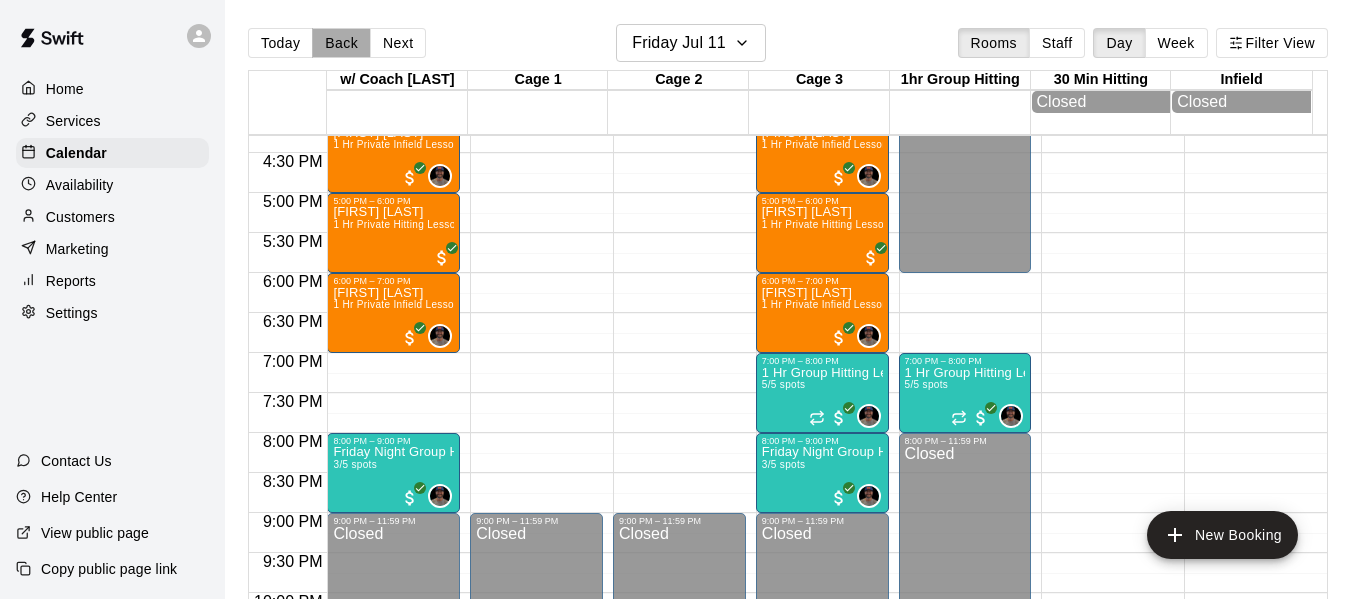 click on "Back" at bounding box center (341, 43) 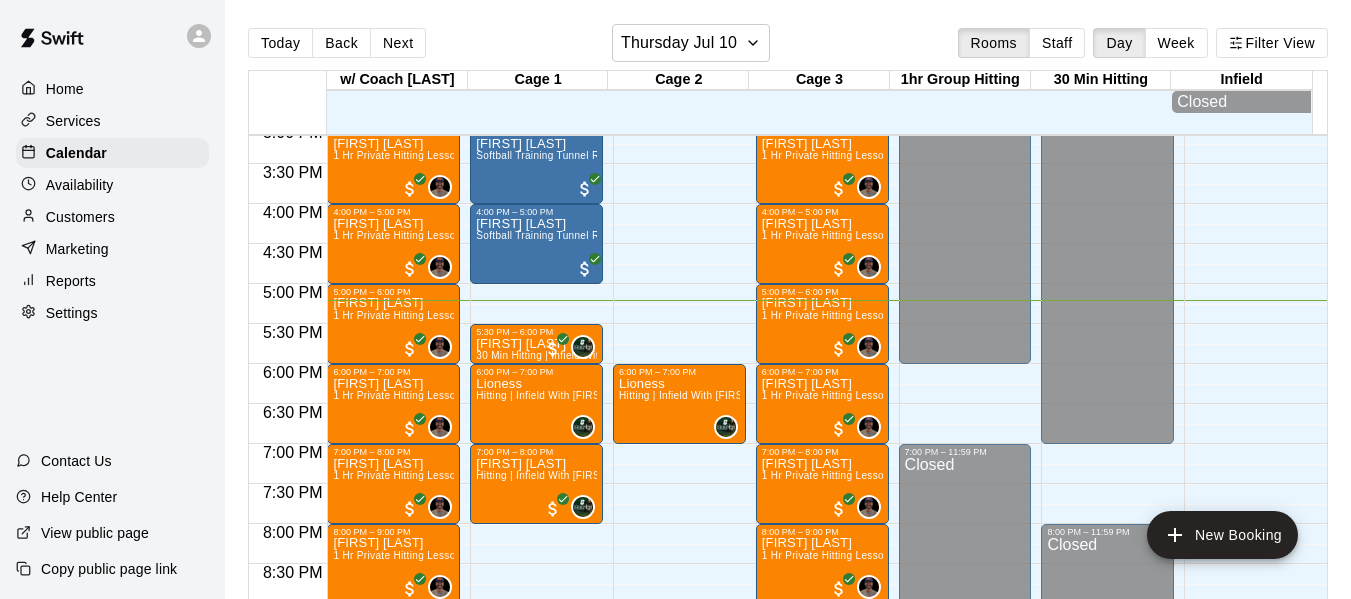 scroll, scrollTop: 1203, scrollLeft: 0, axis: vertical 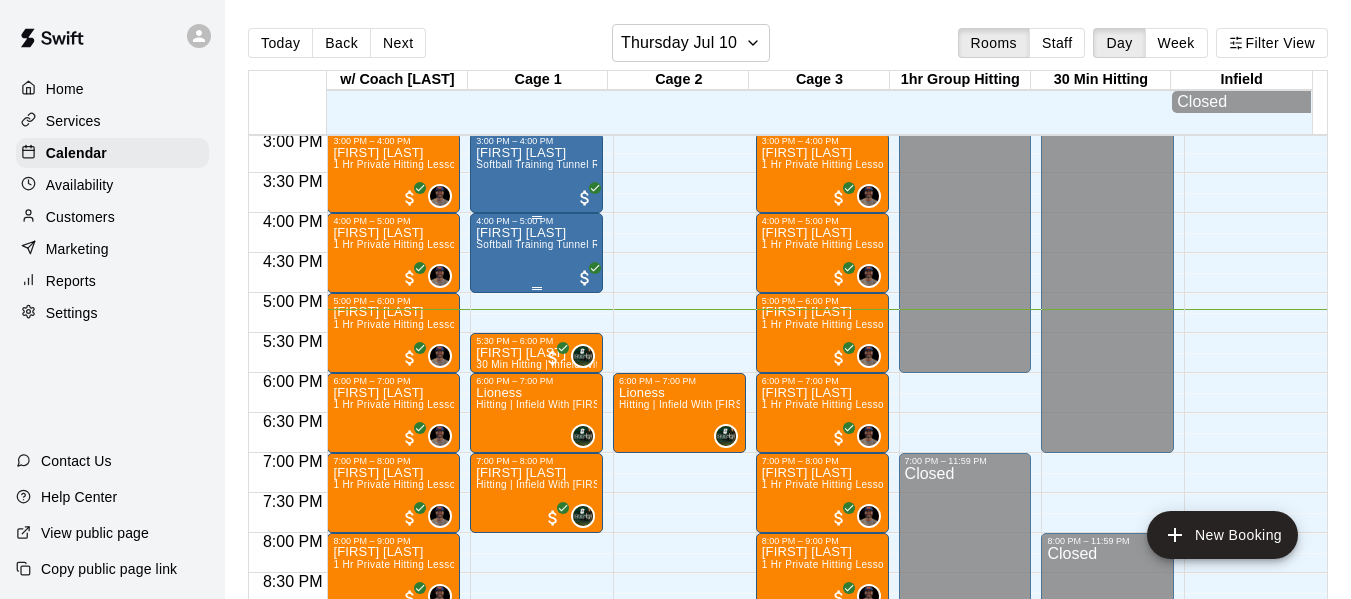 click on "Softball Training Tunnel Rental" at bounding box center [549, 244] 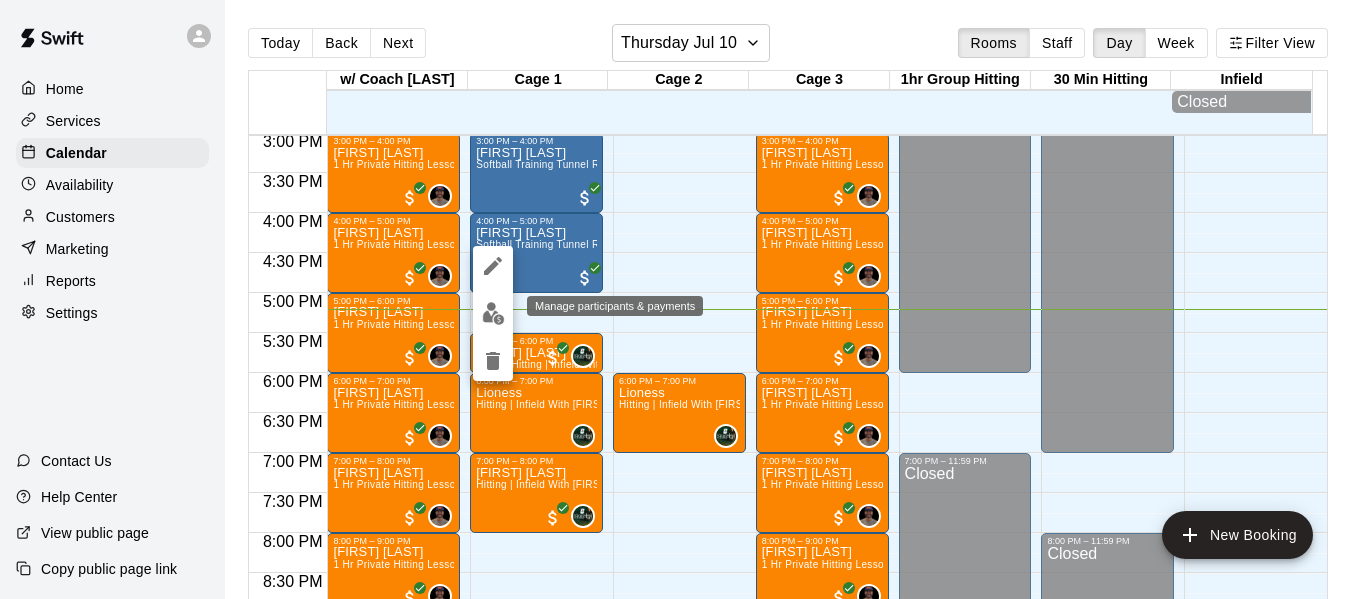 click at bounding box center [493, 313] 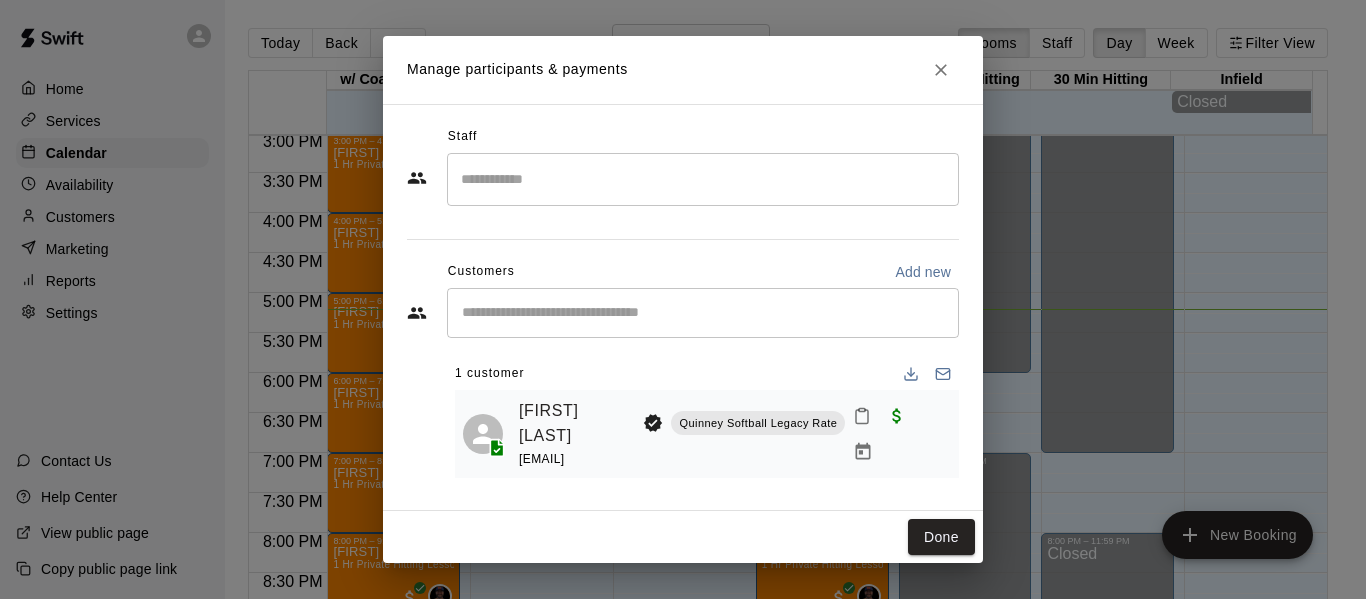 click on "Quinney Softball Legacy Rate" at bounding box center (758, 423) 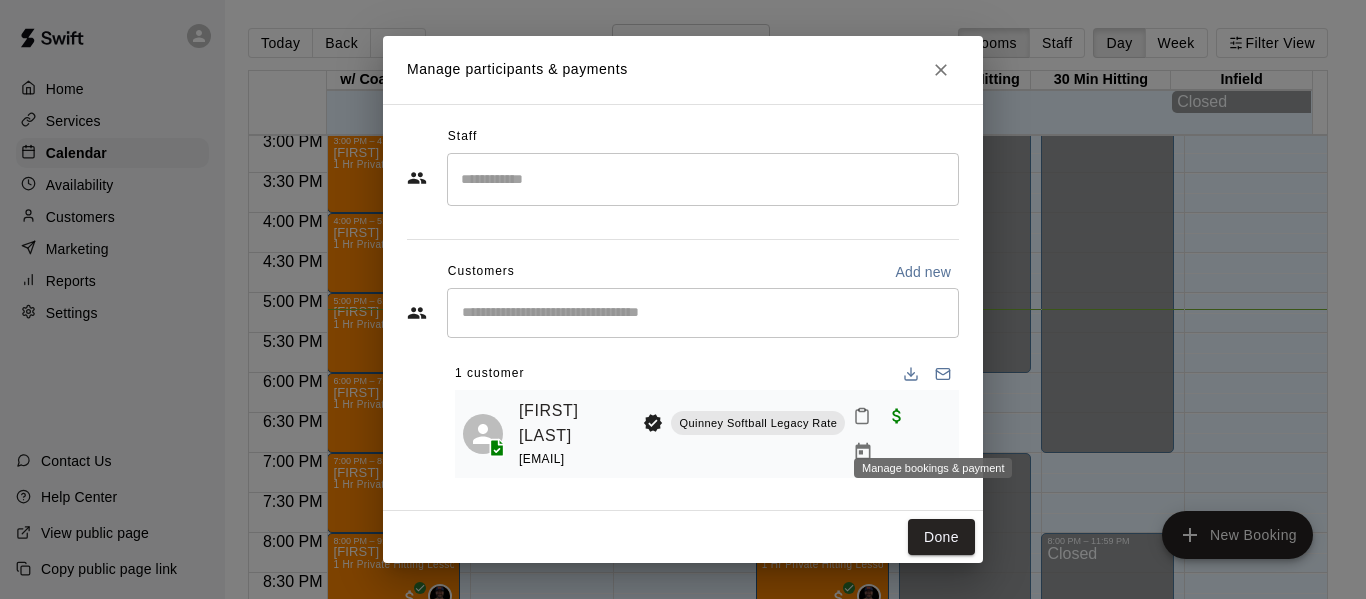 click 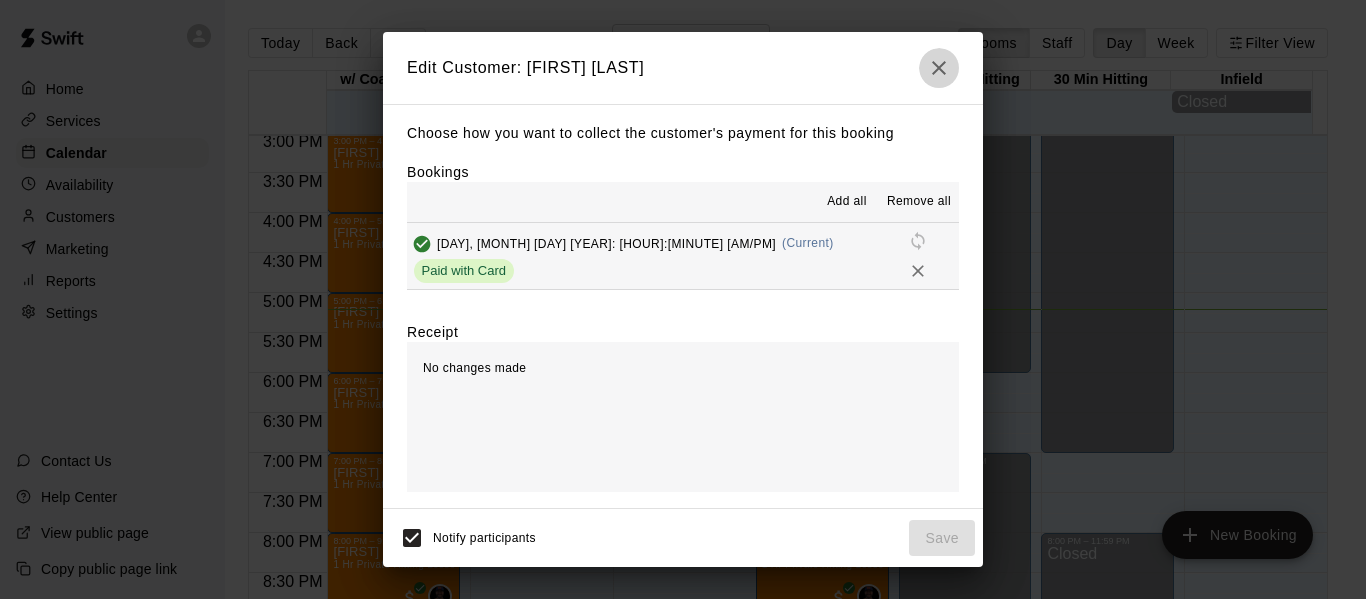 click 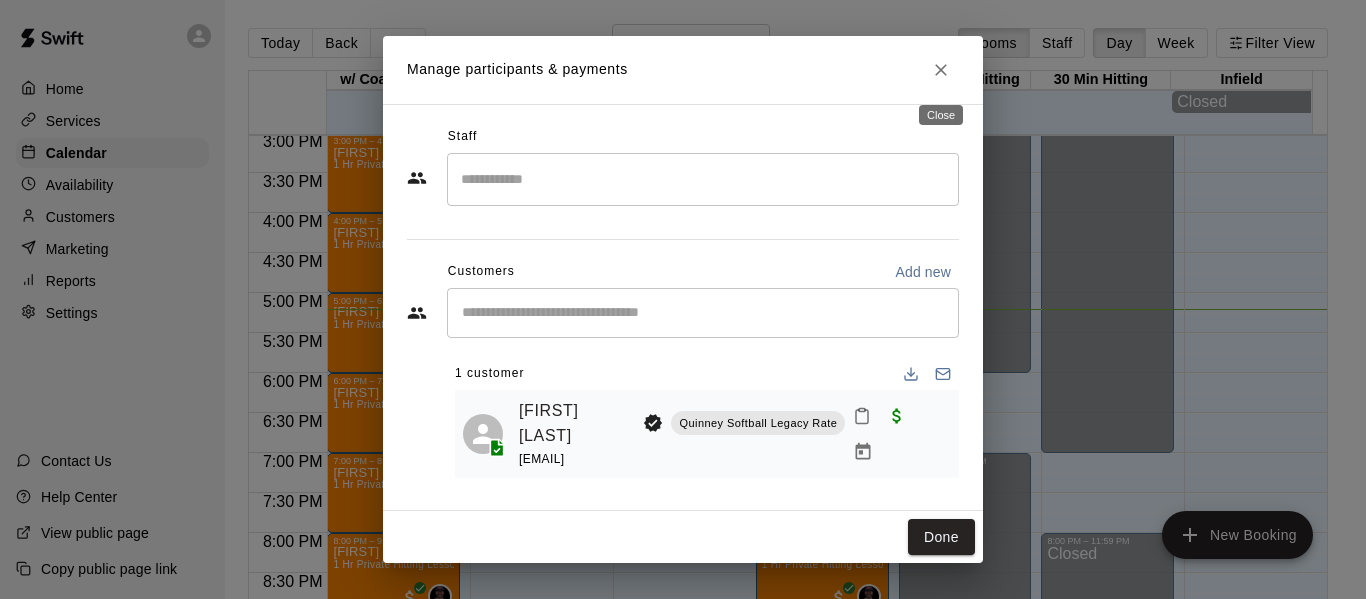 click 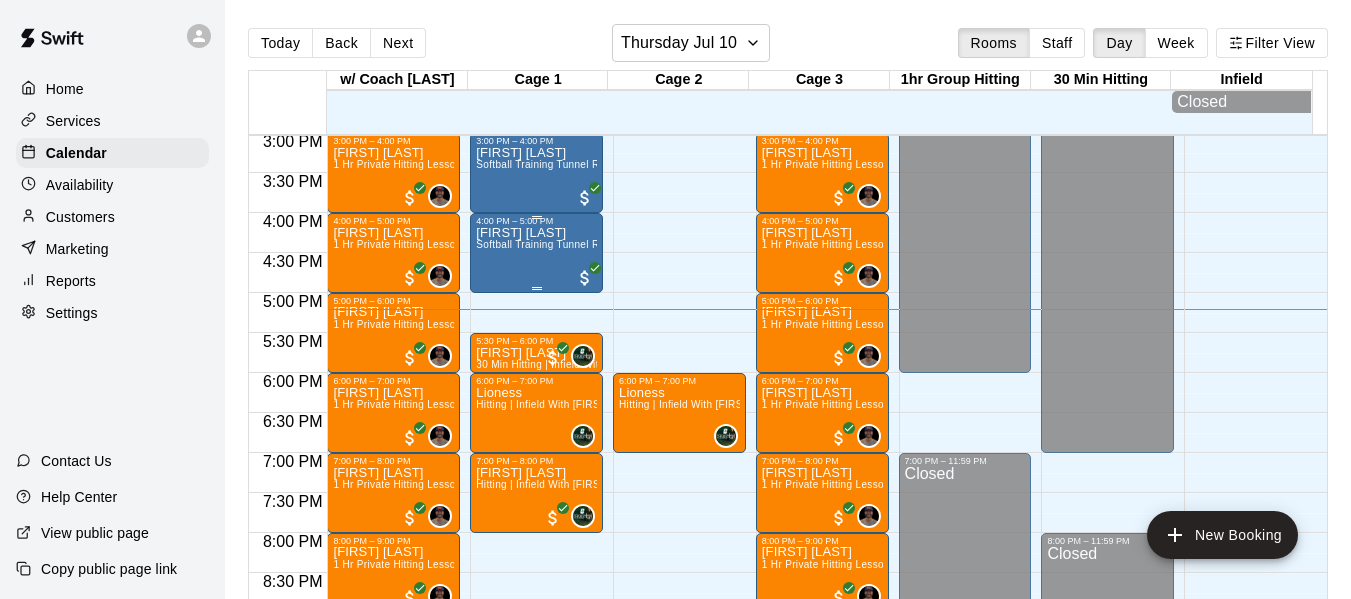 click on "Softball Training Tunnel Rental" at bounding box center [549, 244] 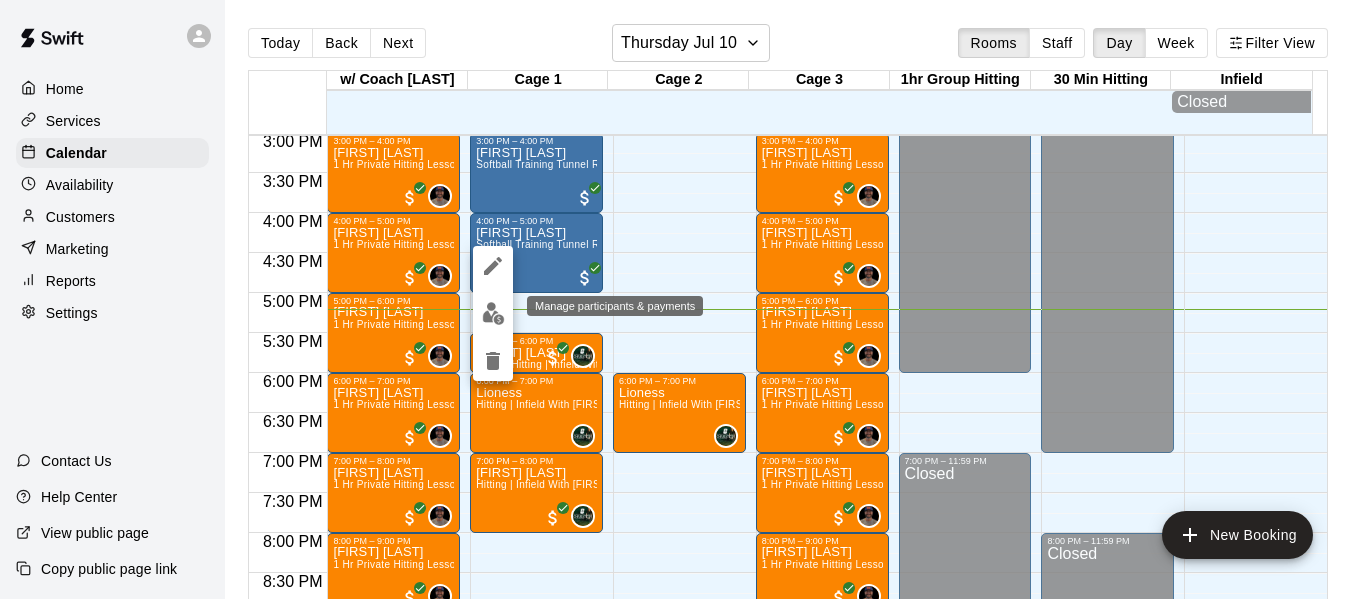 click at bounding box center [493, 313] 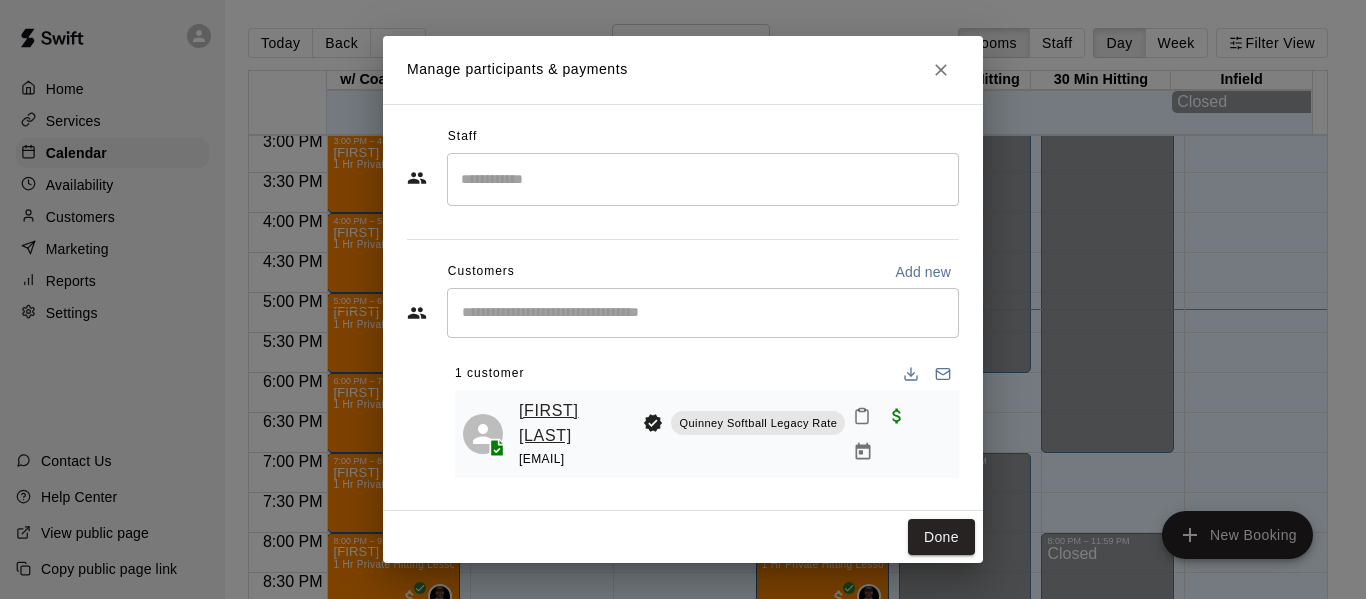 click on "[FIRST] [LAST]" at bounding box center [577, 423] 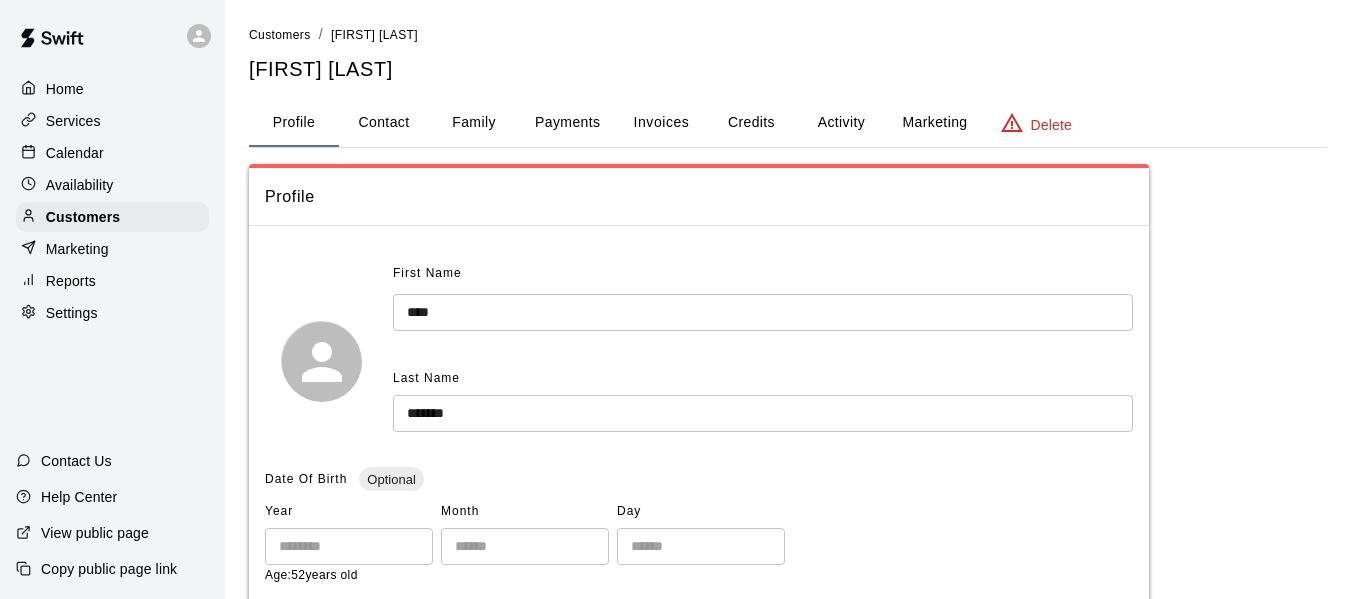 click on "Family" at bounding box center (474, 123) 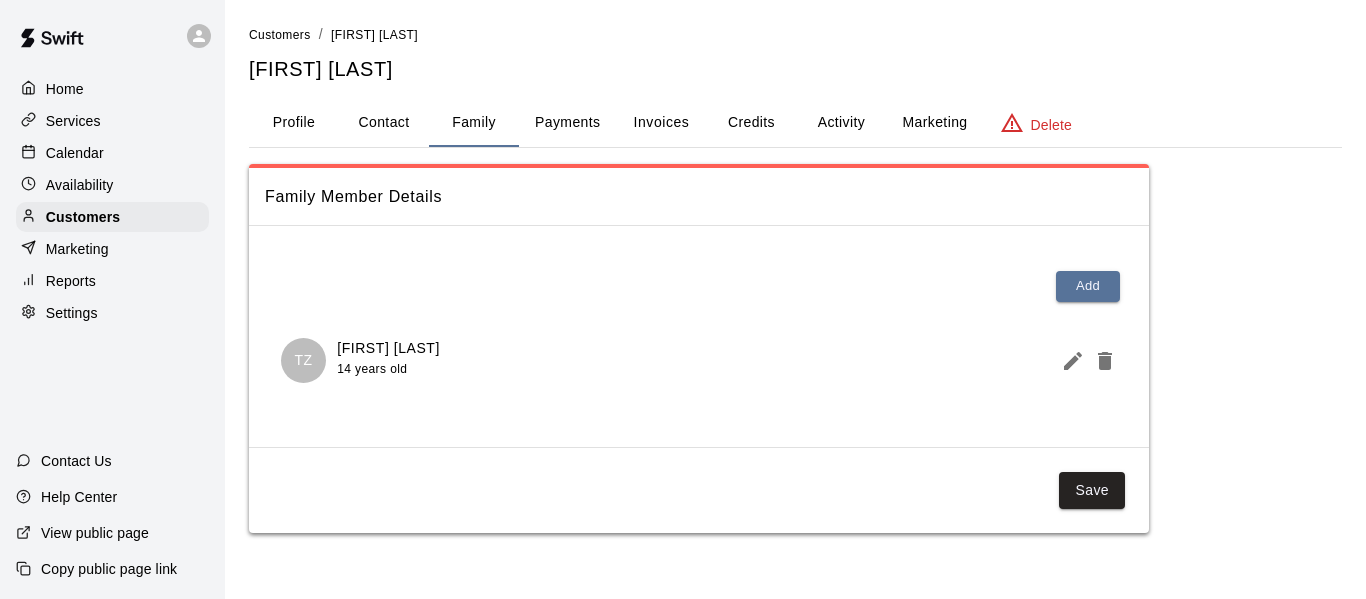 click on "Payments" at bounding box center [567, 123] 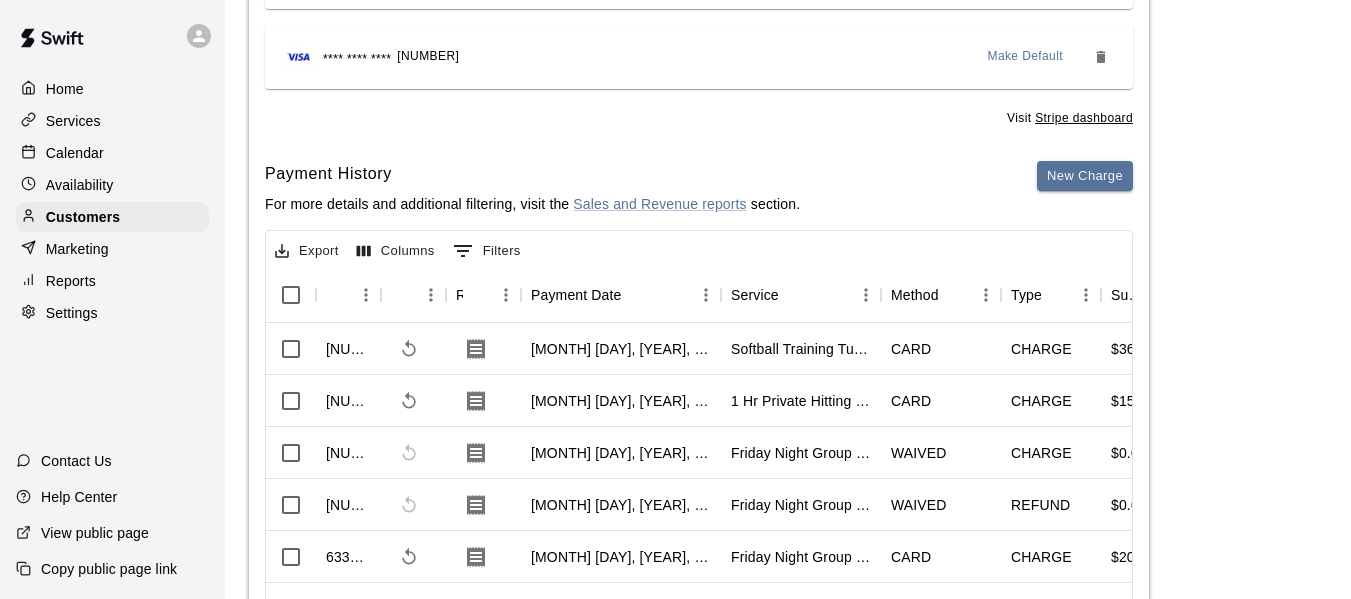scroll, scrollTop: 367, scrollLeft: 0, axis: vertical 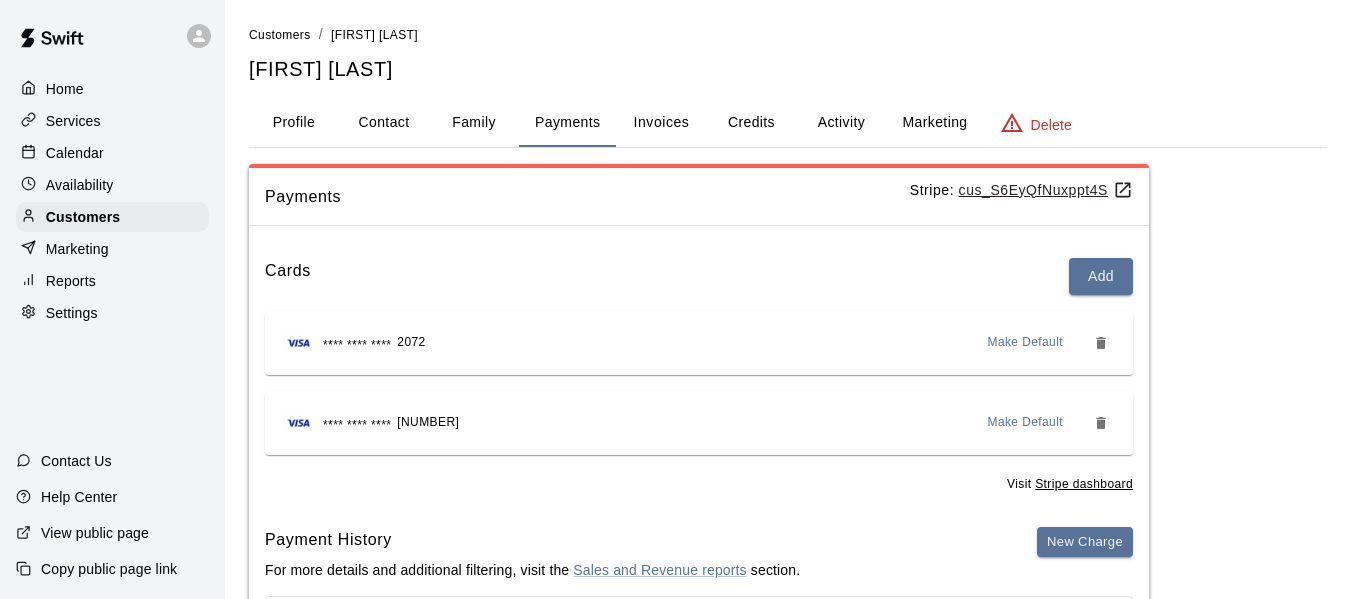 click on "Credits" at bounding box center [751, 123] 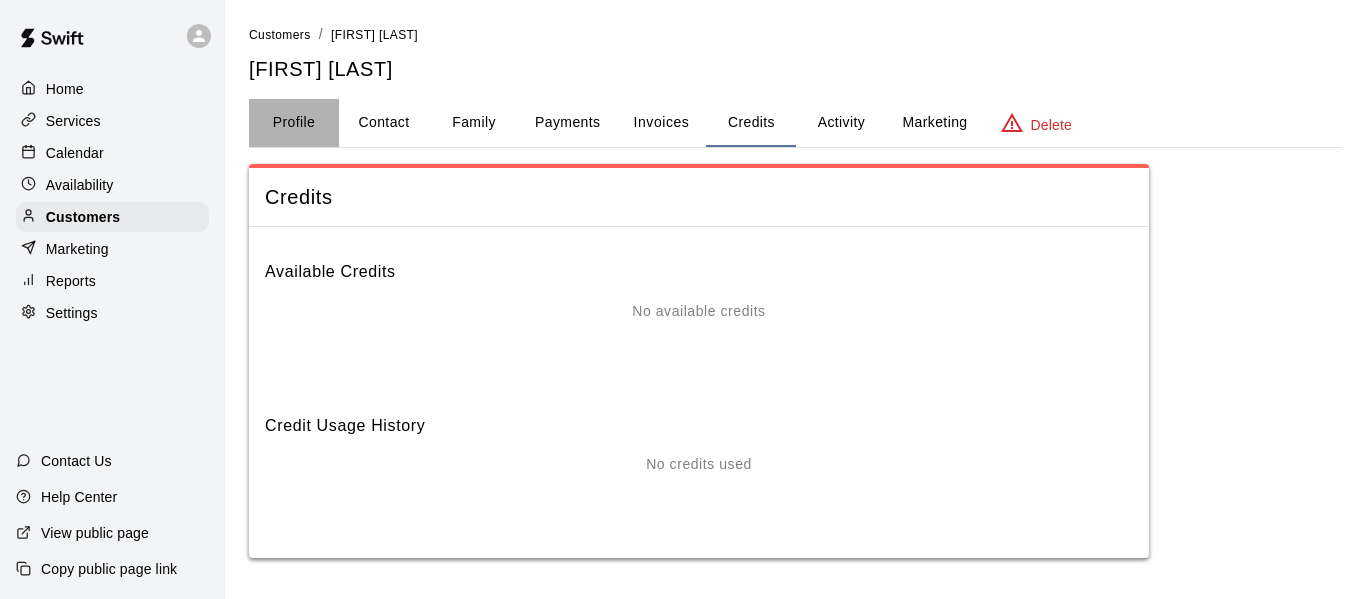click on "Profile" at bounding box center (294, 123) 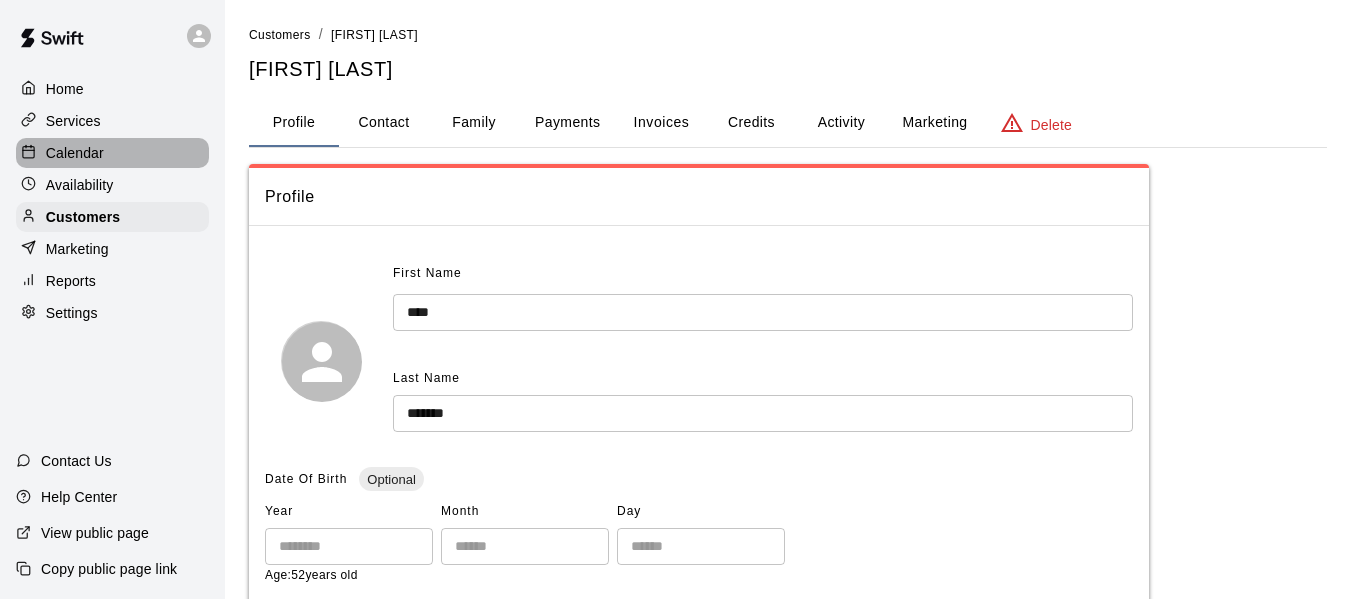click on "Calendar" at bounding box center [75, 153] 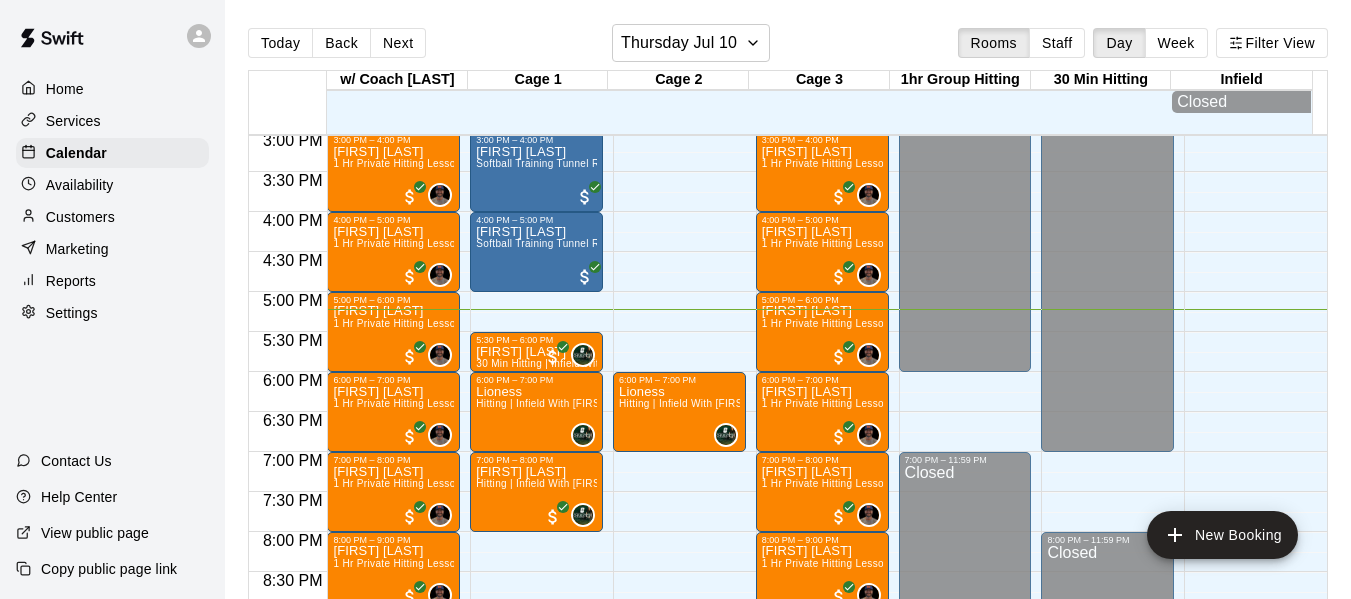 scroll, scrollTop: 1238, scrollLeft: 0, axis: vertical 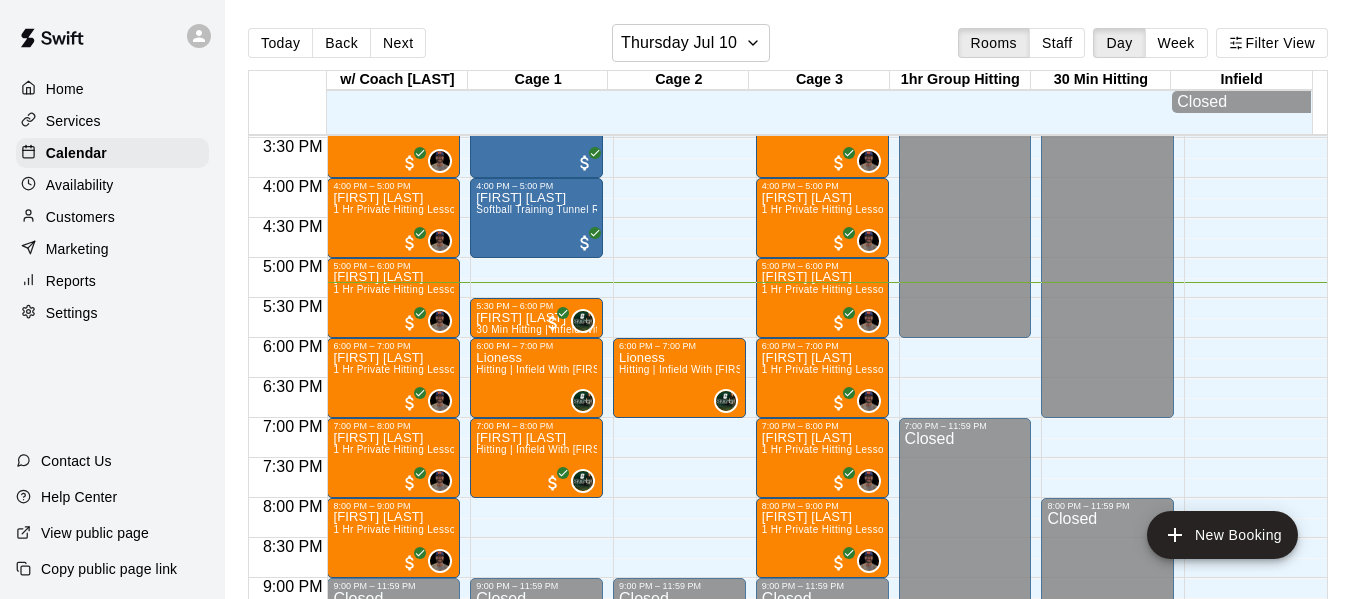 click on "12:00 AM – 10:00 AM Closed 11:00 AM – 12:00 PM [FIRST] [LAST] Softball Training Tunnel Rental (Off Peak) 1:00 PM – 2:00 PM [FIRST] [LAST] Hitting | Fielding With [FIRST] [LAST] UNC Softball Outfielder 0 6:00 PM – 7:00 PM Lioness Hitting | Infield With [FIRST] [LAST] [SCHOOL] [GRADE] ([UNIVERSITY] commit) 0 9:00 PM – 11:59 PM Closed" at bounding box center (679, -142) 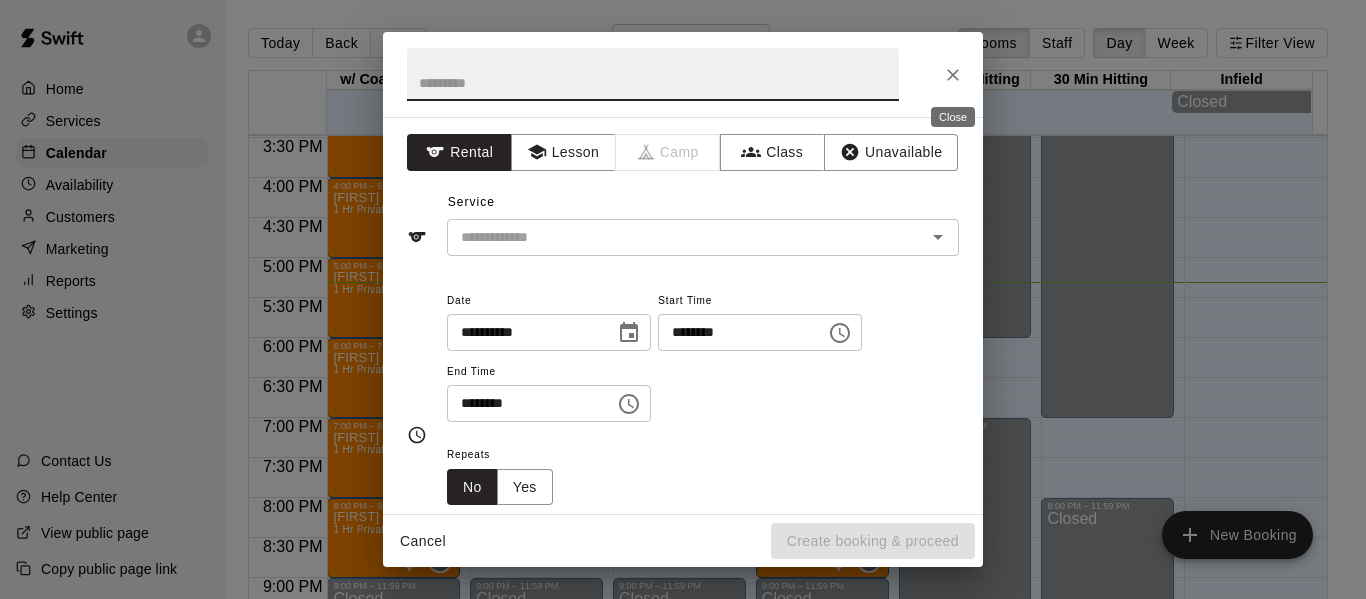 click 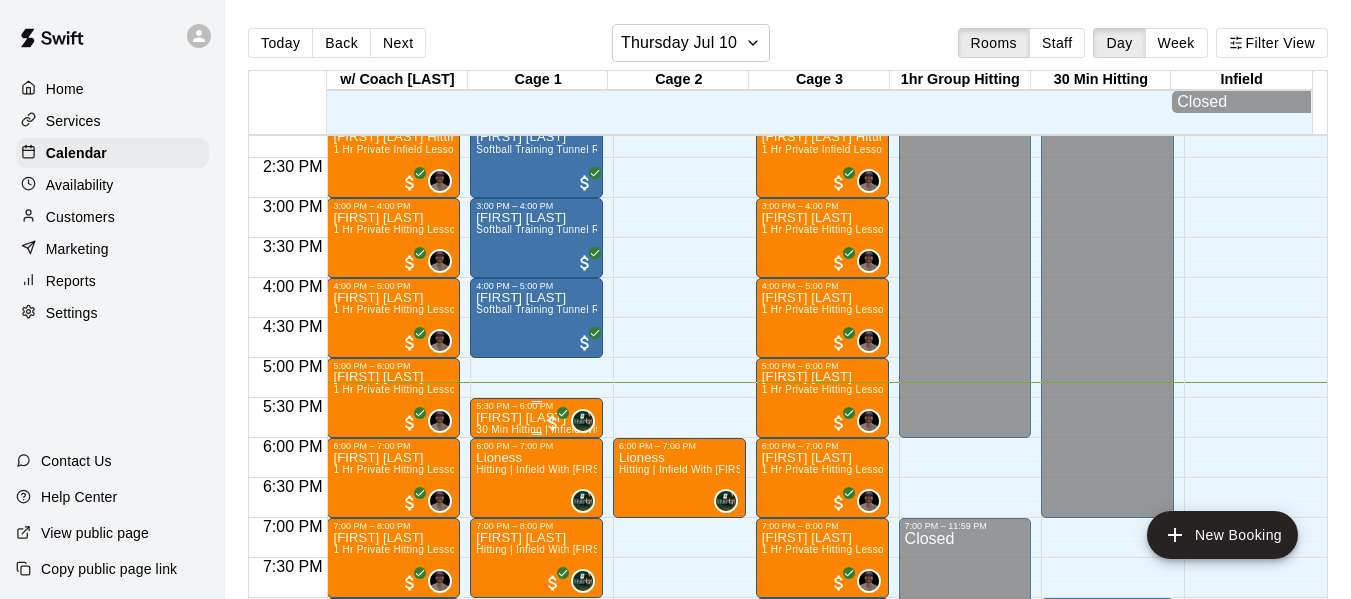 scroll, scrollTop: 1171, scrollLeft: 0, axis: vertical 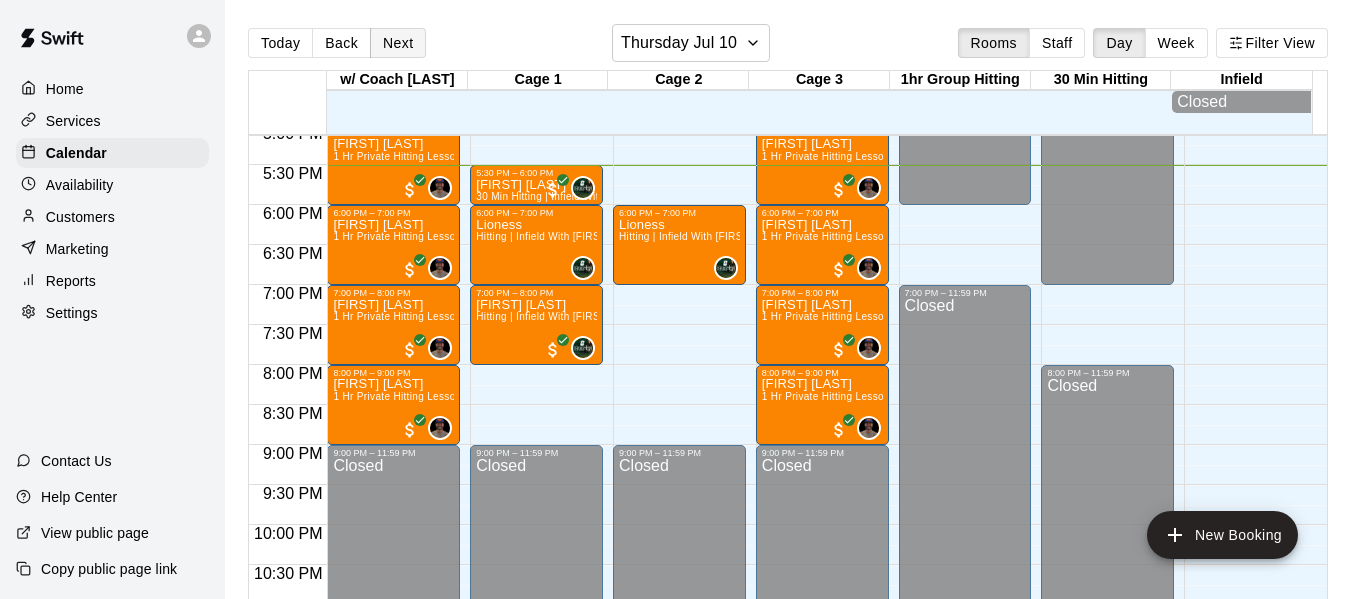 click on "Next" at bounding box center (398, 43) 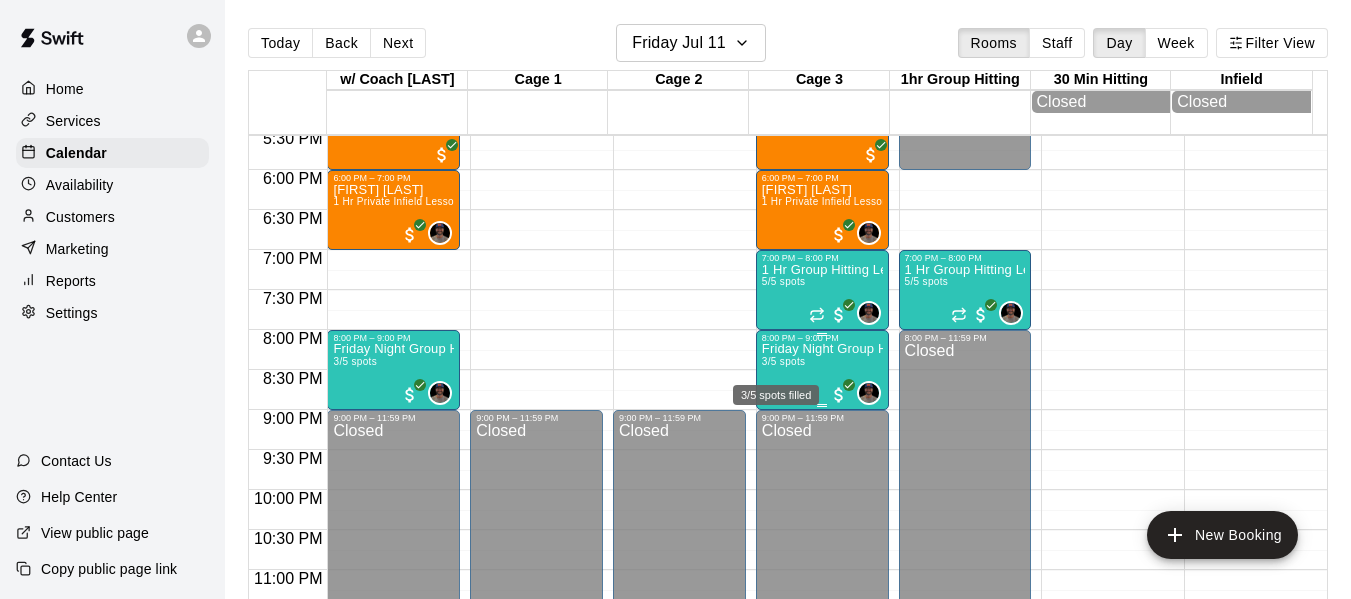 scroll, scrollTop: 1438, scrollLeft: 0, axis: vertical 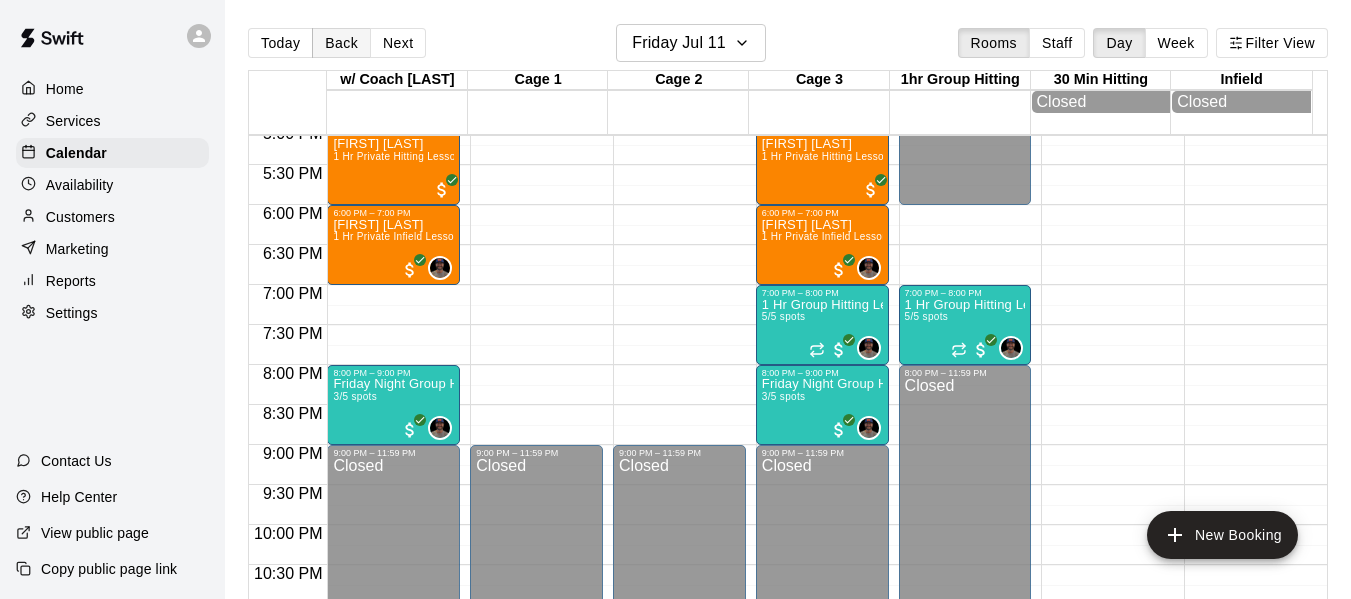 click on "Back" at bounding box center [341, 43] 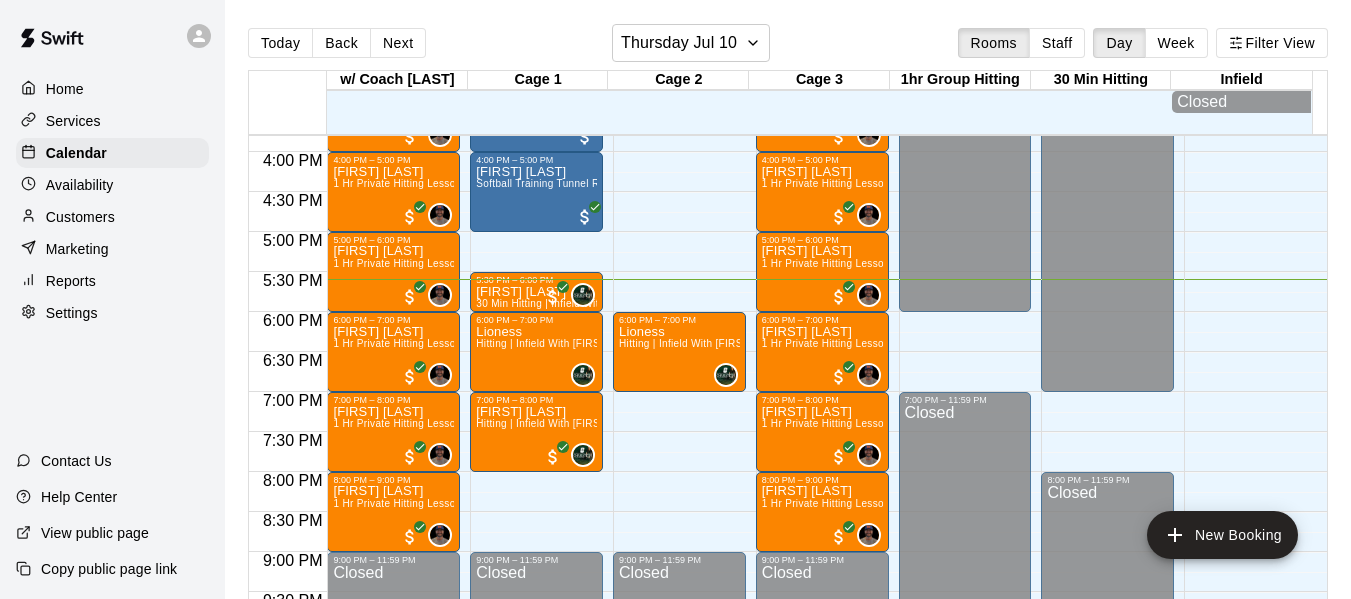 scroll, scrollTop: 1271, scrollLeft: 0, axis: vertical 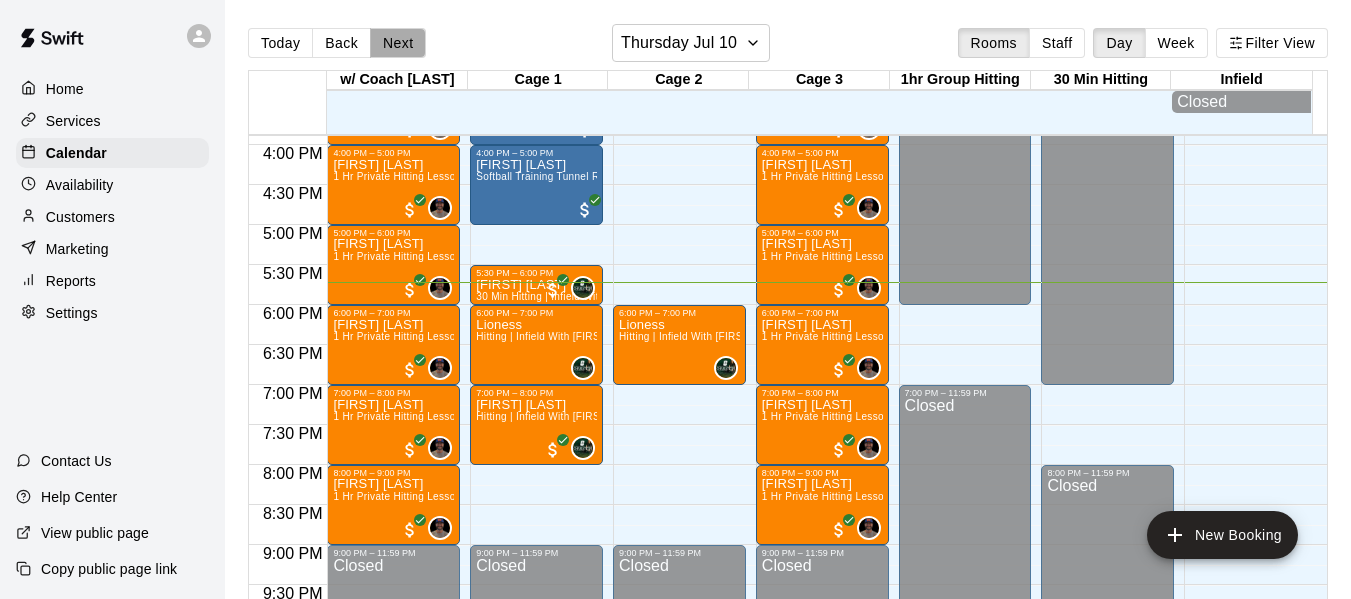 click on "Next" at bounding box center [398, 43] 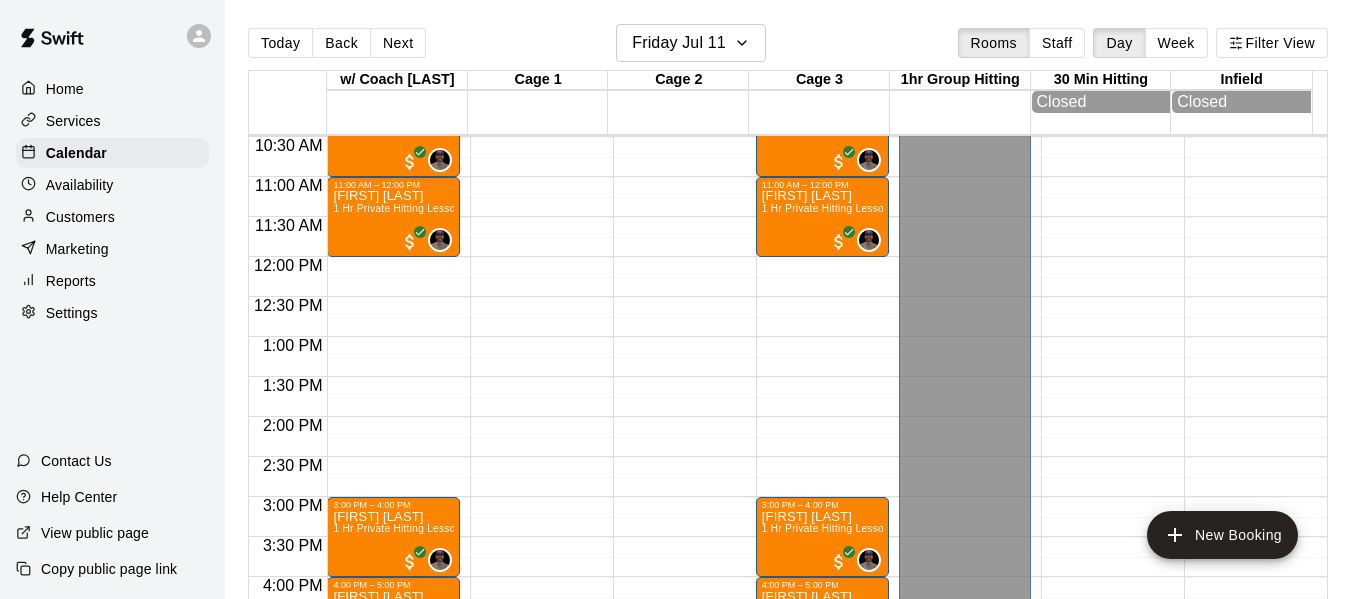 scroll, scrollTop: 838, scrollLeft: 0, axis: vertical 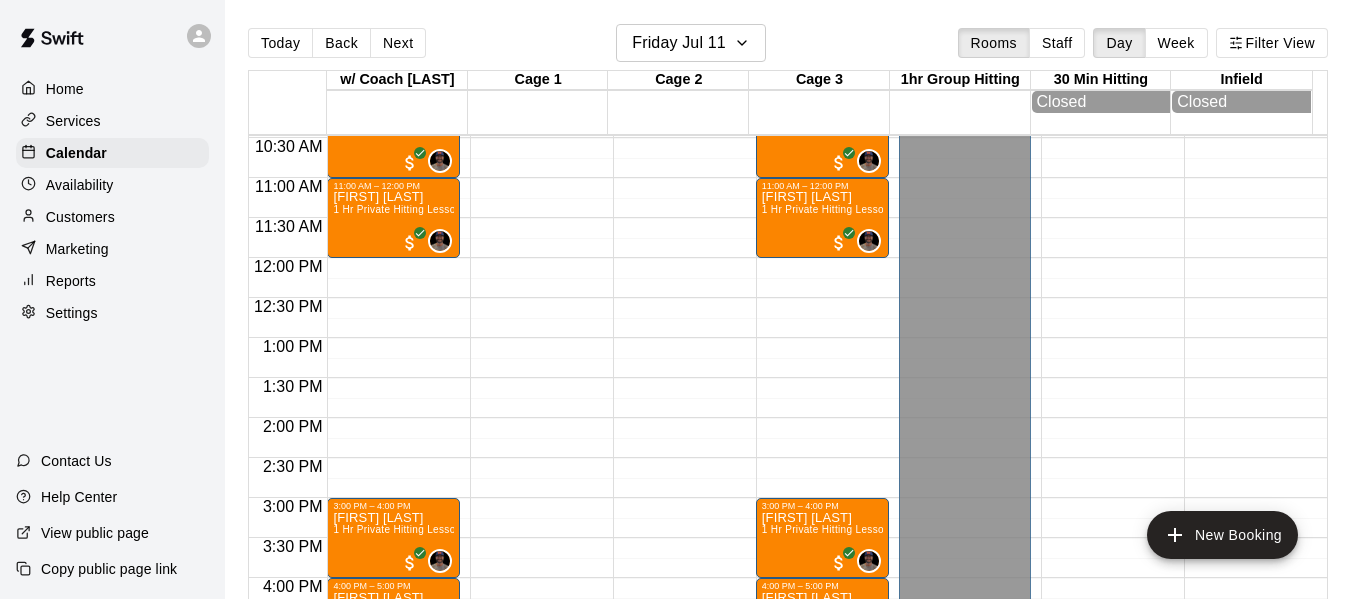 type 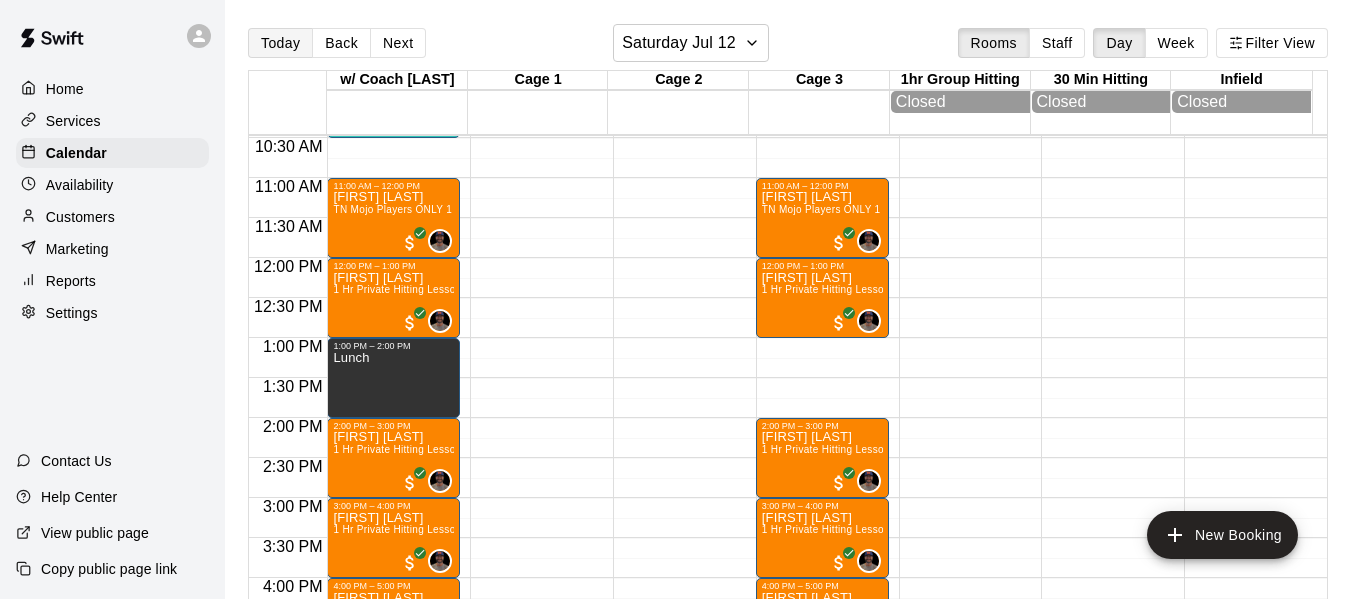 click on "Today" at bounding box center [280, 43] 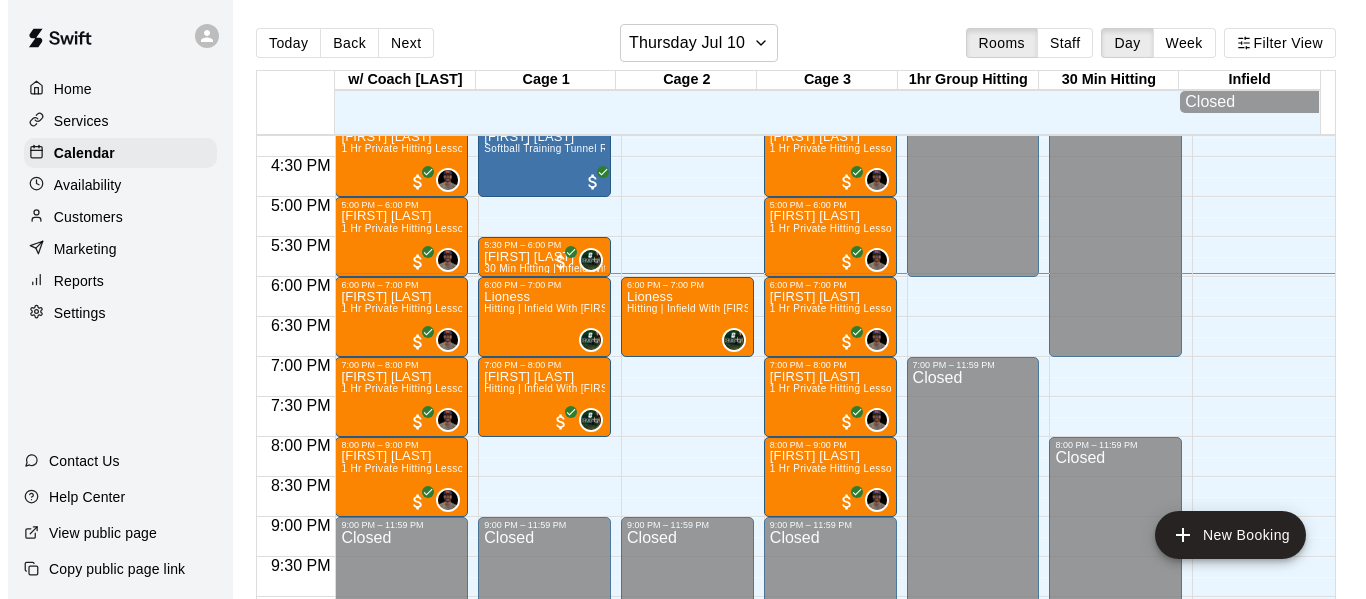 scroll, scrollTop: 1304, scrollLeft: 0, axis: vertical 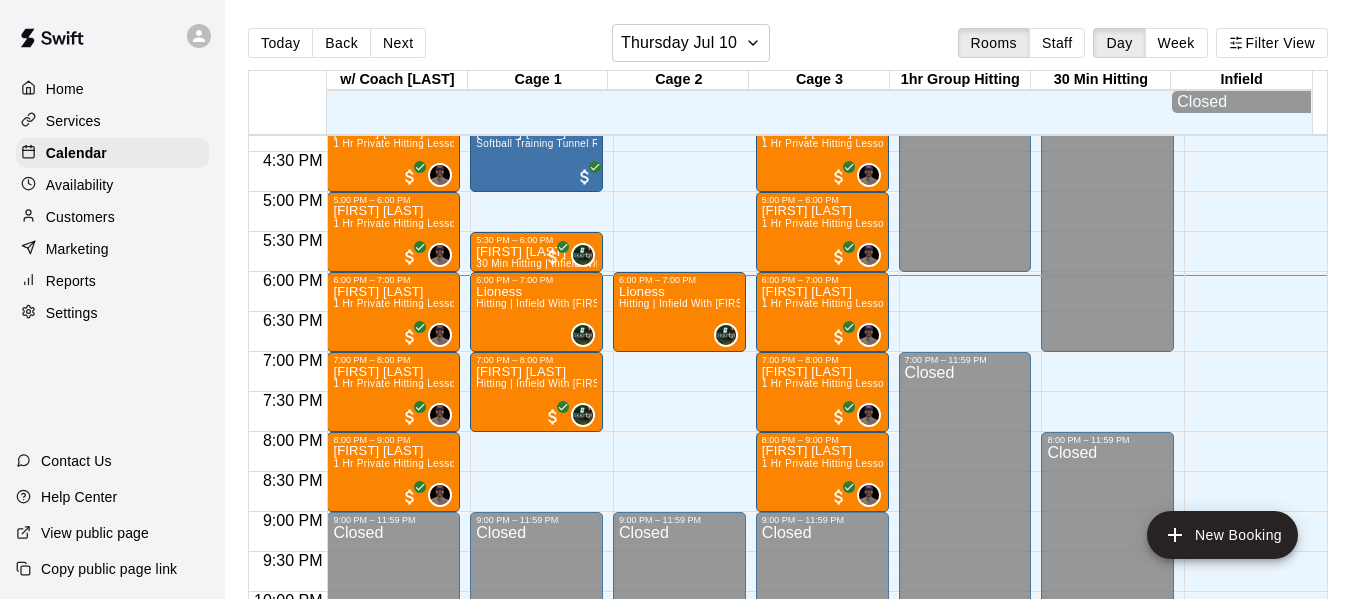 type 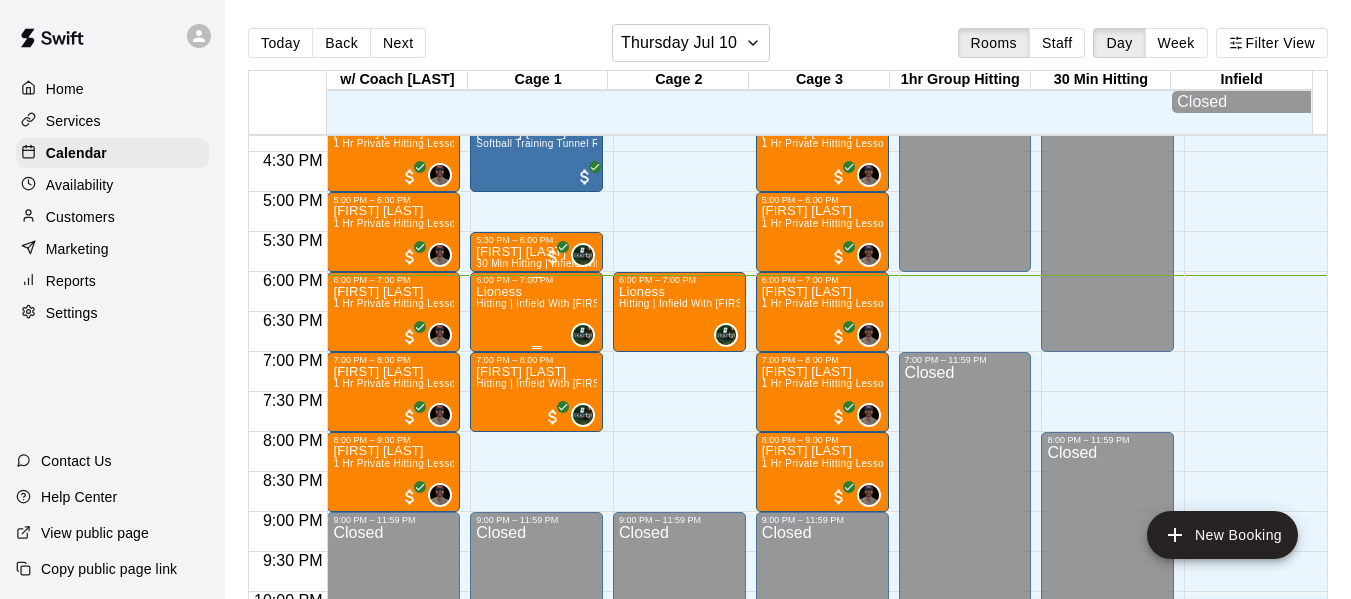 click on "Lioness Hitting | Infield With Makaila Quinney Basha High School Senior (UNC Charlotte commit)" at bounding box center [536, 584] 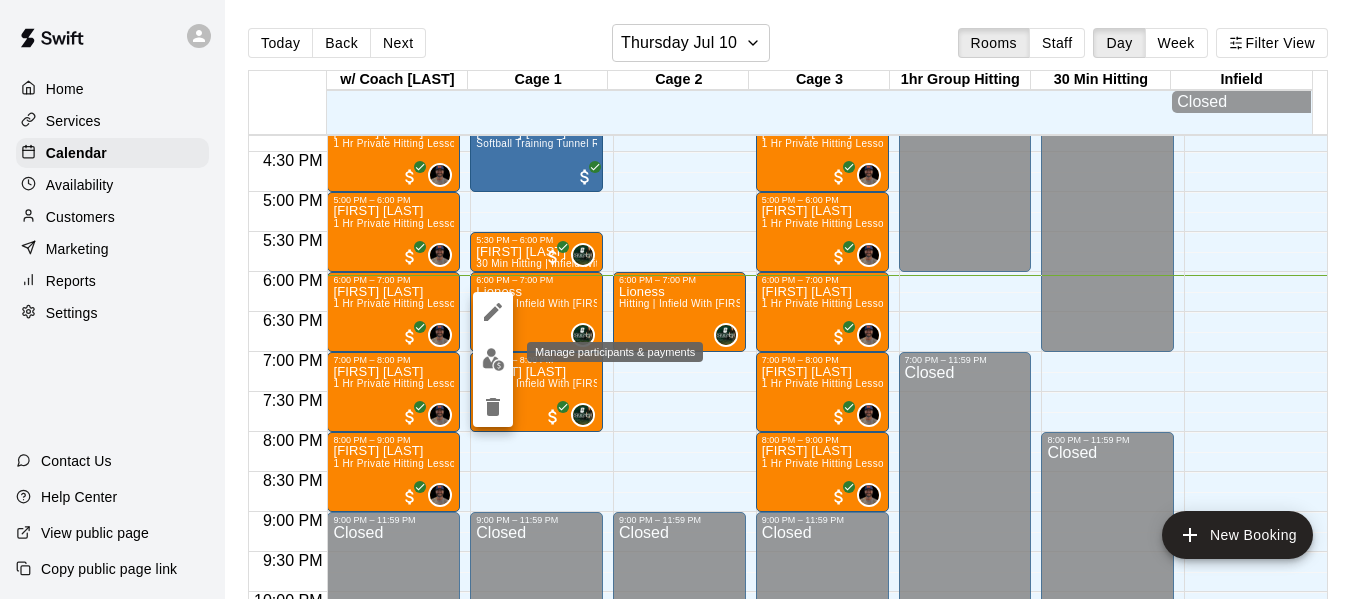click at bounding box center (493, 359) 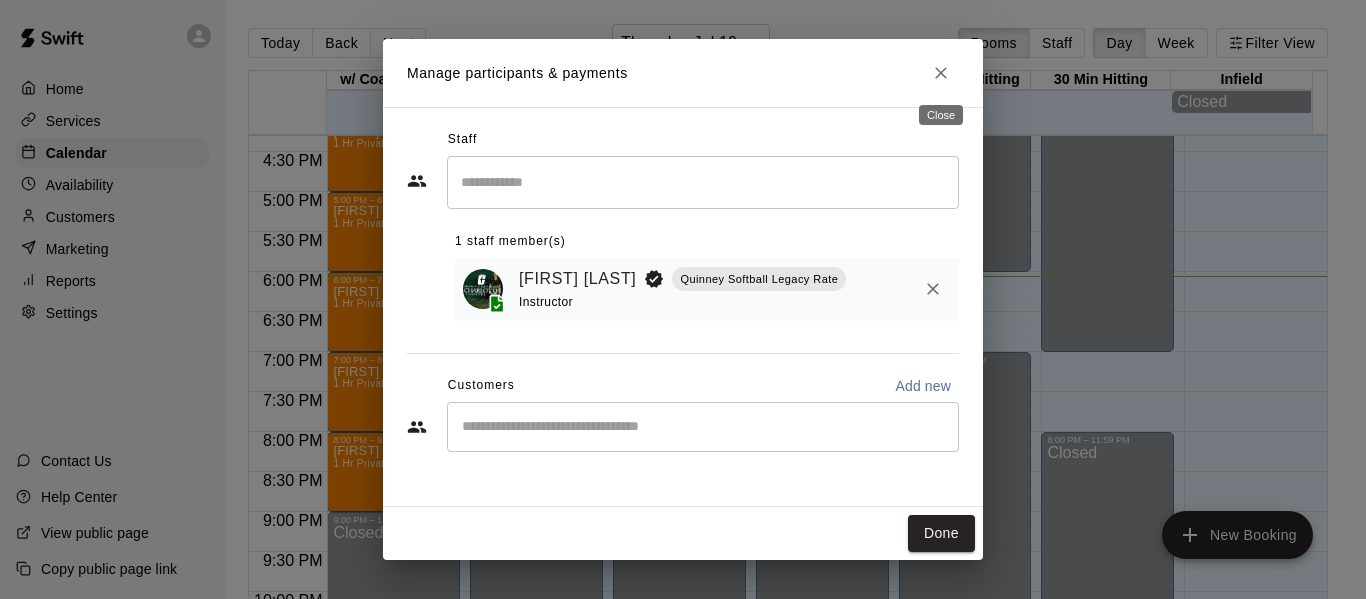 click at bounding box center [941, 73] 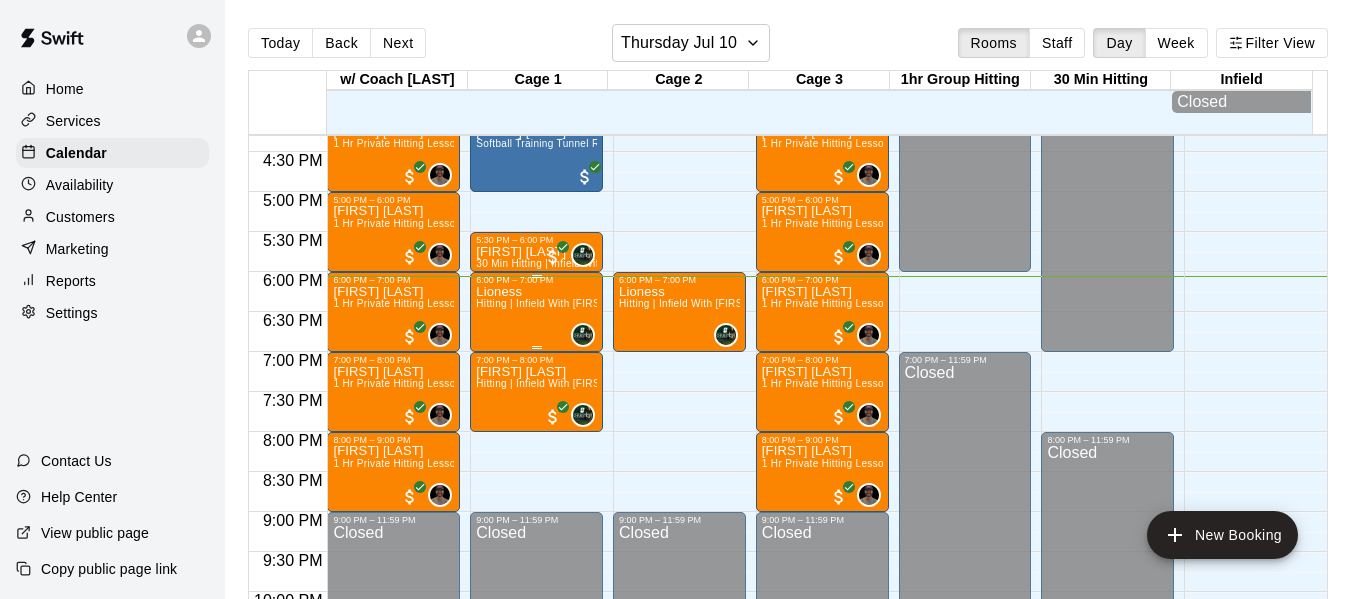 click on "Lioness Hitting | Infield With Makaila Quinney Basha High School Senior (UNC Charlotte commit)" at bounding box center (536, 584) 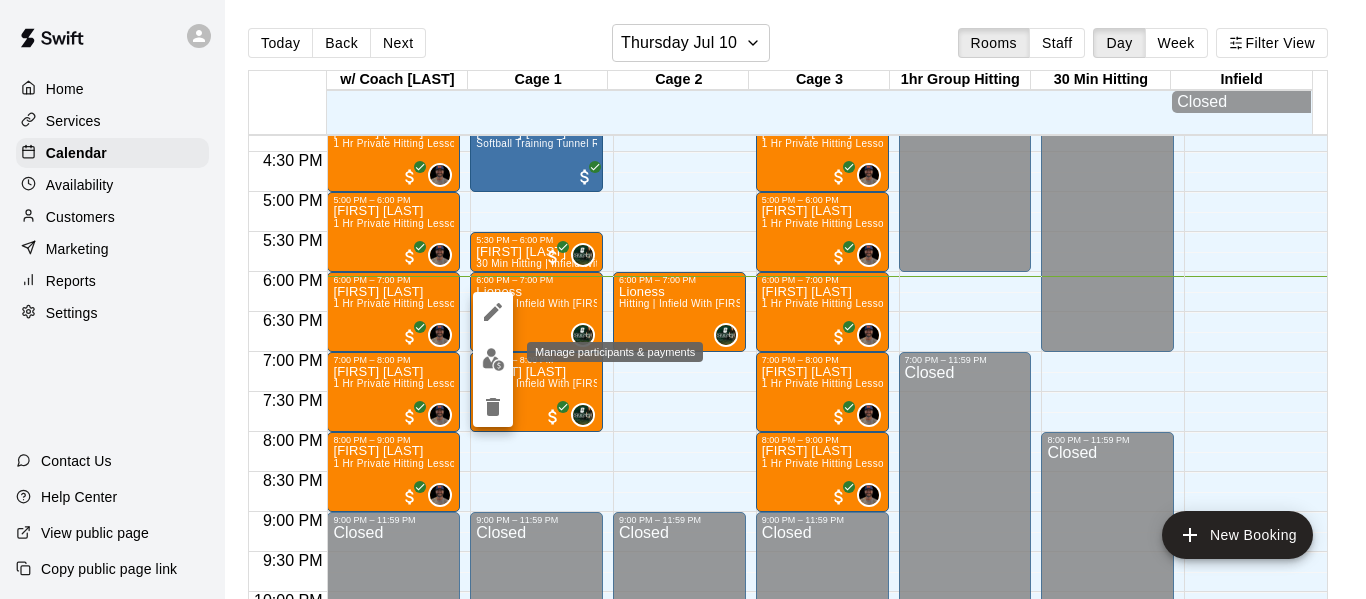 click at bounding box center [493, 359] 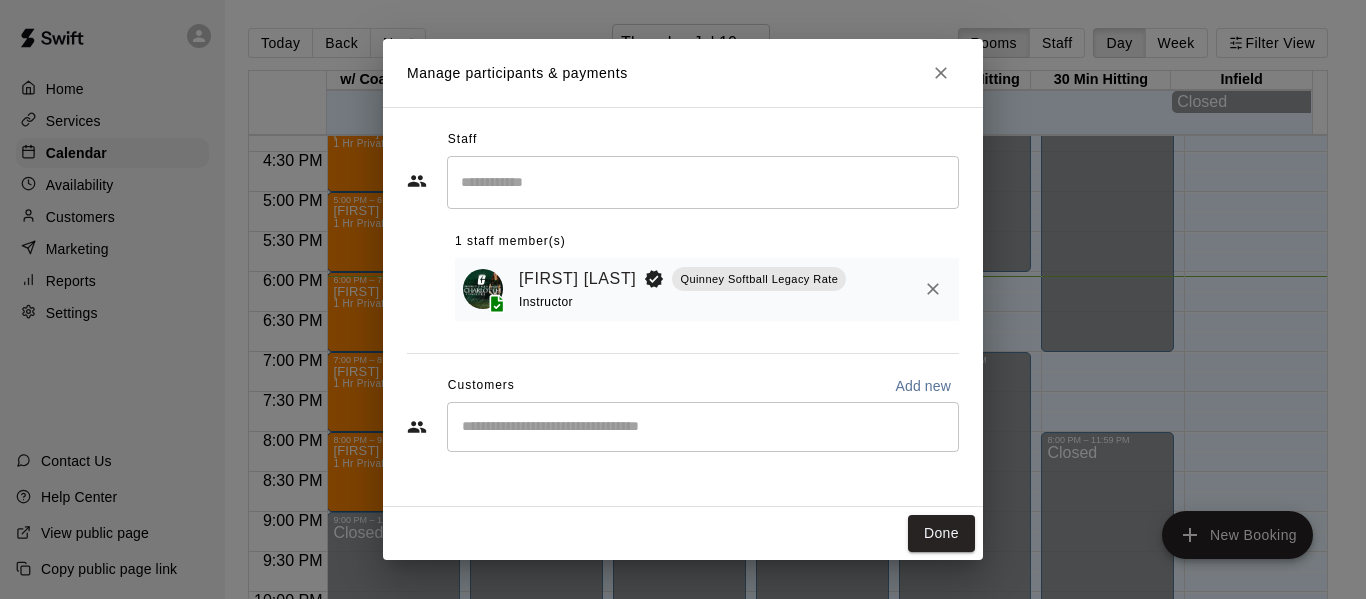 click 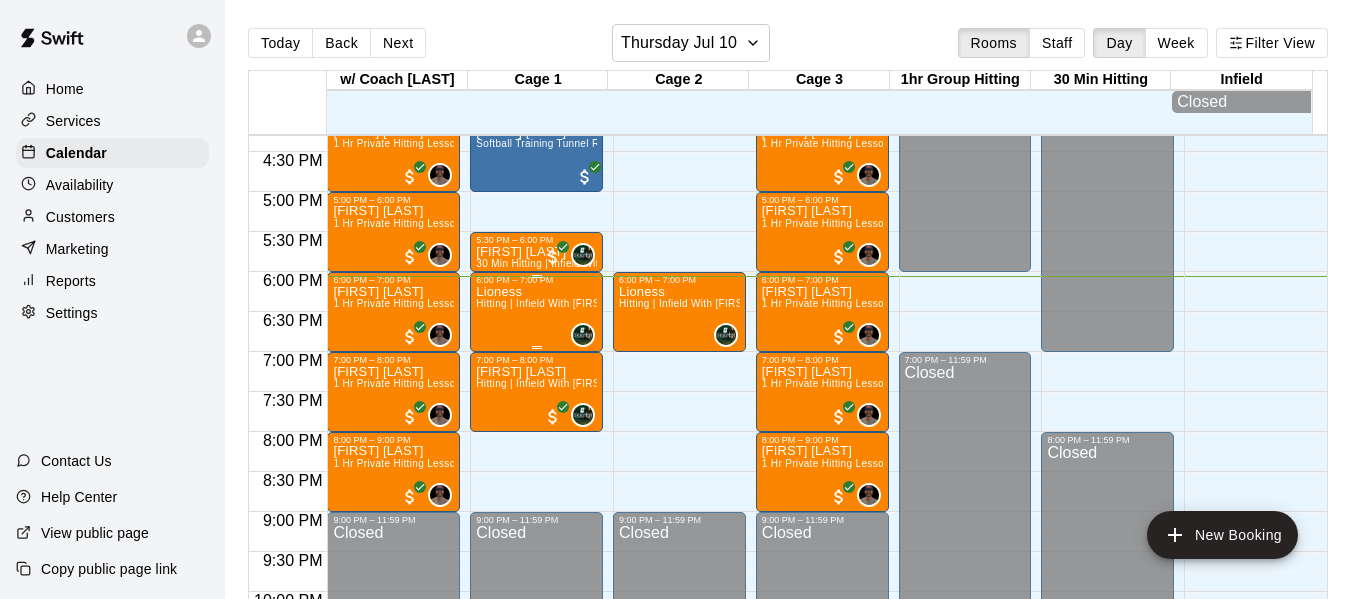 click on "Lioness Hitting | Infield With Makaila Quinney Basha High School Senior (UNC Charlotte commit)" at bounding box center (536, 584) 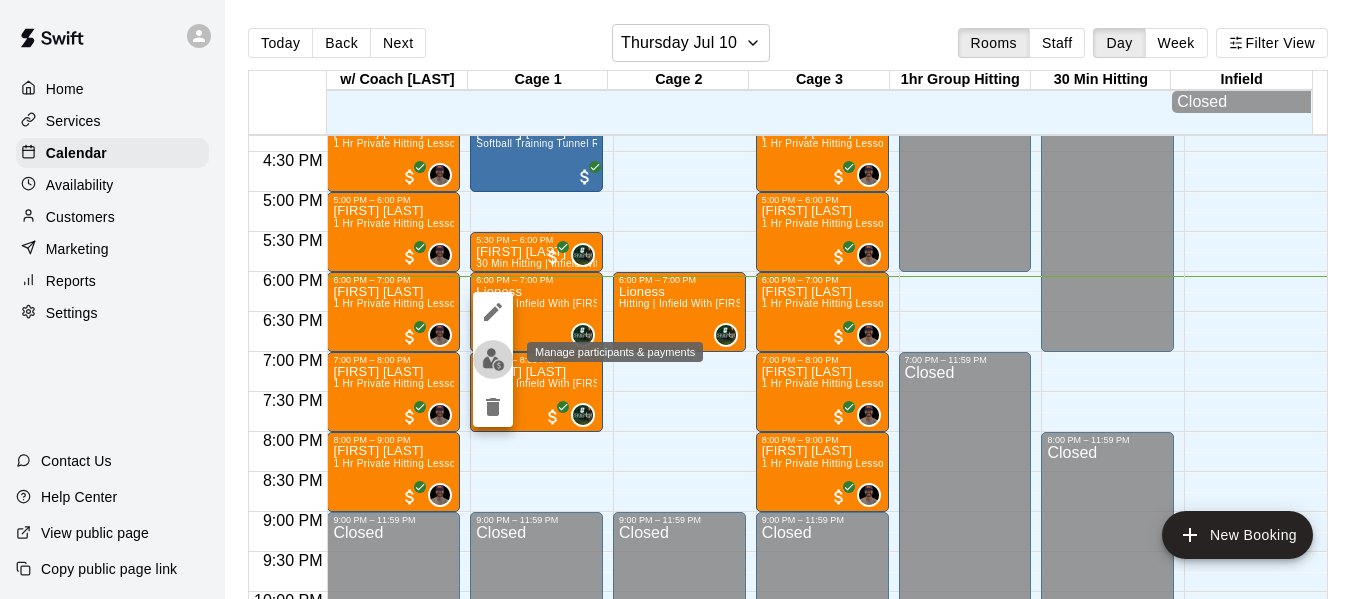 click at bounding box center [493, 359] 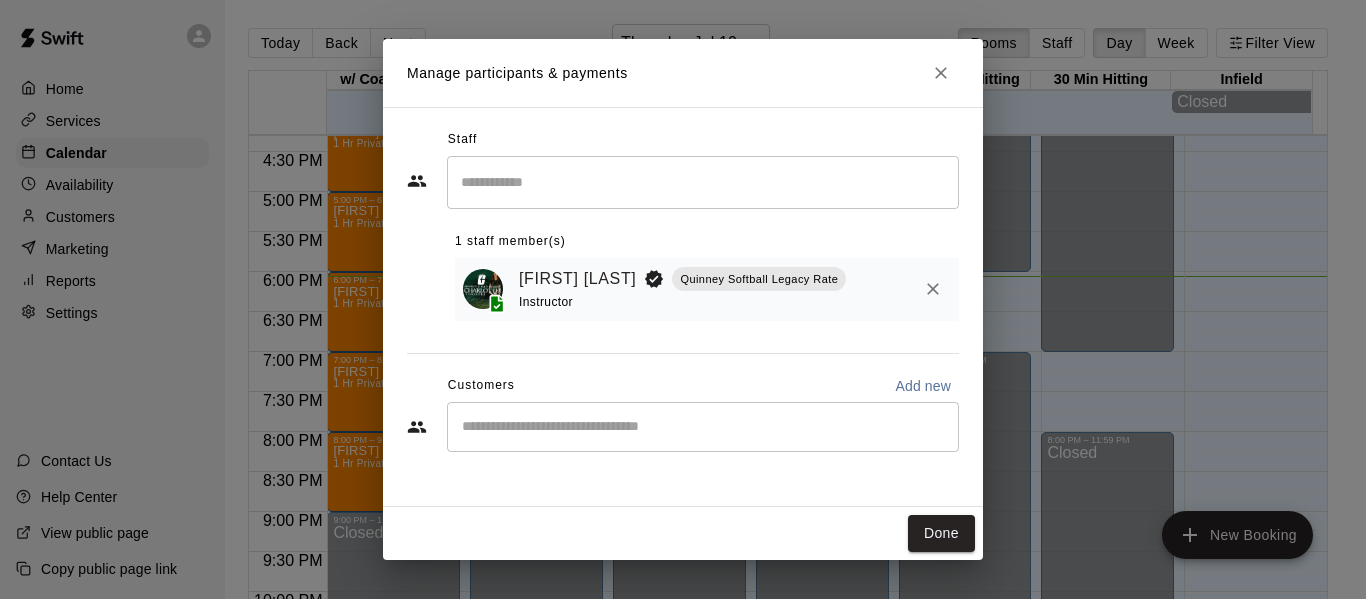 click on "Add new" at bounding box center [923, 386] 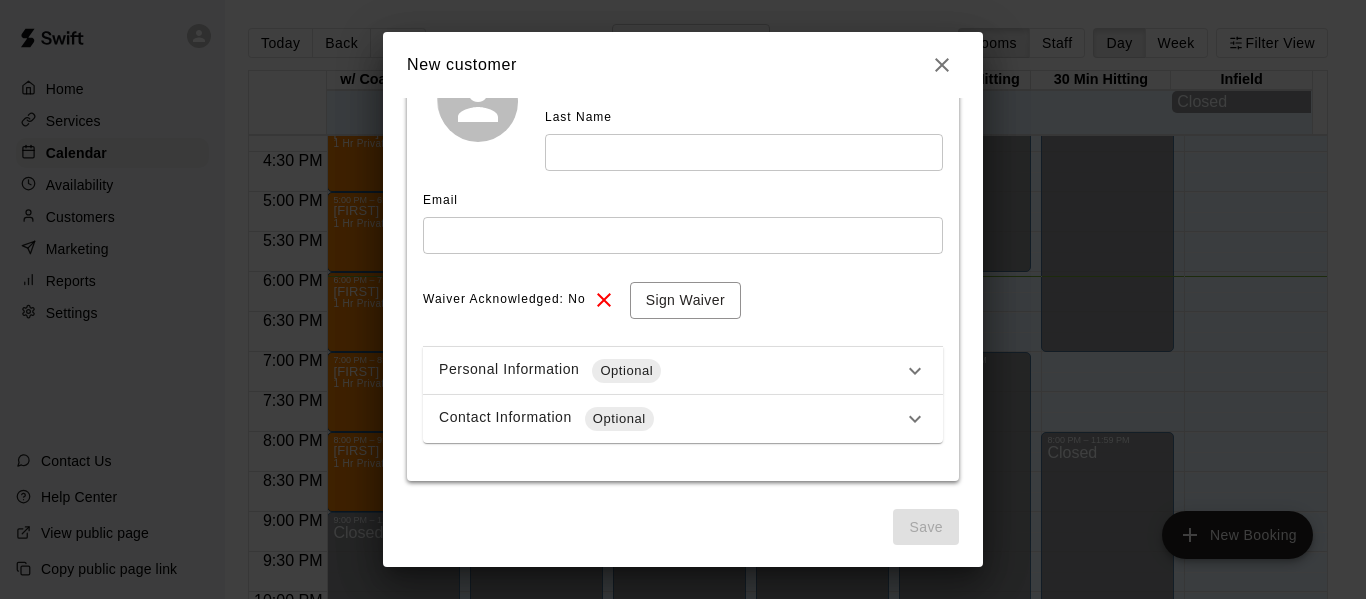 scroll, scrollTop: 227, scrollLeft: 0, axis: vertical 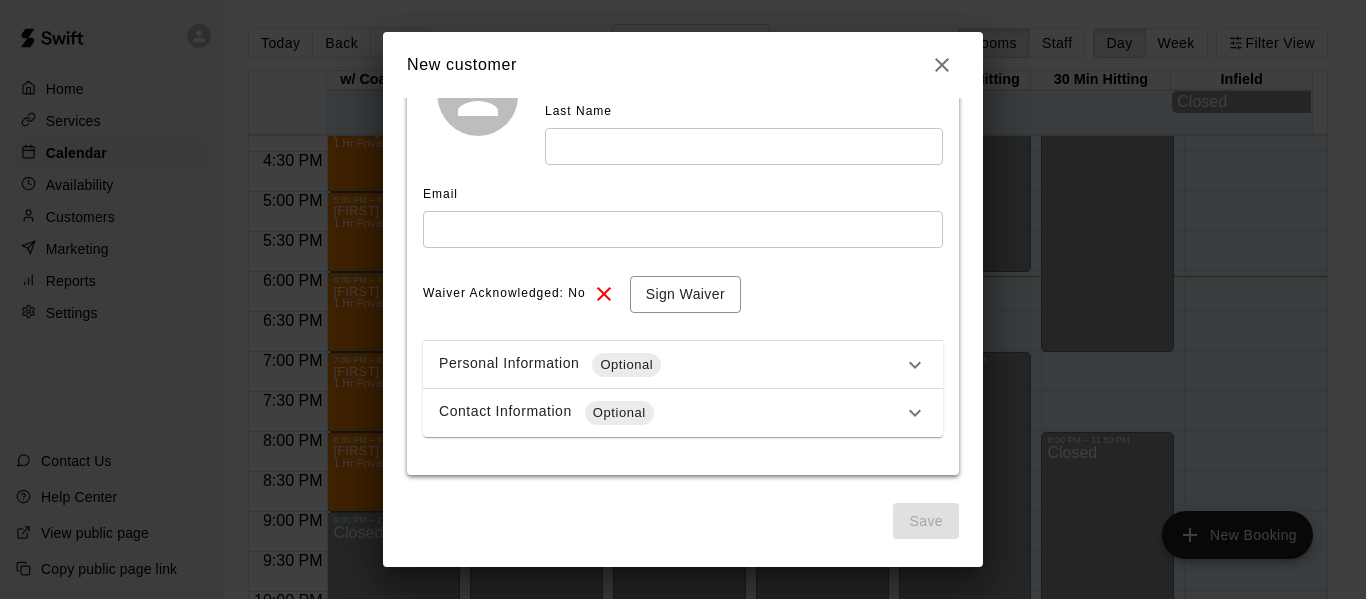 click 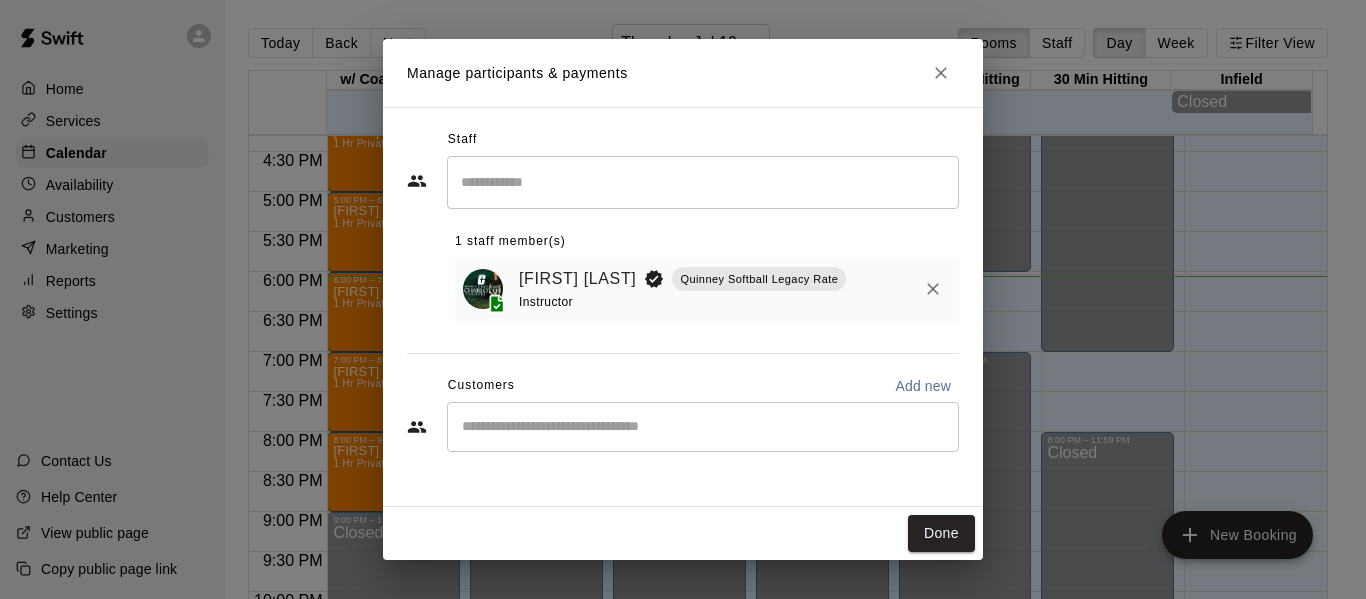 click on "​" at bounding box center [703, 427] 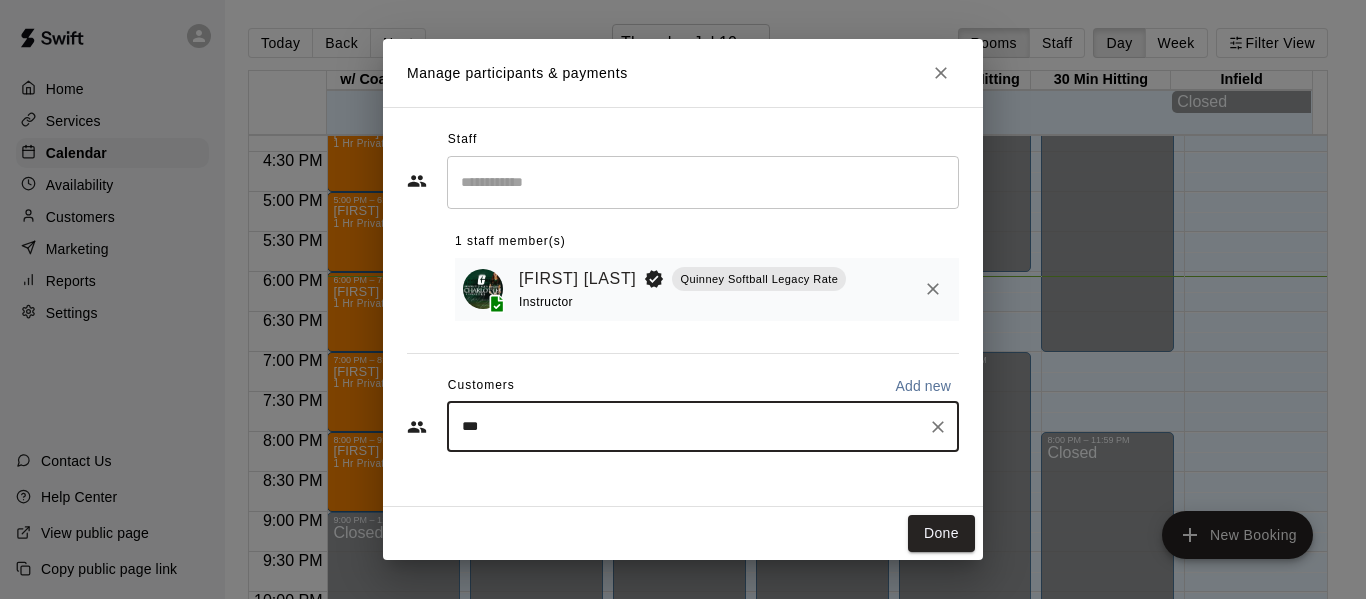 type on "****" 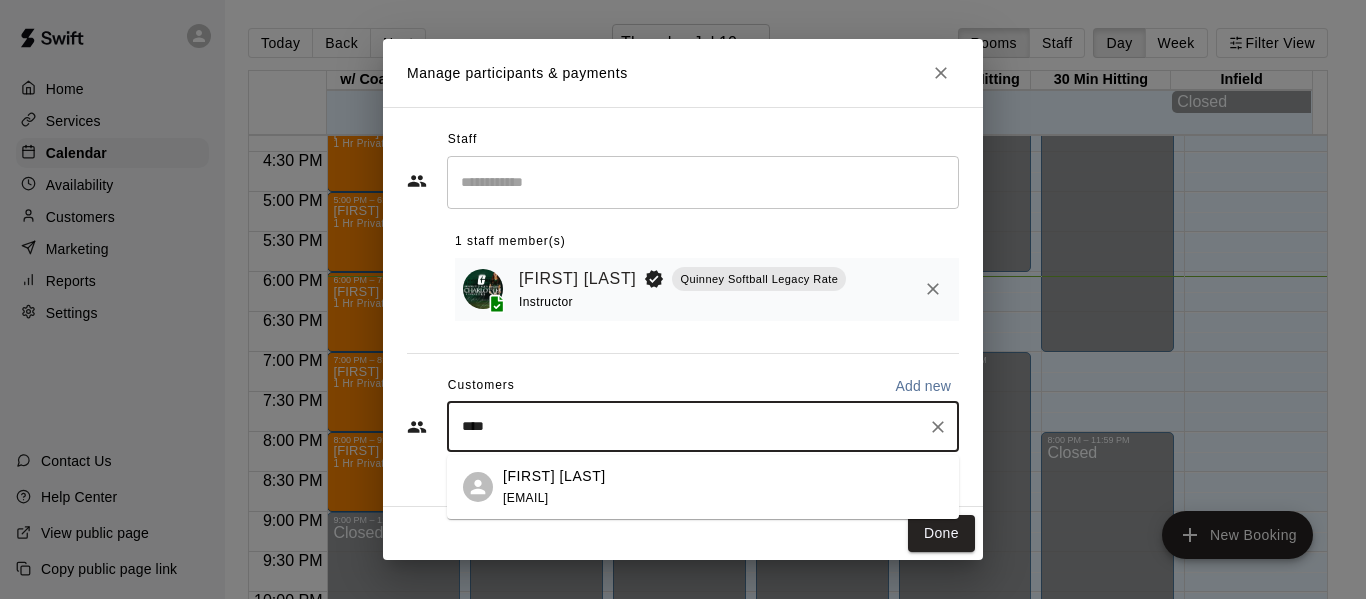 click on "Dustin  Sandsness andi_sands@hotmail.com" at bounding box center (703, 487) 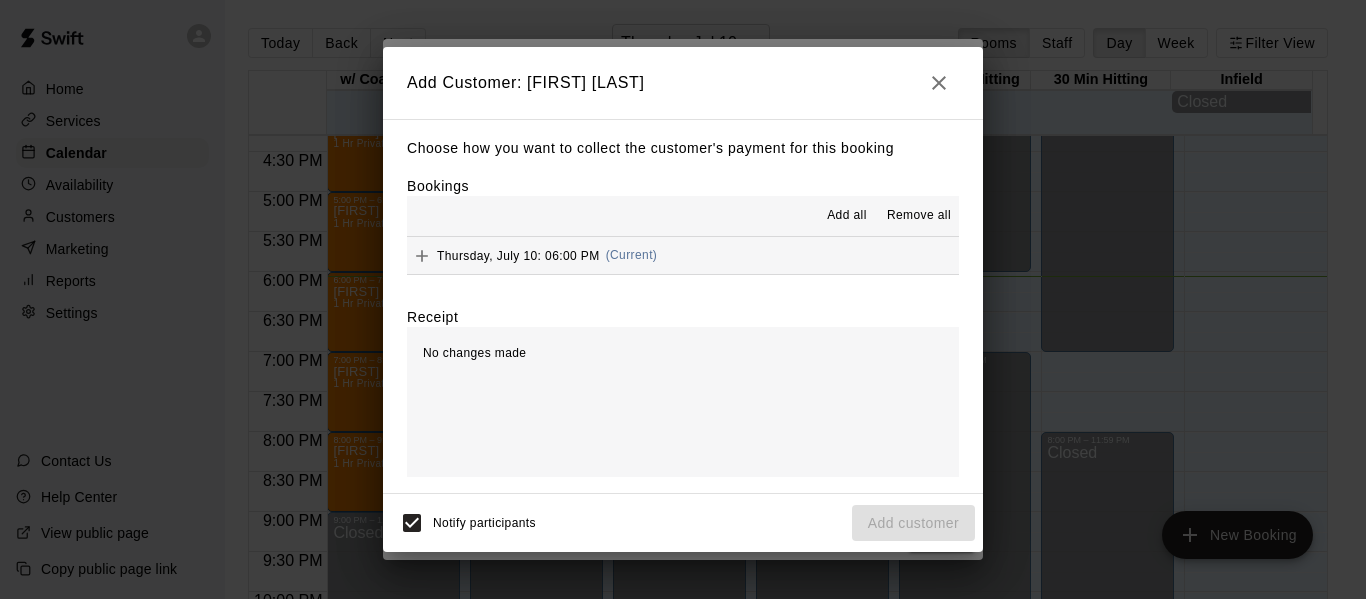 click on "Thursday, July 10: 06:00 PM" at bounding box center [518, 255] 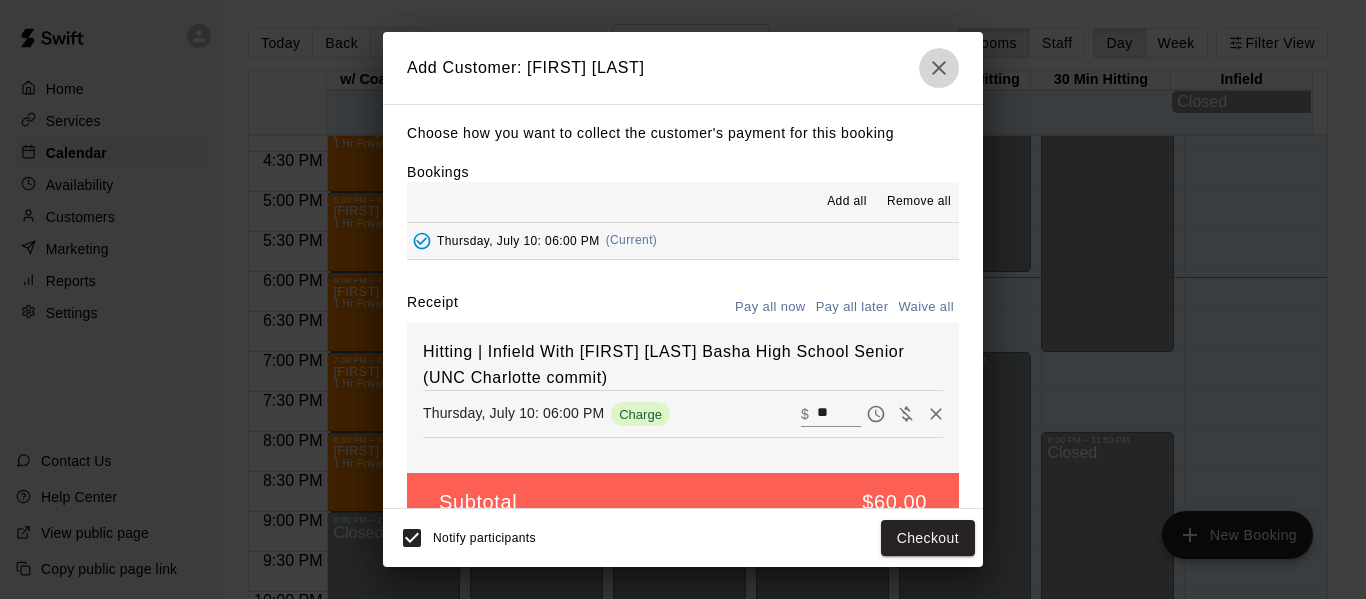 click 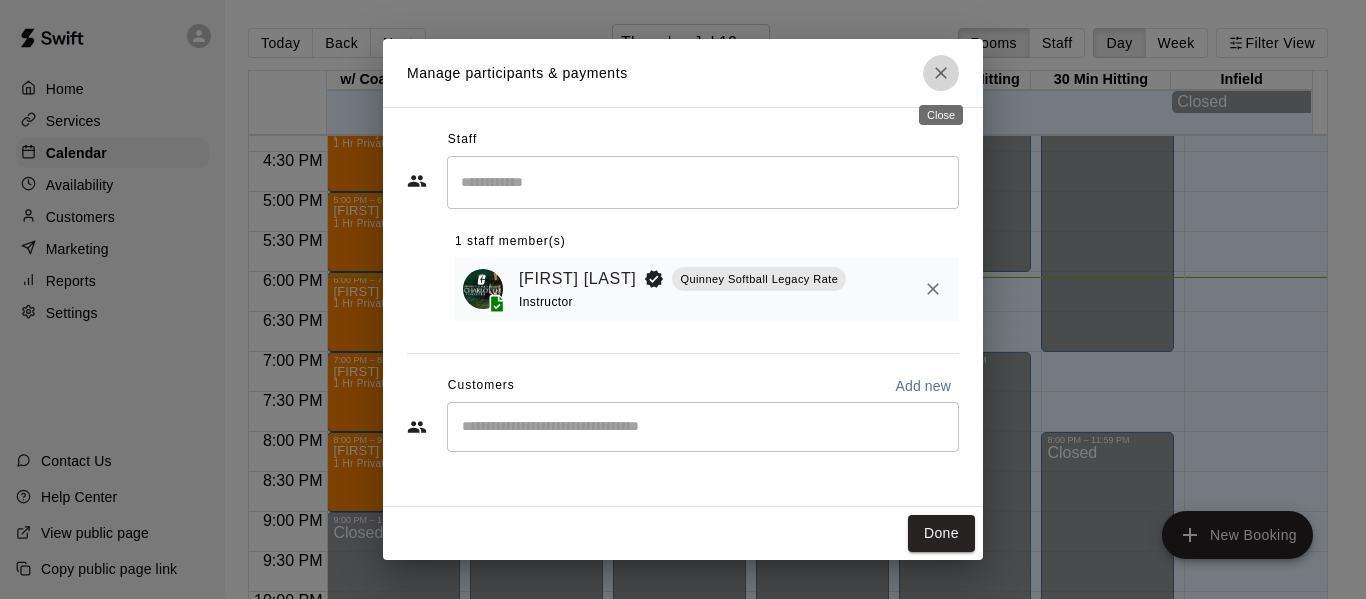 click at bounding box center (941, 73) 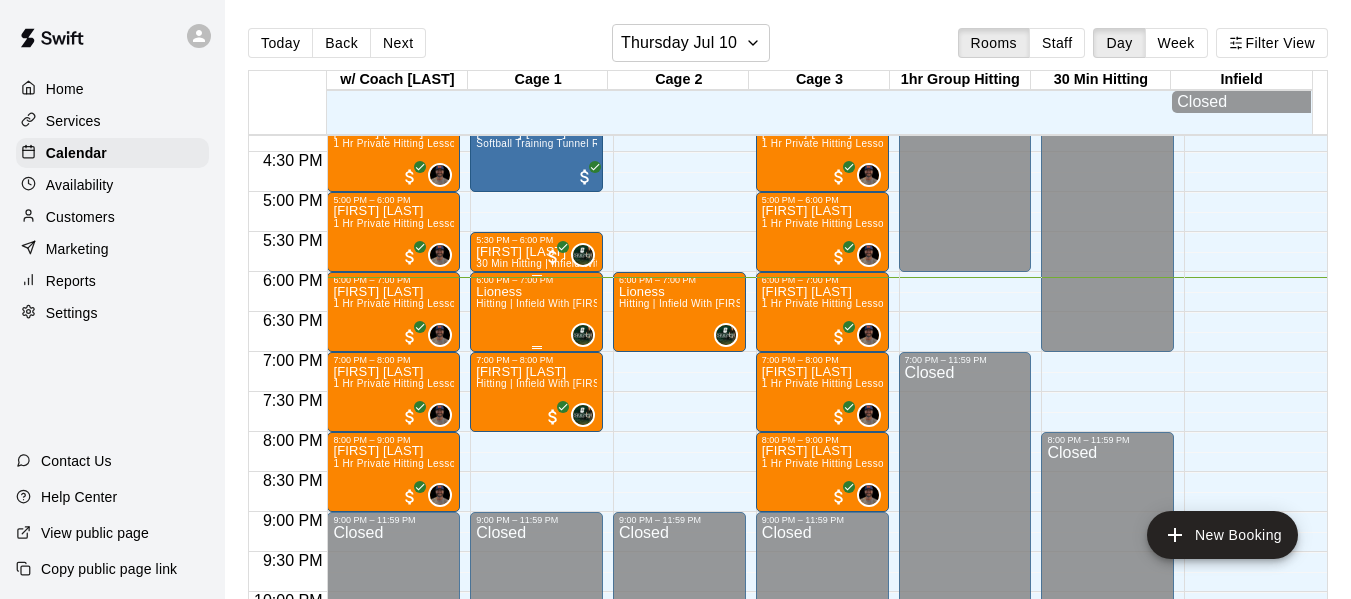 click on "Lioness Hitting | Infield With Makaila Quinney Basha High School Senior (UNC Charlotte commit)" at bounding box center (536, 584) 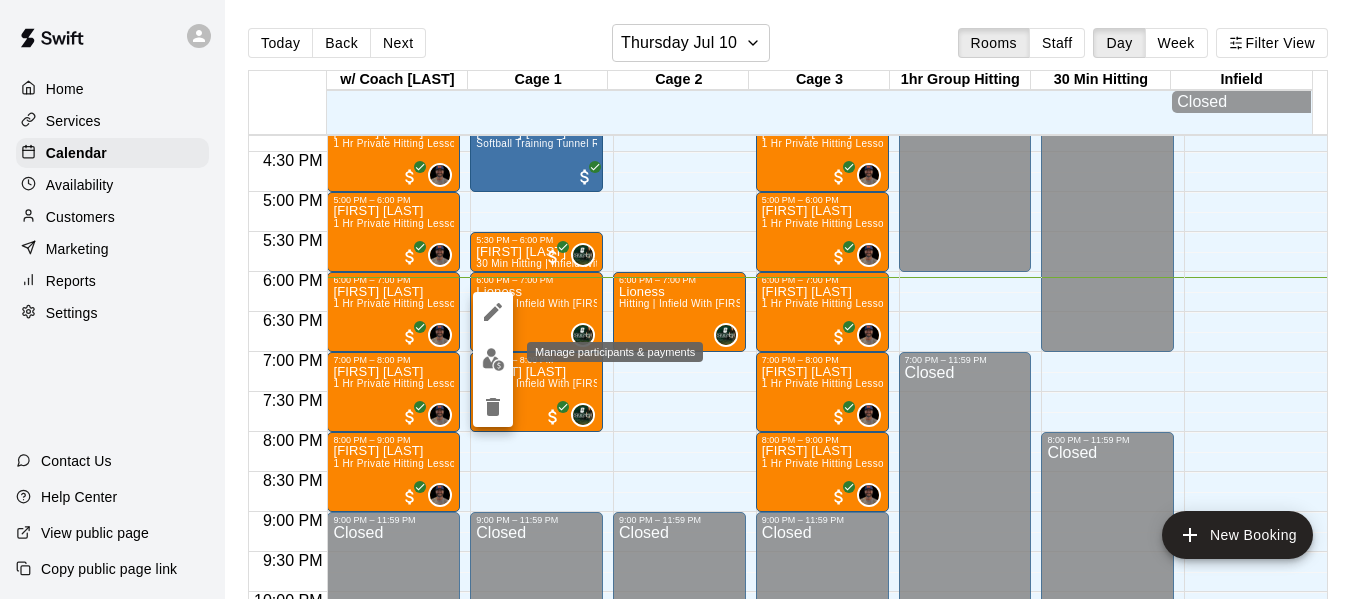 click at bounding box center (493, 359) 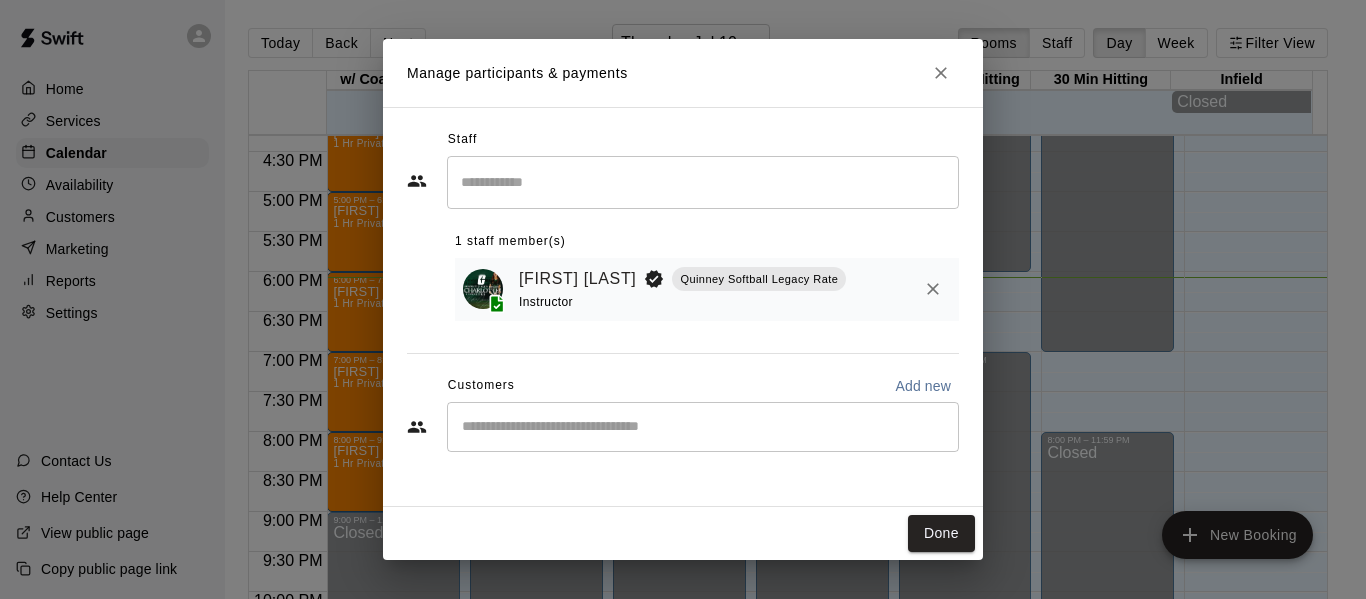 click on "Add new" at bounding box center [923, 386] 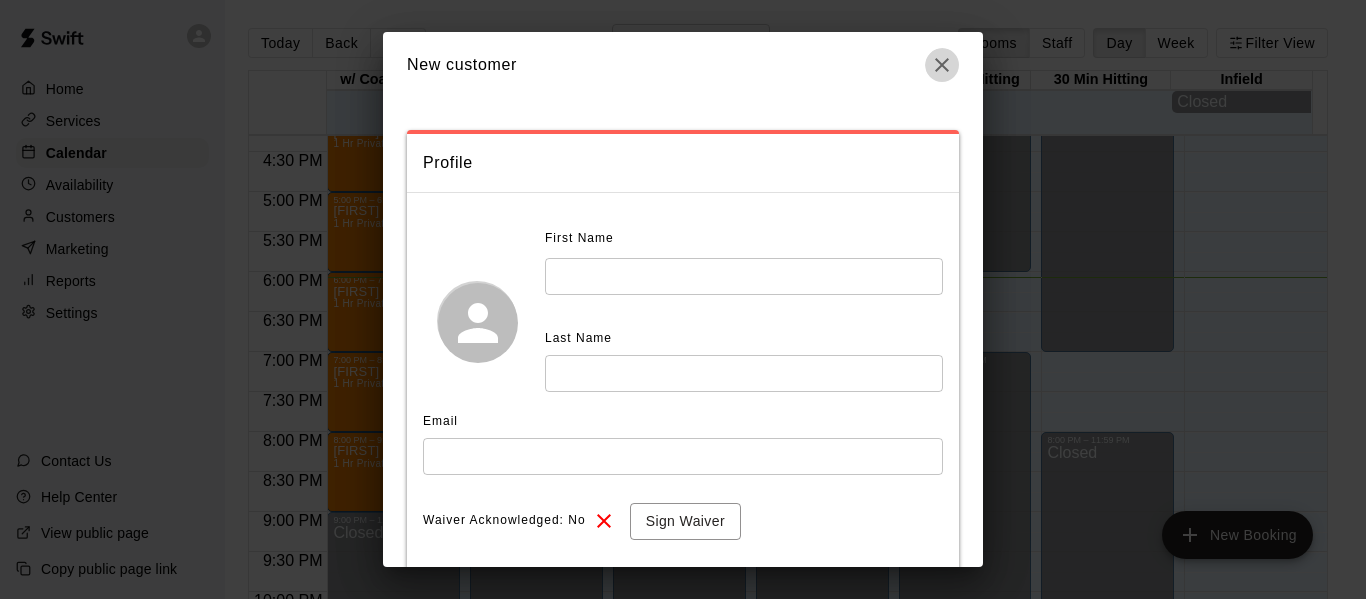 drag, startPoint x: 937, startPoint y: 62, endPoint x: 860, endPoint y: 208, distance: 165.0606 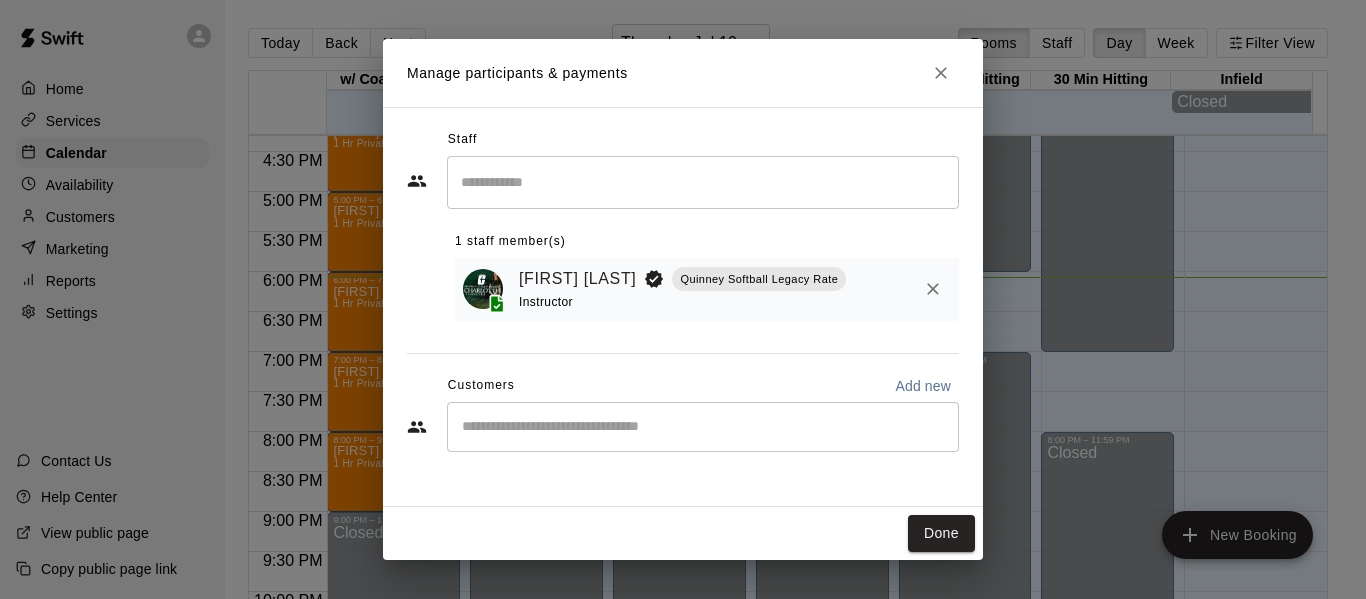click at bounding box center [703, 427] 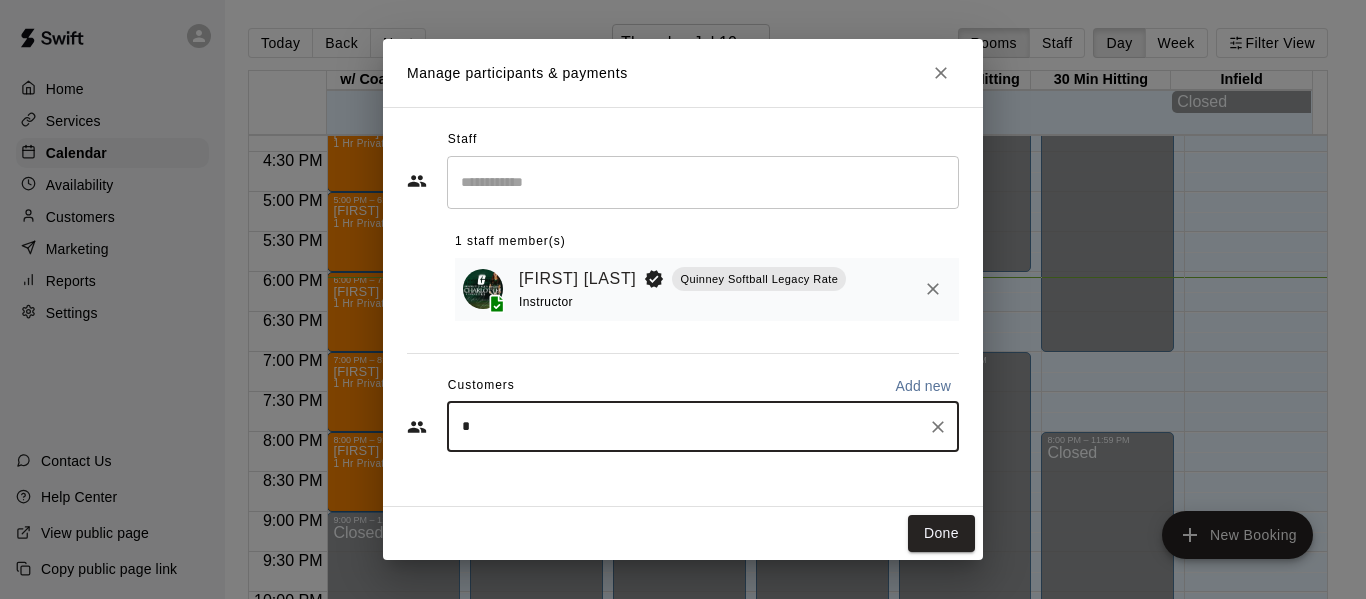 type on "**" 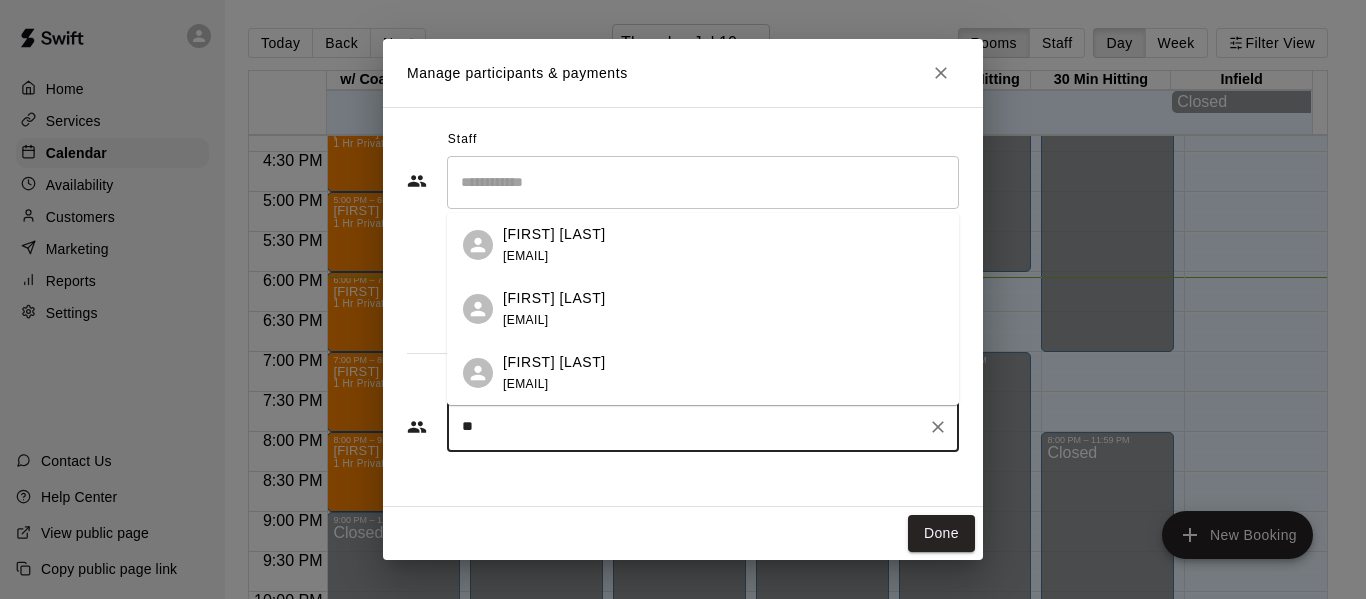click on "Dustin  Sandsness" at bounding box center (554, 362) 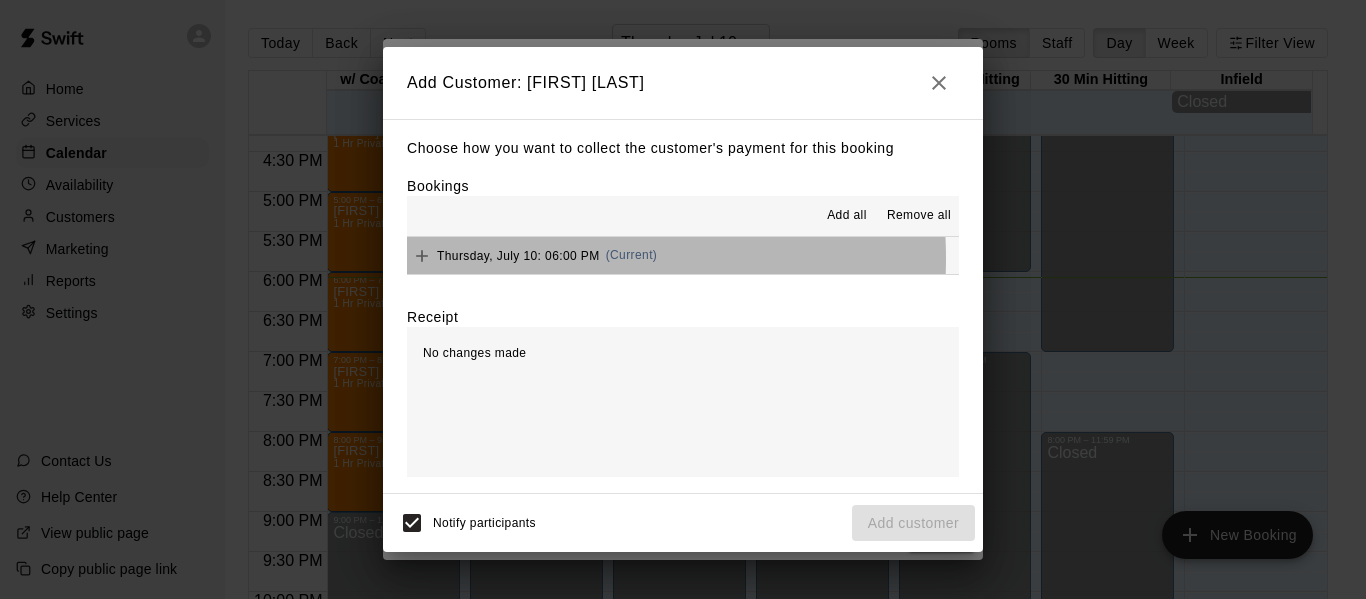 click on "Thursday, July 10: 06:00 PM" at bounding box center [518, 255] 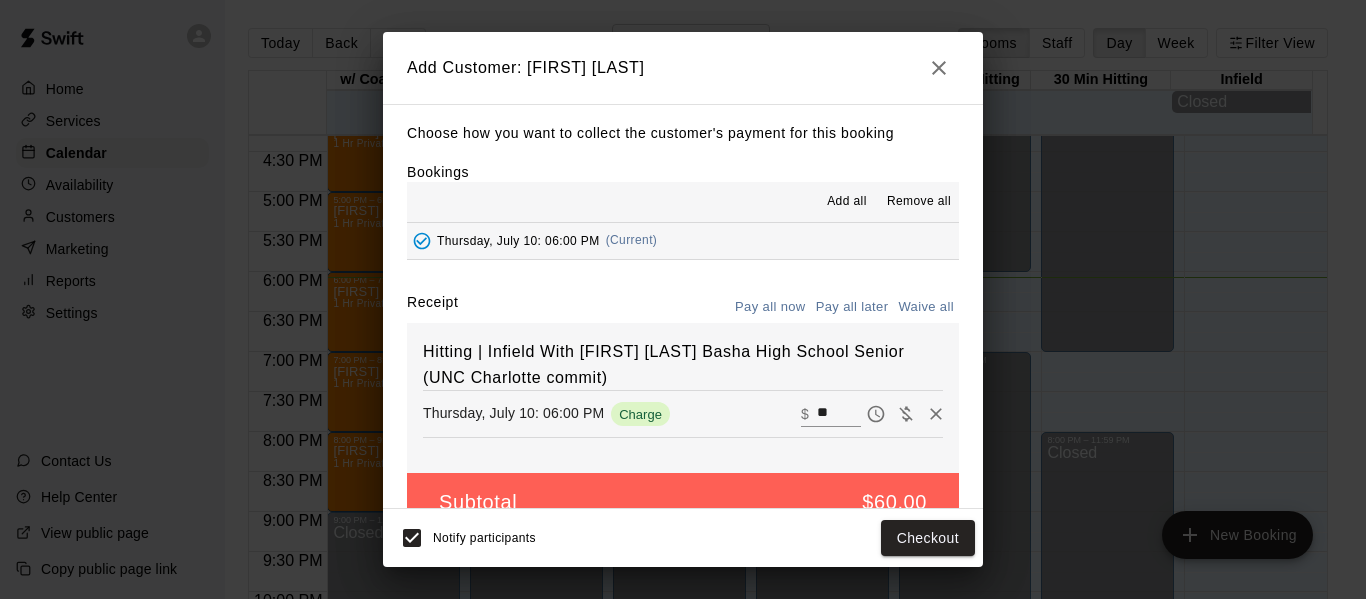 click on "**" at bounding box center (839, 414) 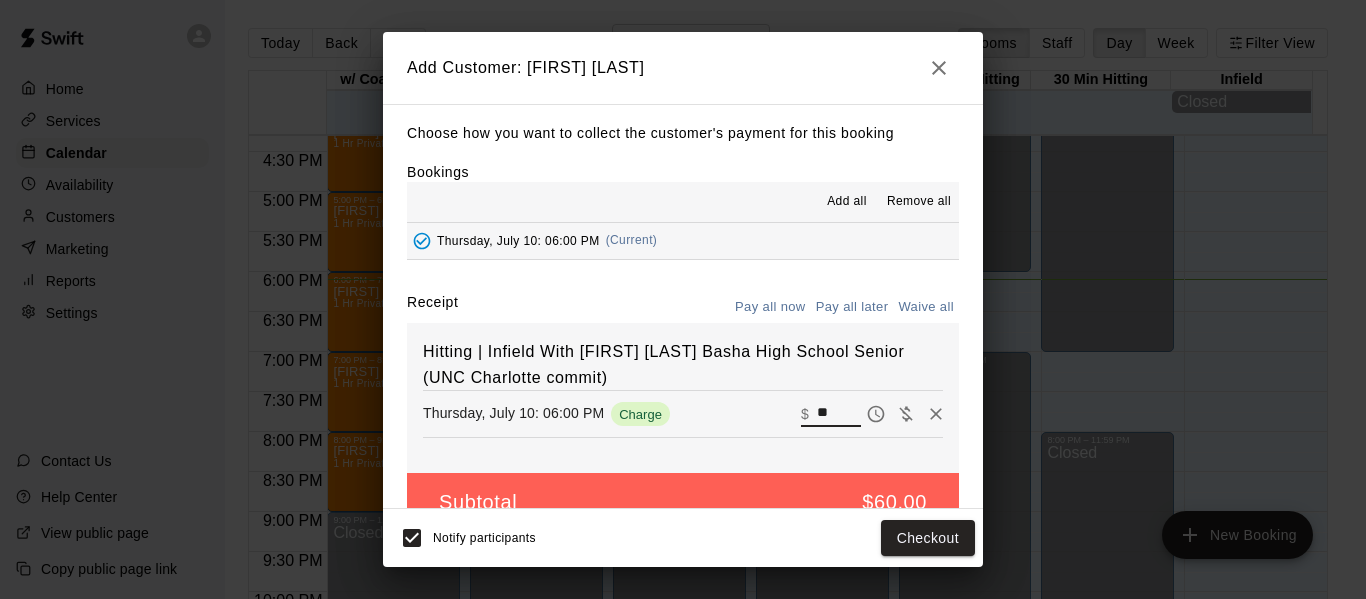 type on "*" 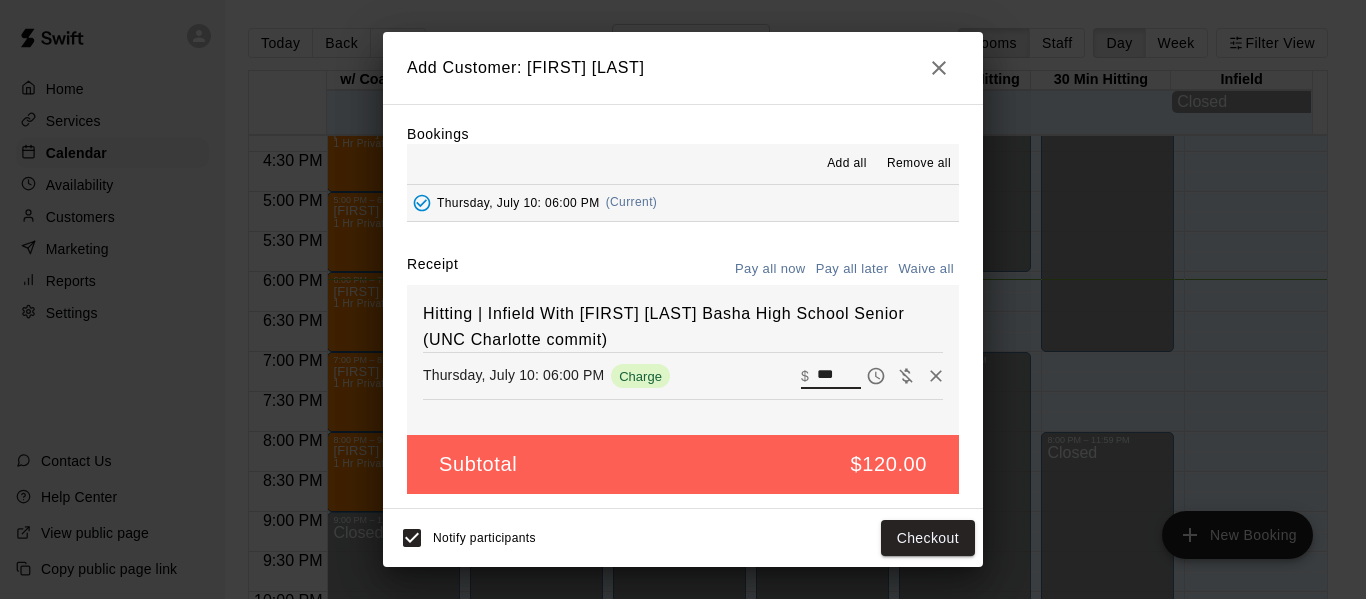 scroll, scrollTop: 42, scrollLeft: 0, axis: vertical 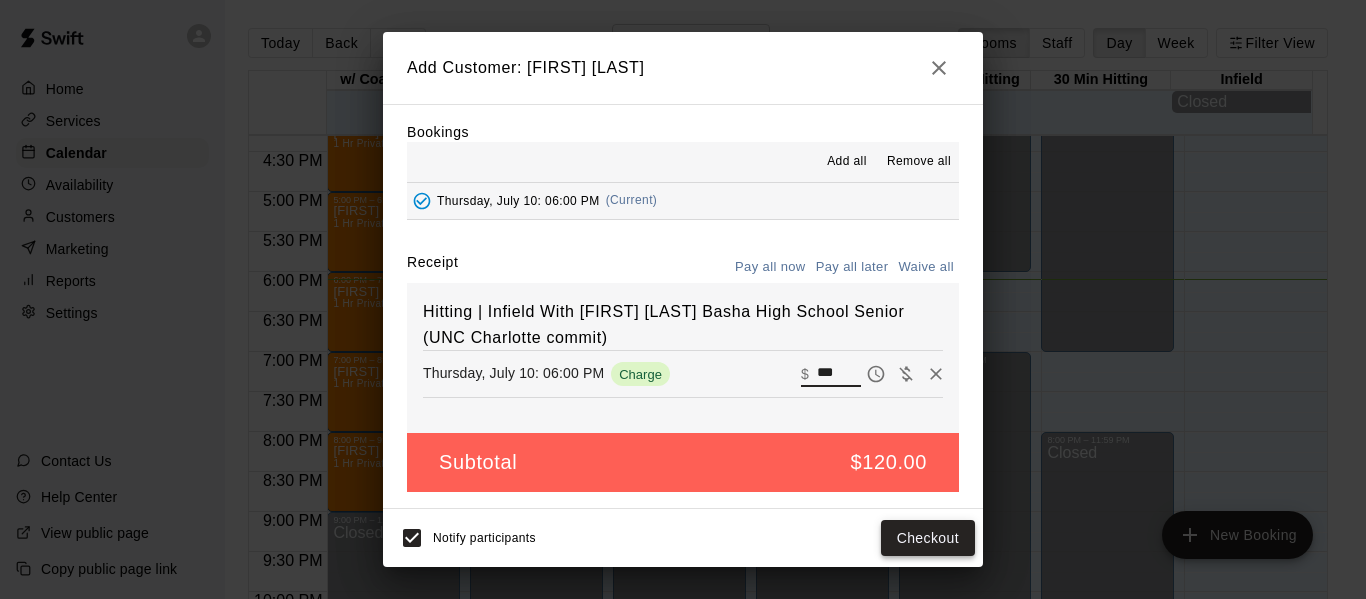 type on "***" 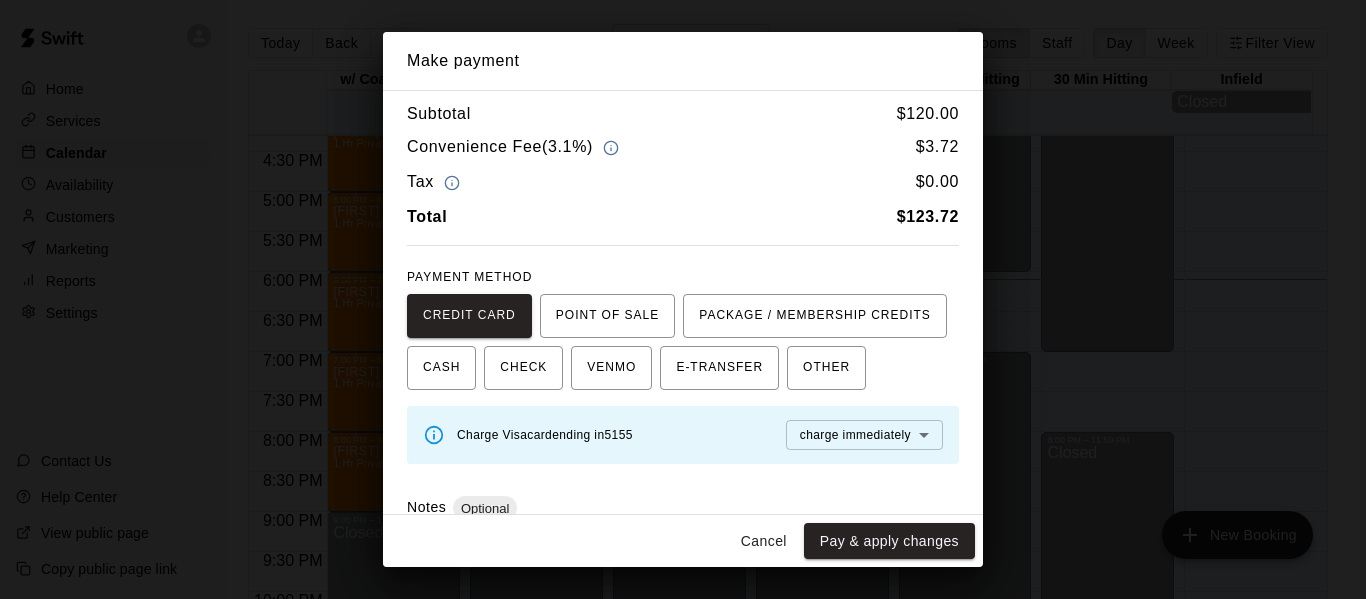scroll, scrollTop: 0, scrollLeft: 0, axis: both 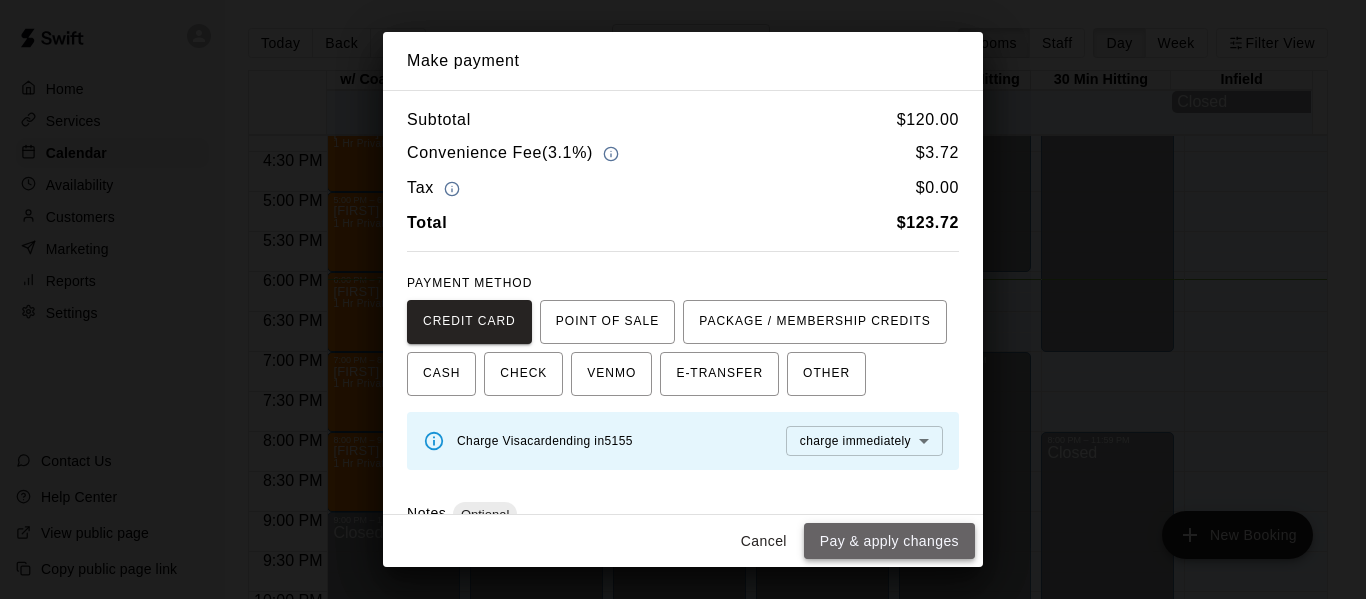 click on "Pay & apply changes" at bounding box center (889, 541) 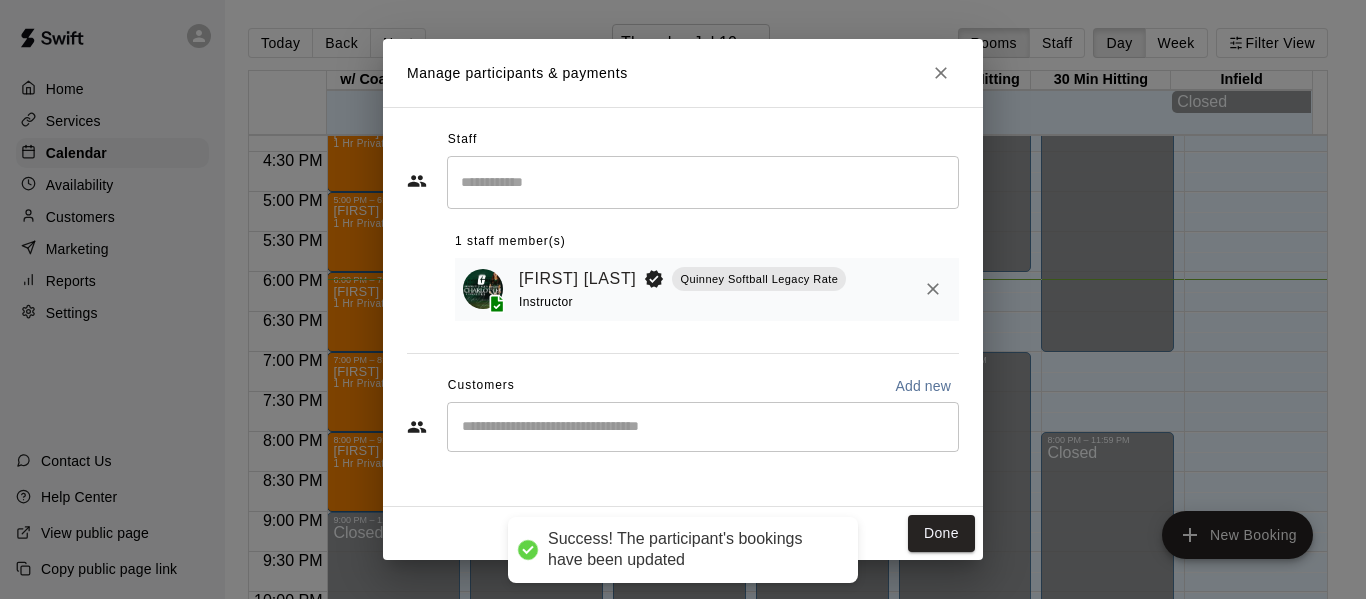 scroll, scrollTop: 0, scrollLeft: 0, axis: both 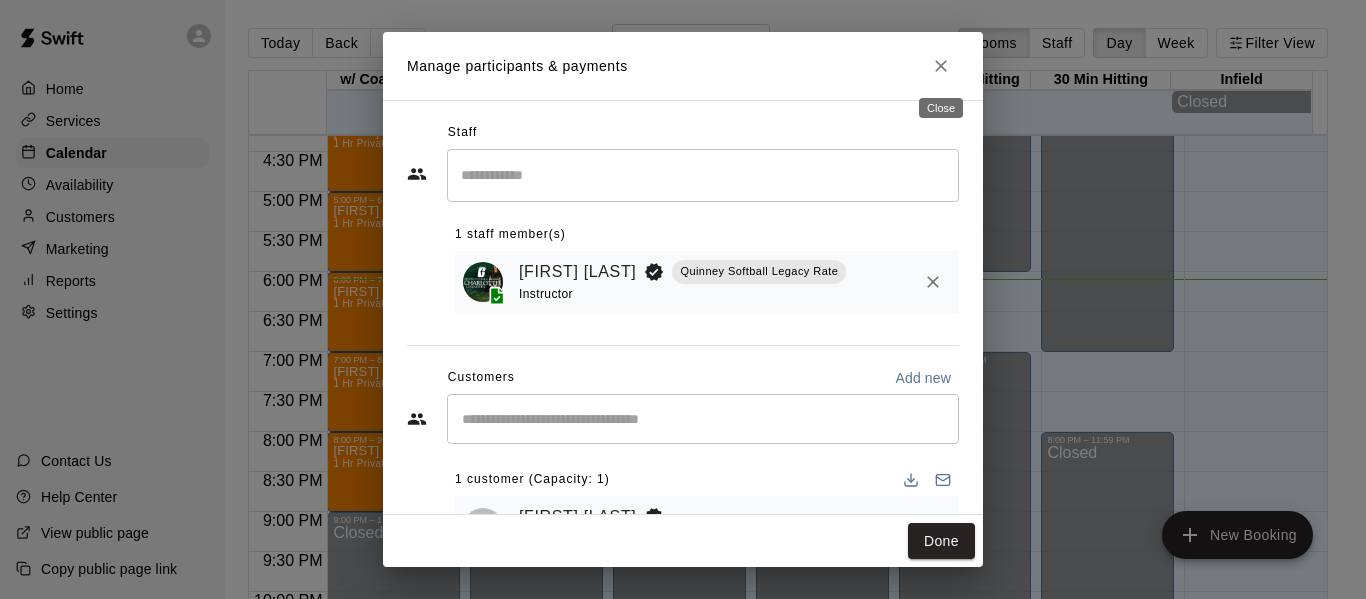 click 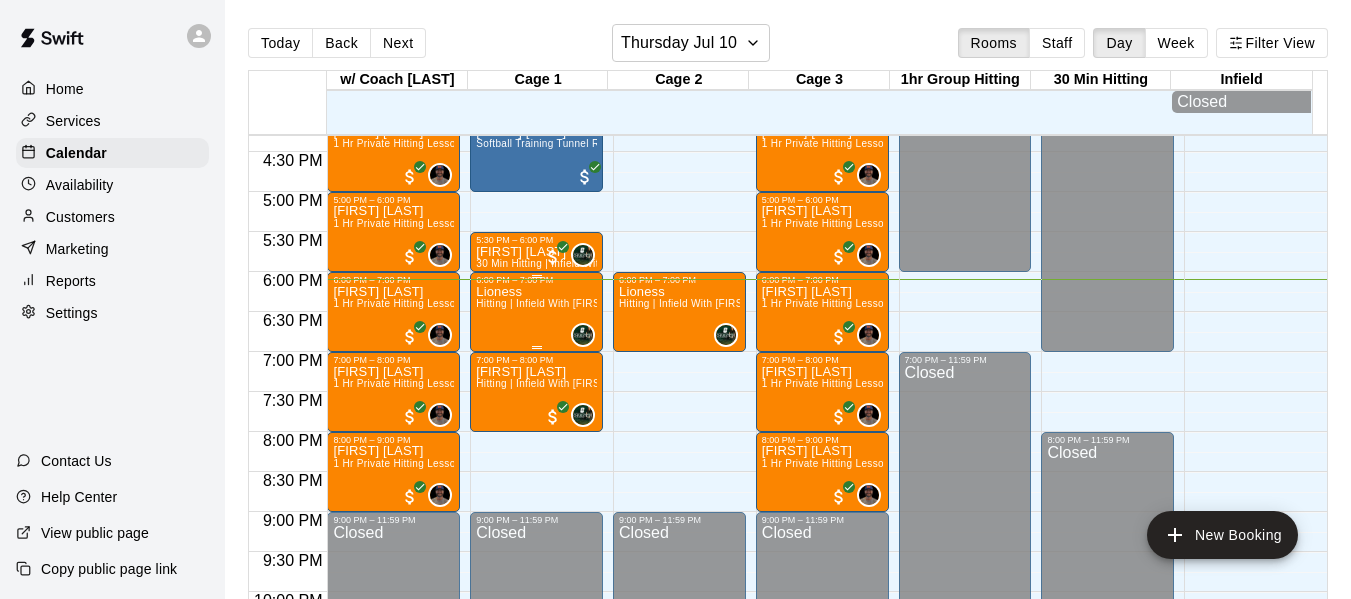 click on "Lioness Hitting | Infield With Makaila Quinney Basha High School Senior (UNC Charlotte commit)" at bounding box center [536, 584] 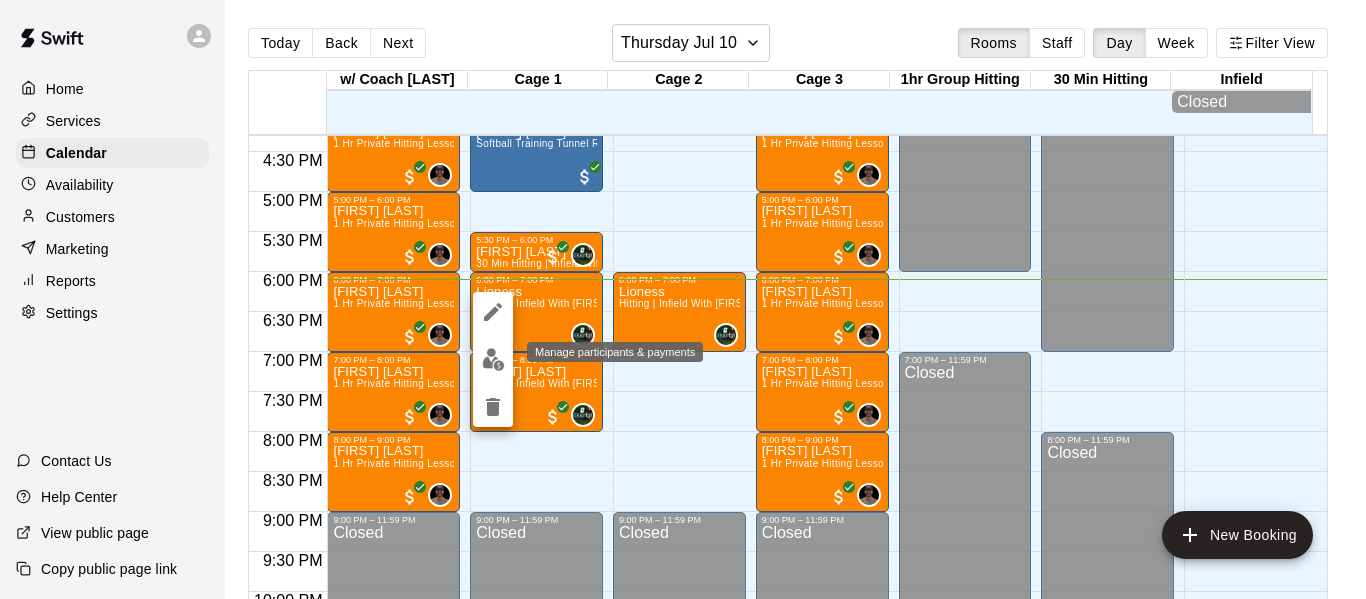 click at bounding box center (493, 359) 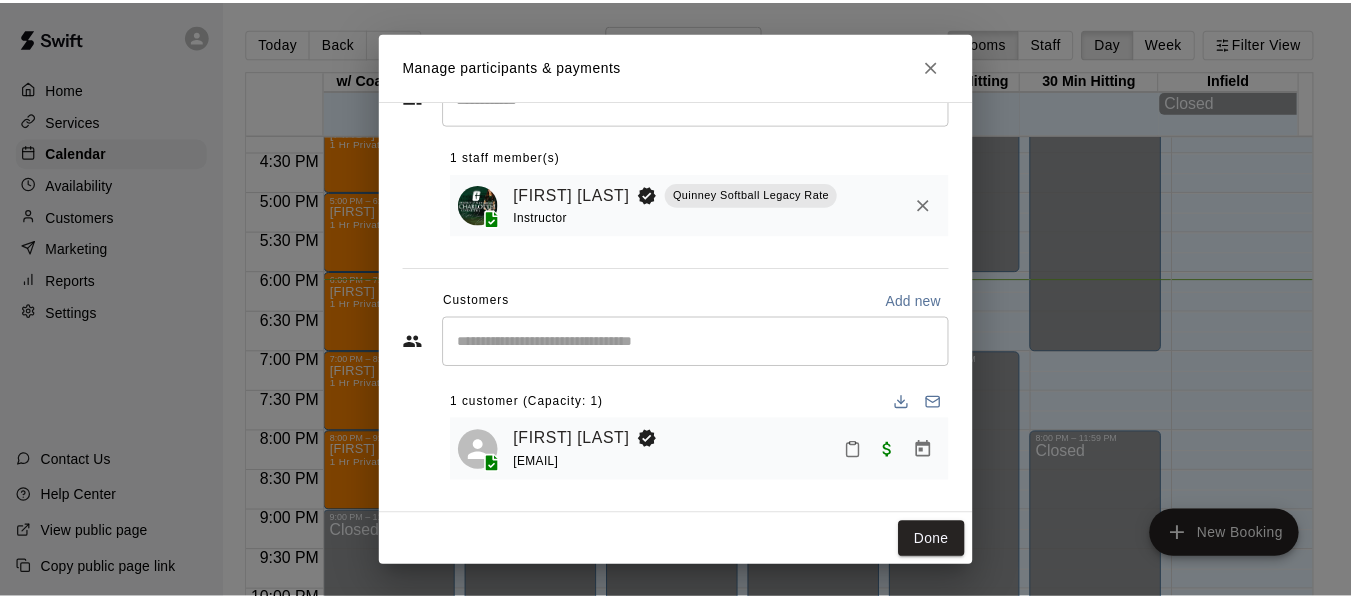 scroll, scrollTop: 83, scrollLeft: 0, axis: vertical 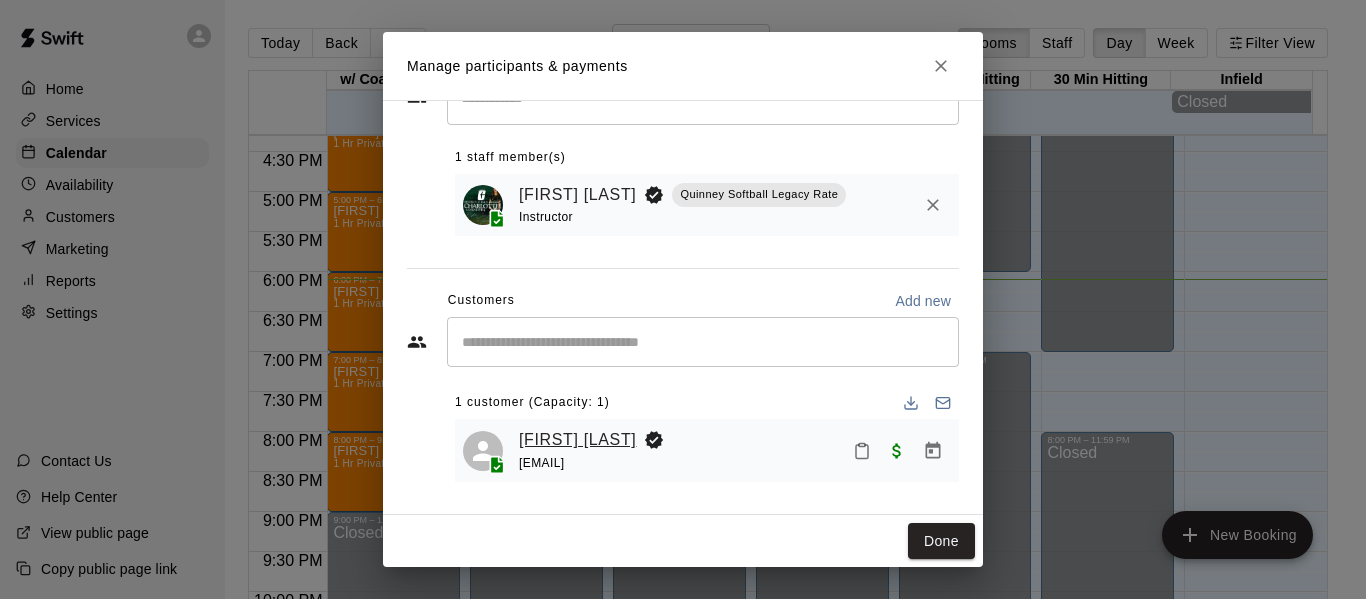 click on "Dustin  Sandsness" at bounding box center (577, 440) 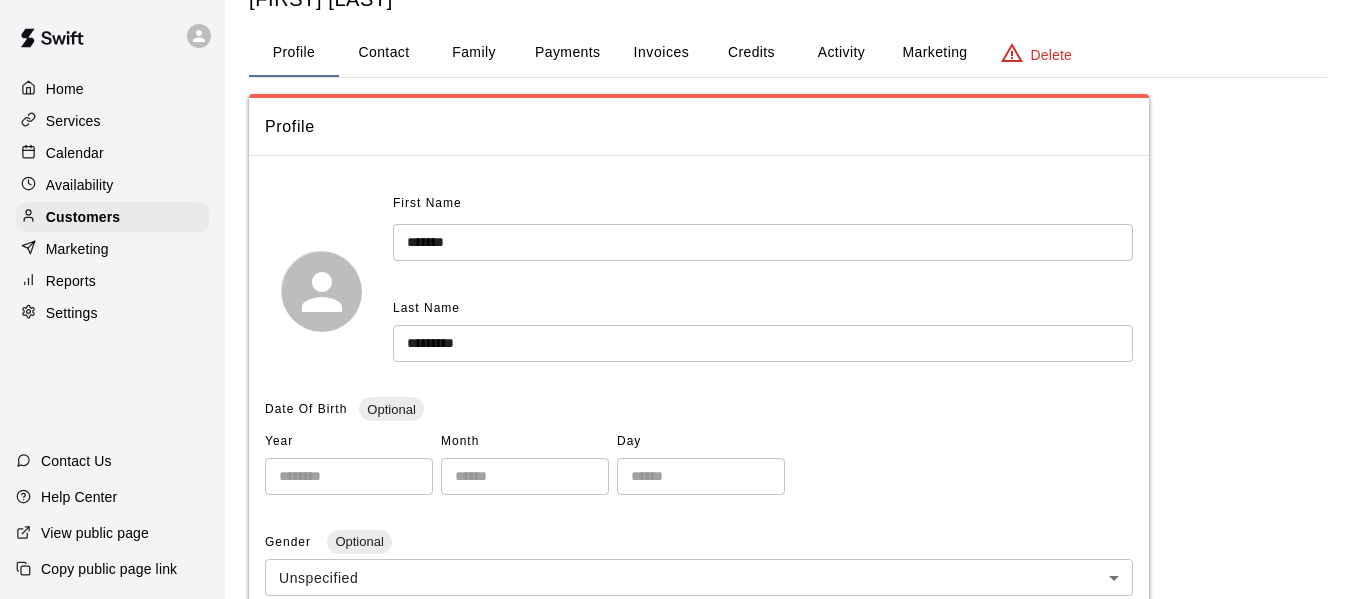 scroll, scrollTop: 0, scrollLeft: 0, axis: both 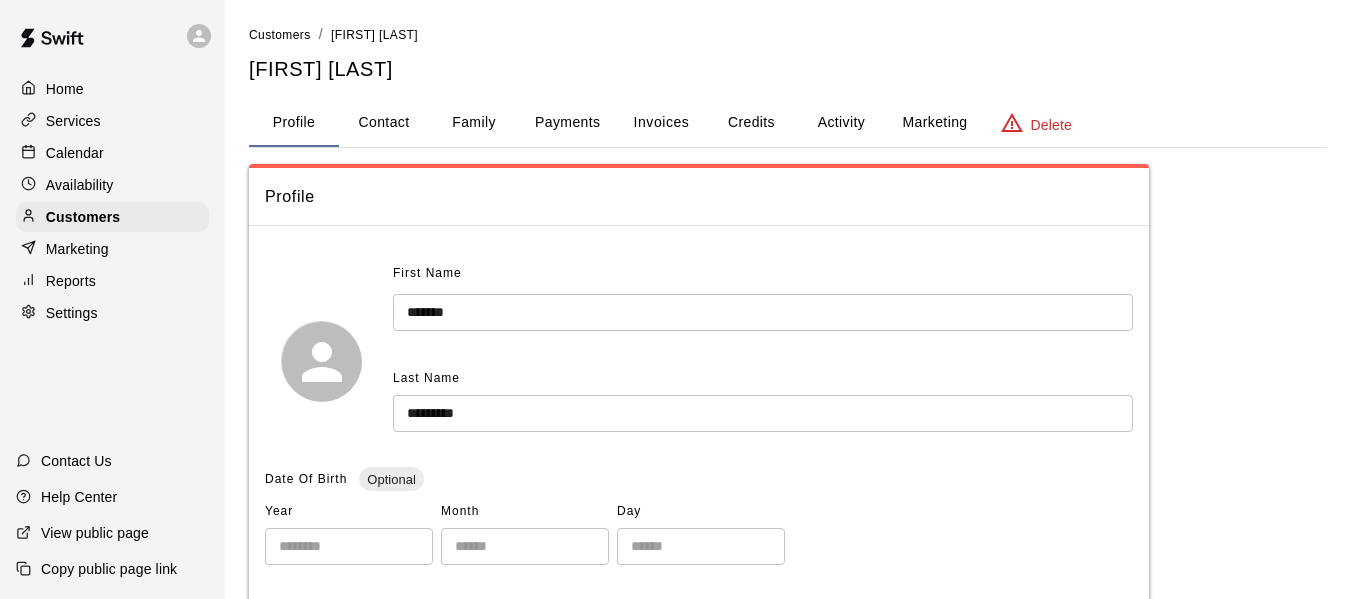 click on "Home" at bounding box center [65, 89] 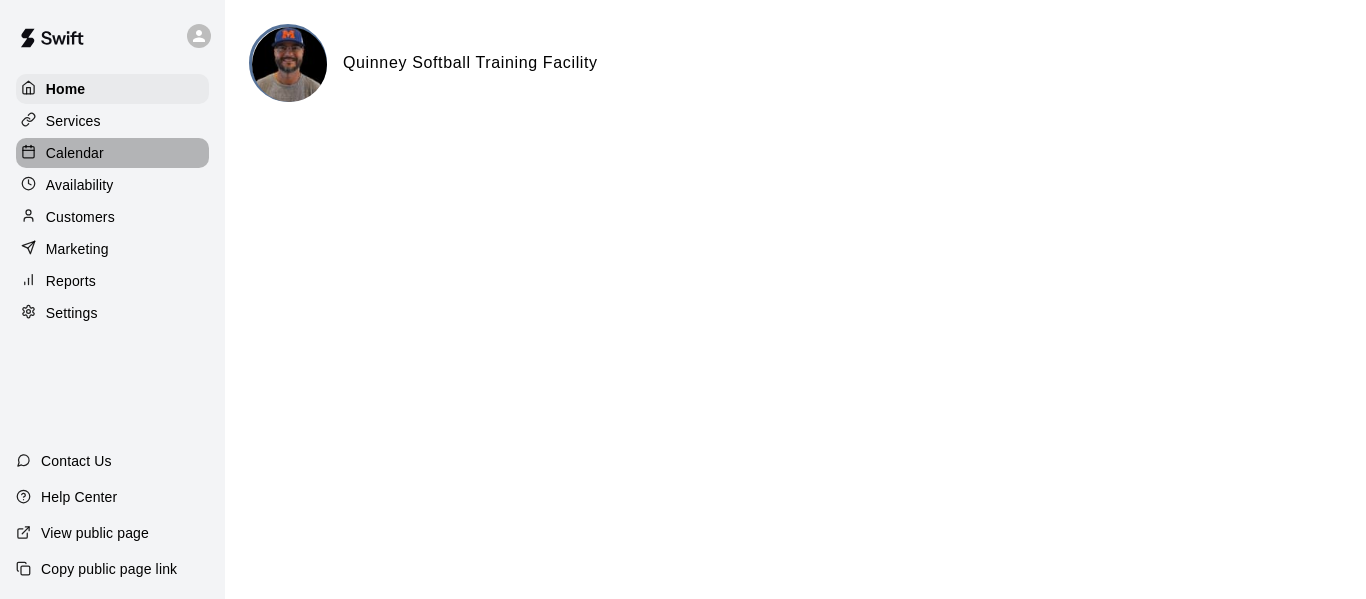 click on "Calendar" at bounding box center (112, 153) 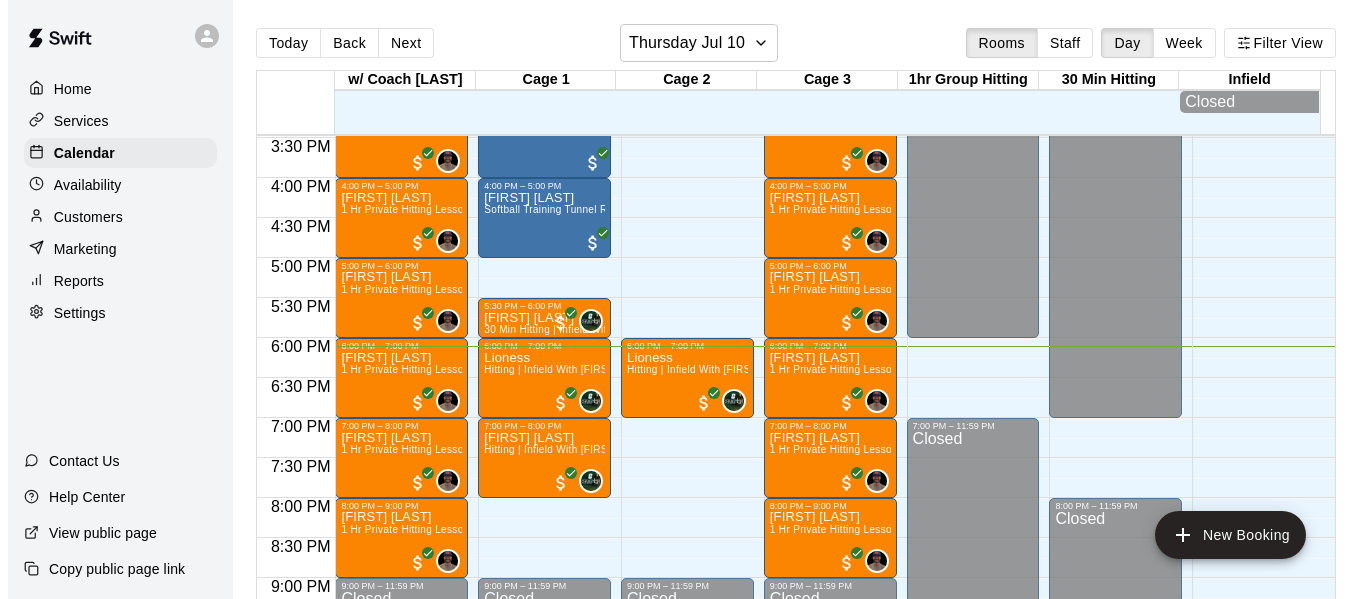 scroll, scrollTop: 1271, scrollLeft: 0, axis: vertical 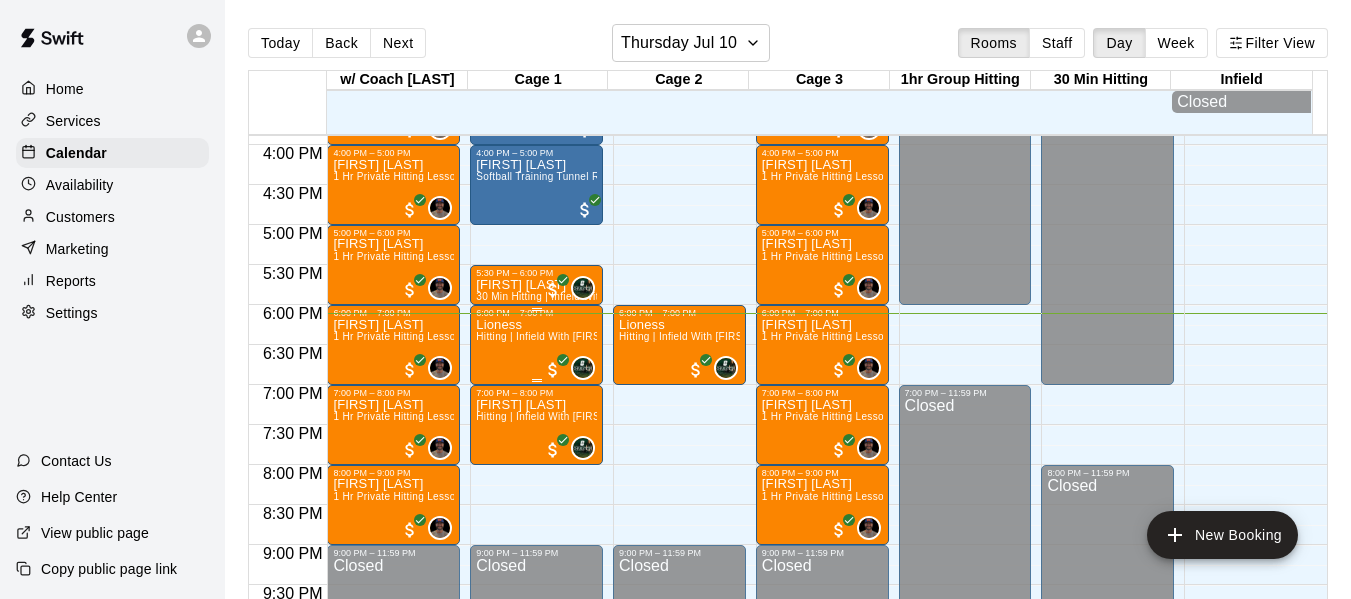 click on "Hitting | Infield With [FIRST] [LAST] [SCHOOL] [GRADE] ([UNIVERSITY] commit)" at bounding box center (683, 336) 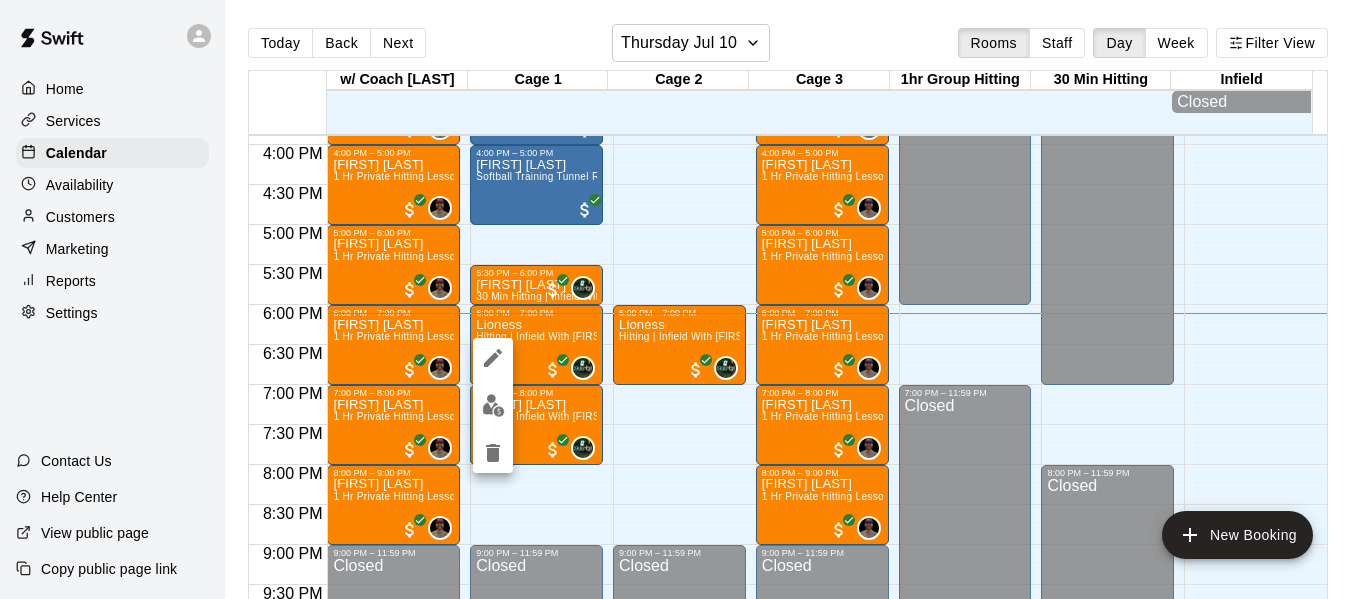 click at bounding box center [683, 299] 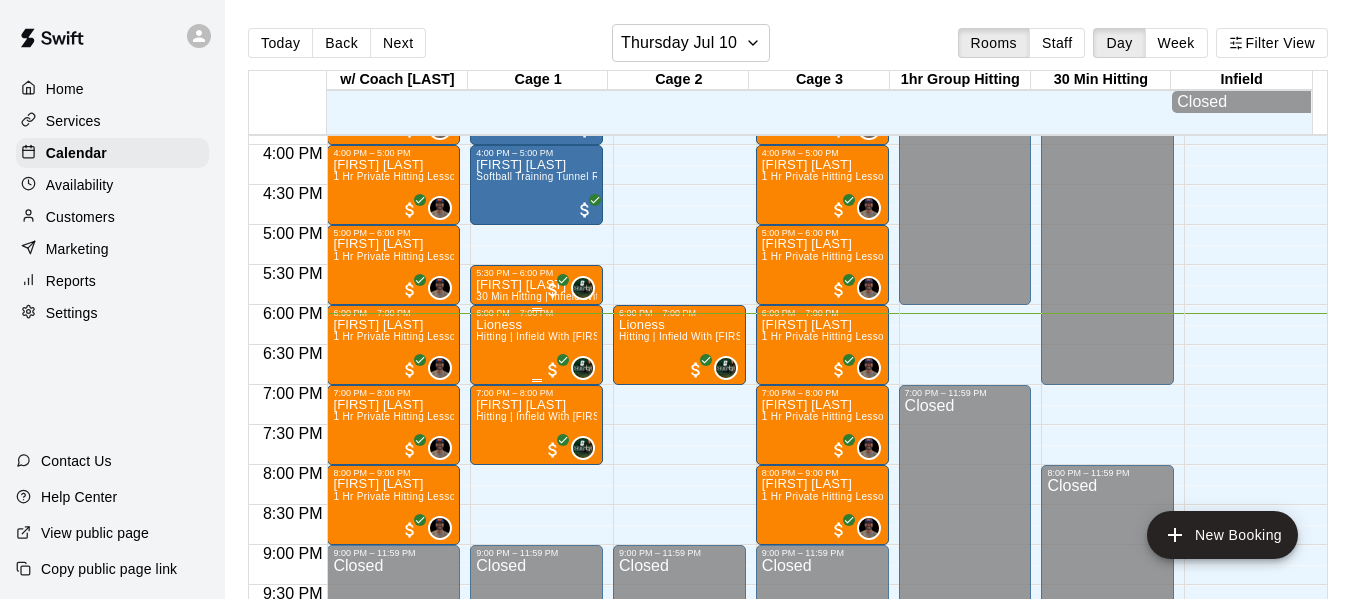 click on "Lioness Hitting | Infield With Makaila Quinney Basha High School Senior (UNC Charlotte commit)" at bounding box center [536, 617] 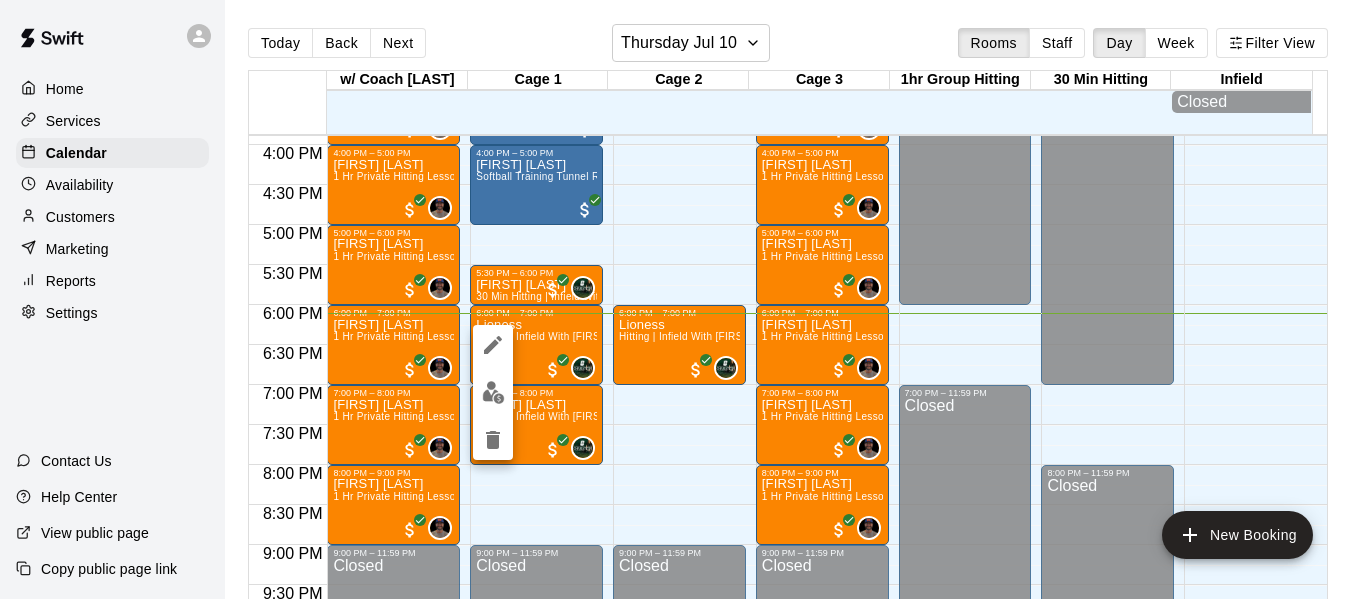 click at bounding box center [683, 299] 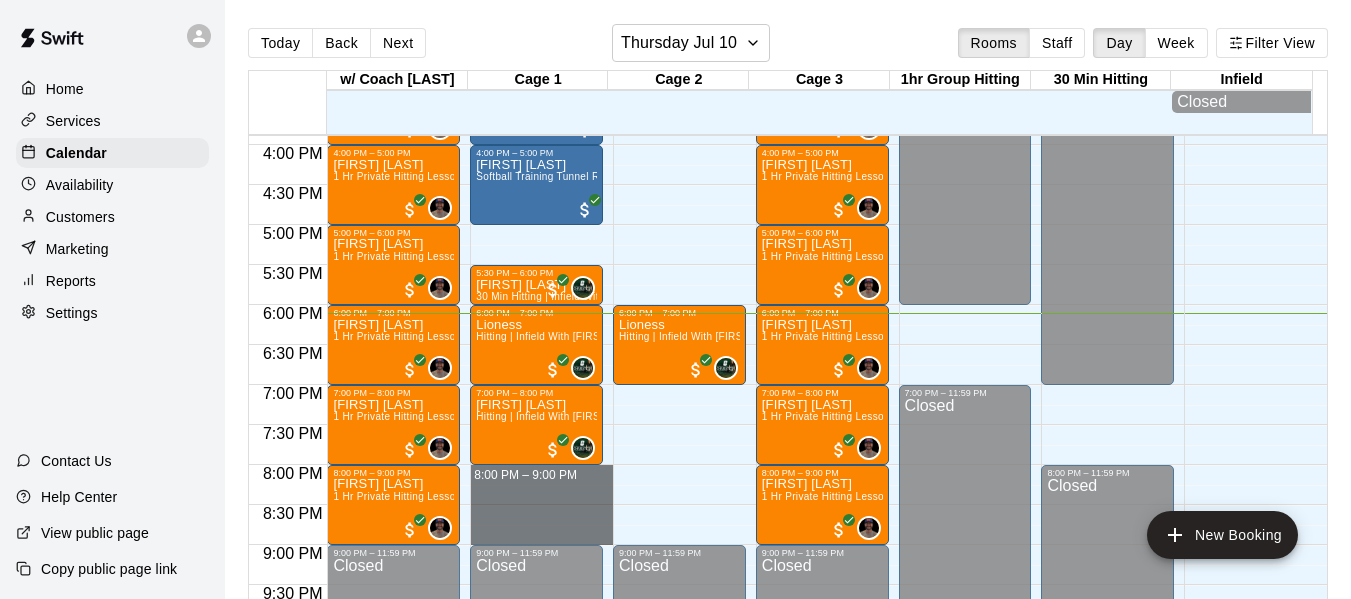 drag, startPoint x: 520, startPoint y: 471, endPoint x: 530, endPoint y: 540, distance: 69.72087 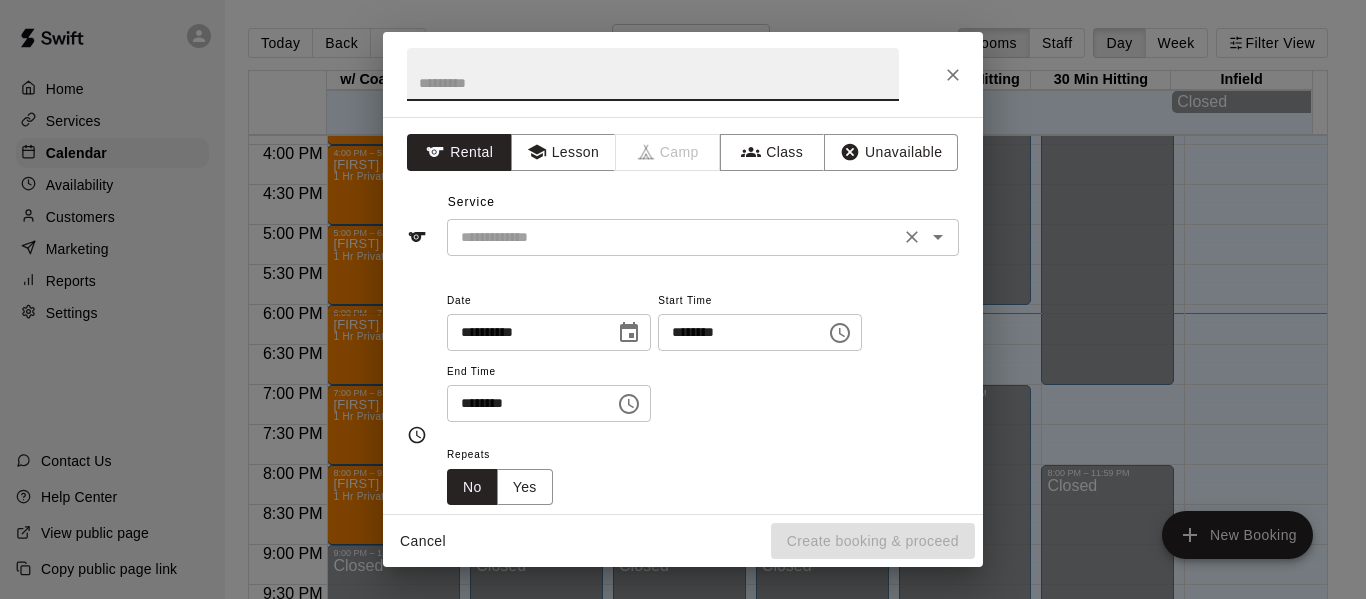 click at bounding box center (673, 237) 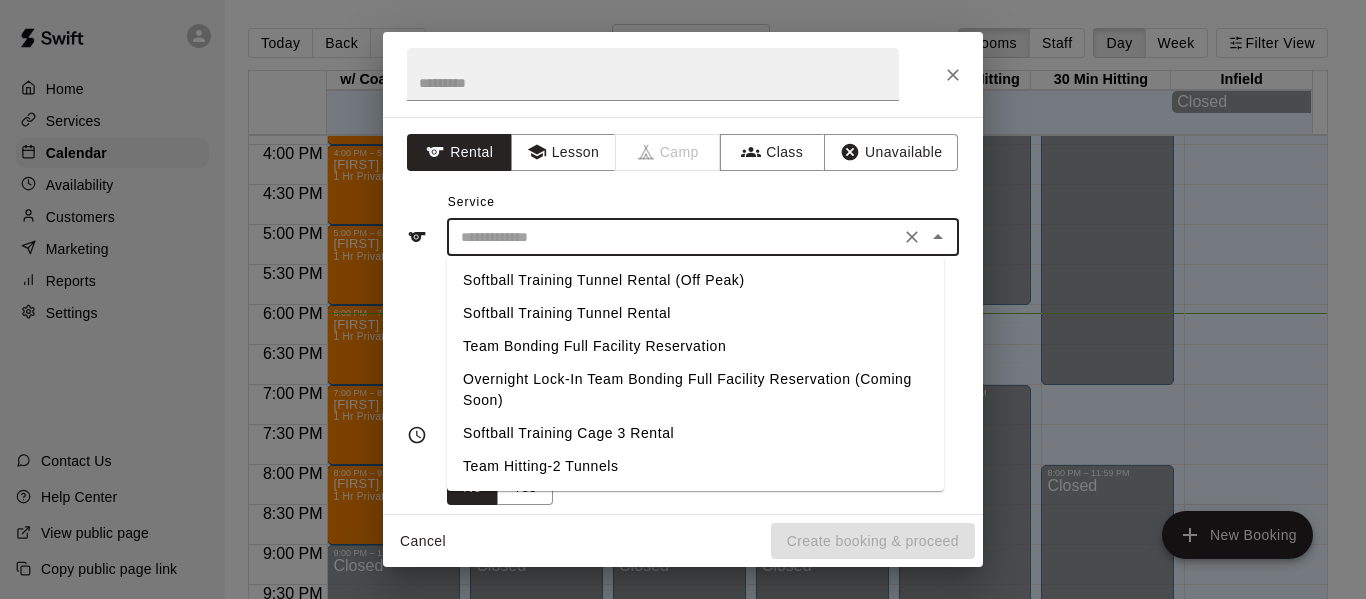 click on "Softball Training Tunnel Rental" at bounding box center (695, 313) 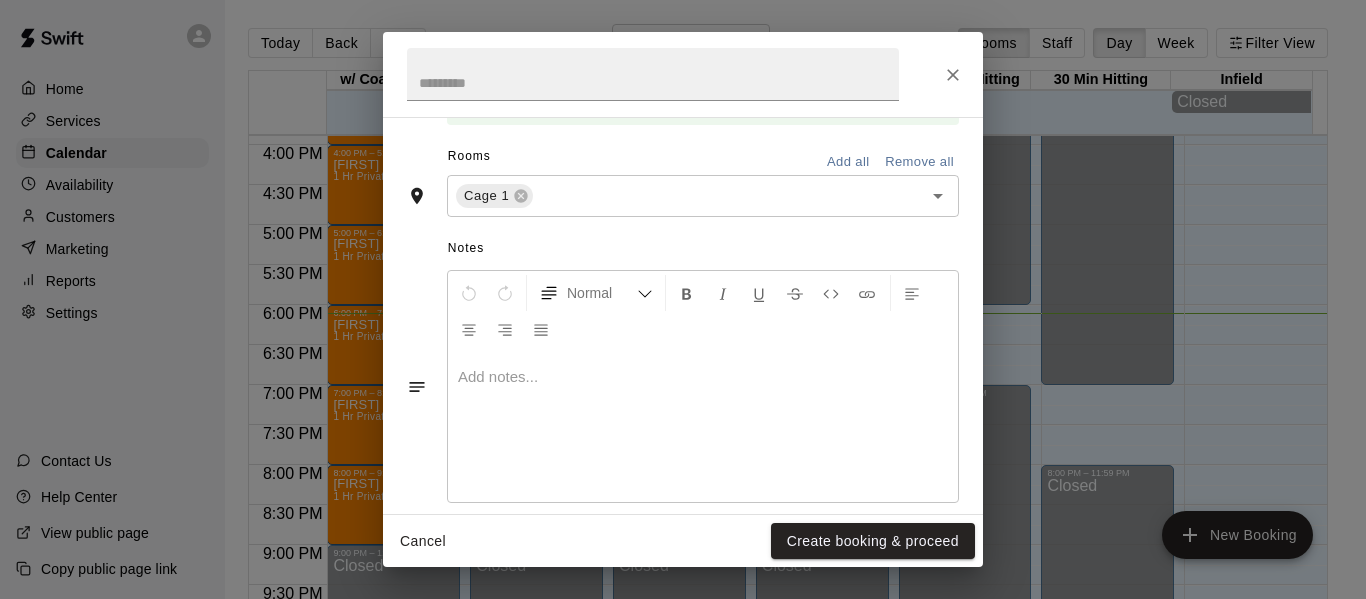 scroll, scrollTop: 482, scrollLeft: 0, axis: vertical 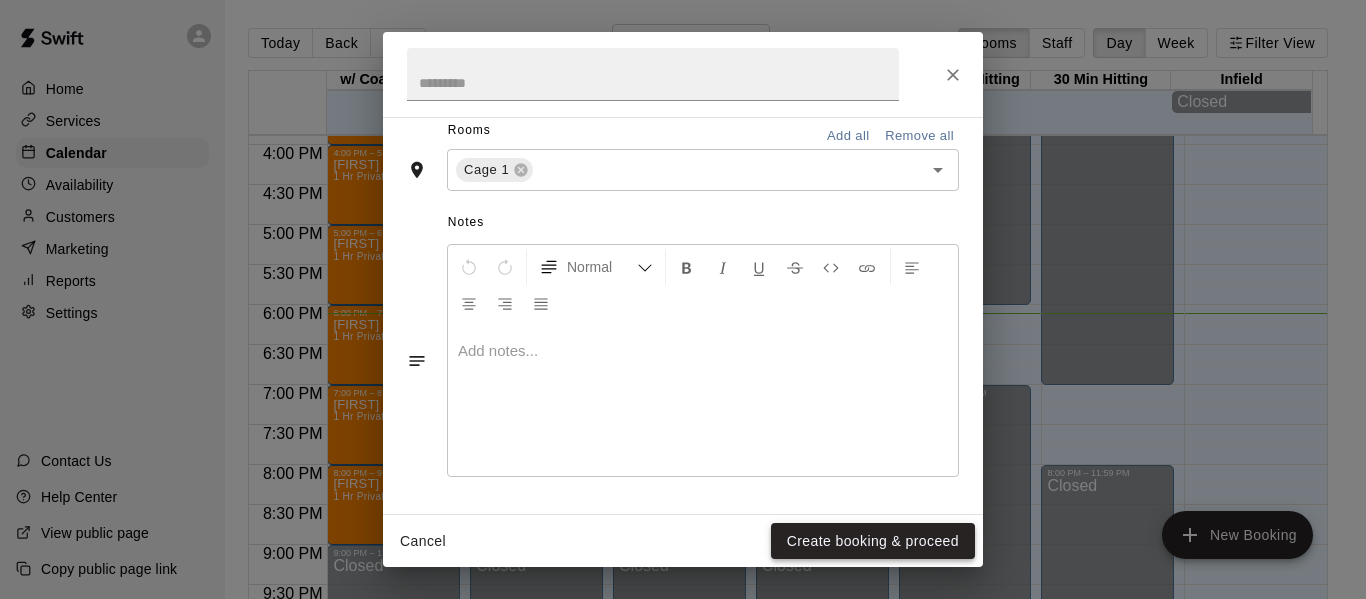 click on "Create booking & proceed" at bounding box center (873, 541) 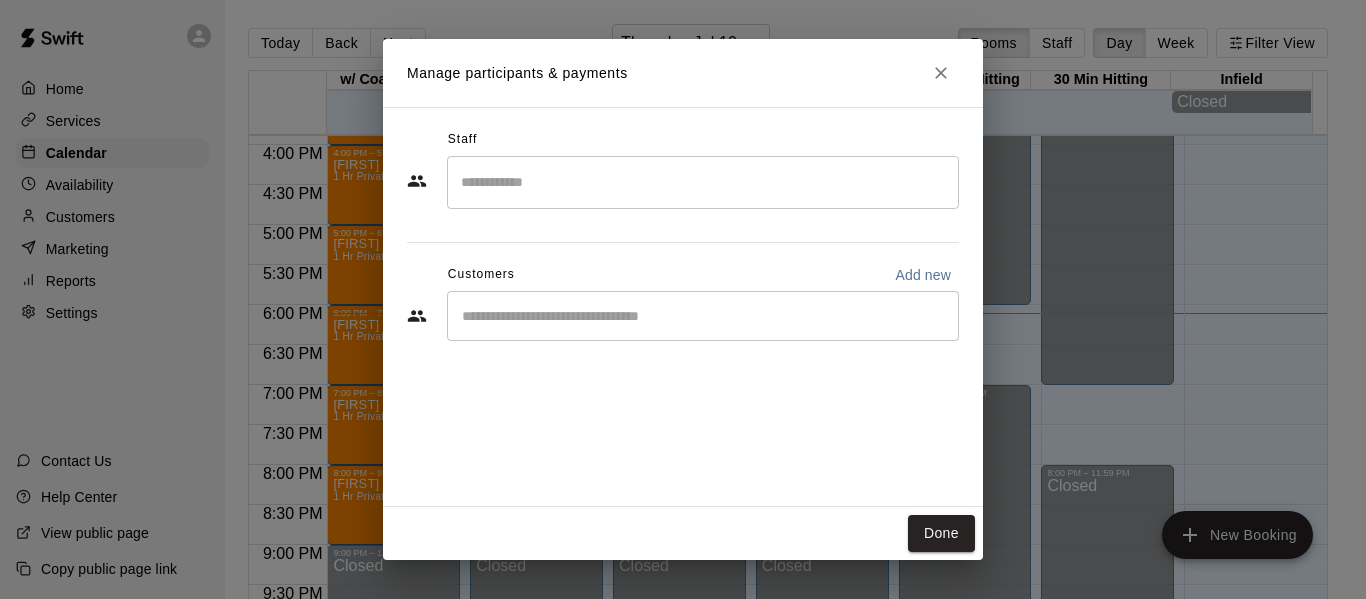 click at bounding box center [703, 316] 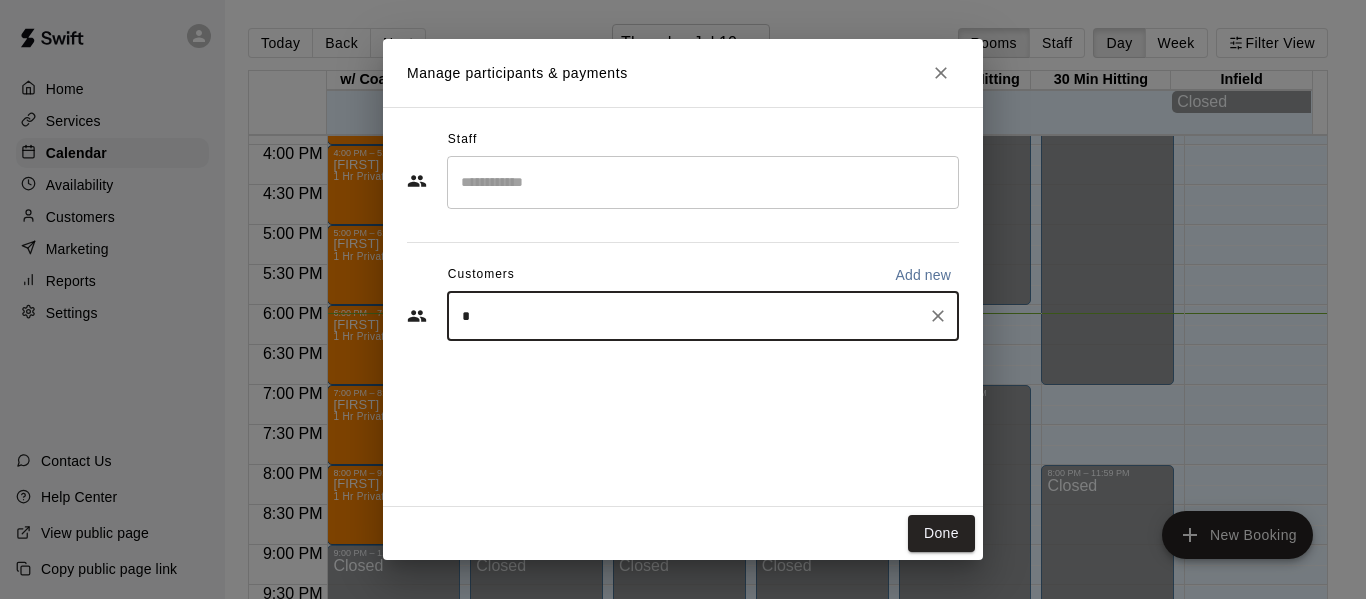 type on "**" 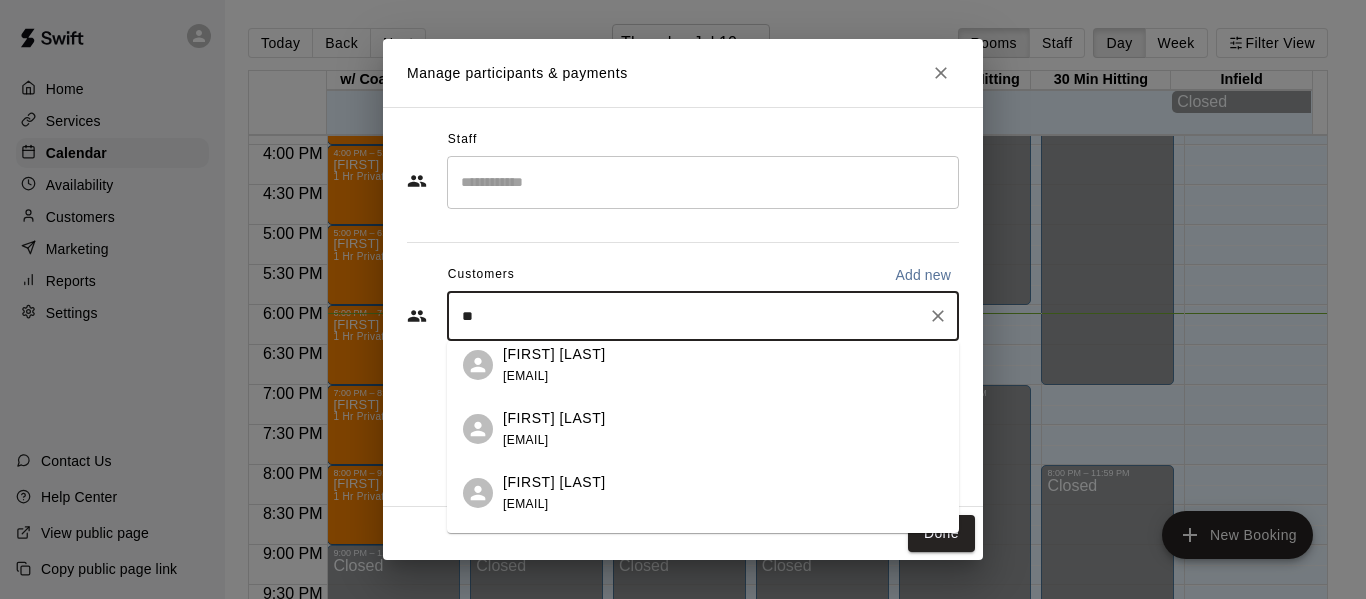 scroll, scrollTop: 500, scrollLeft: 0, axis: vertical 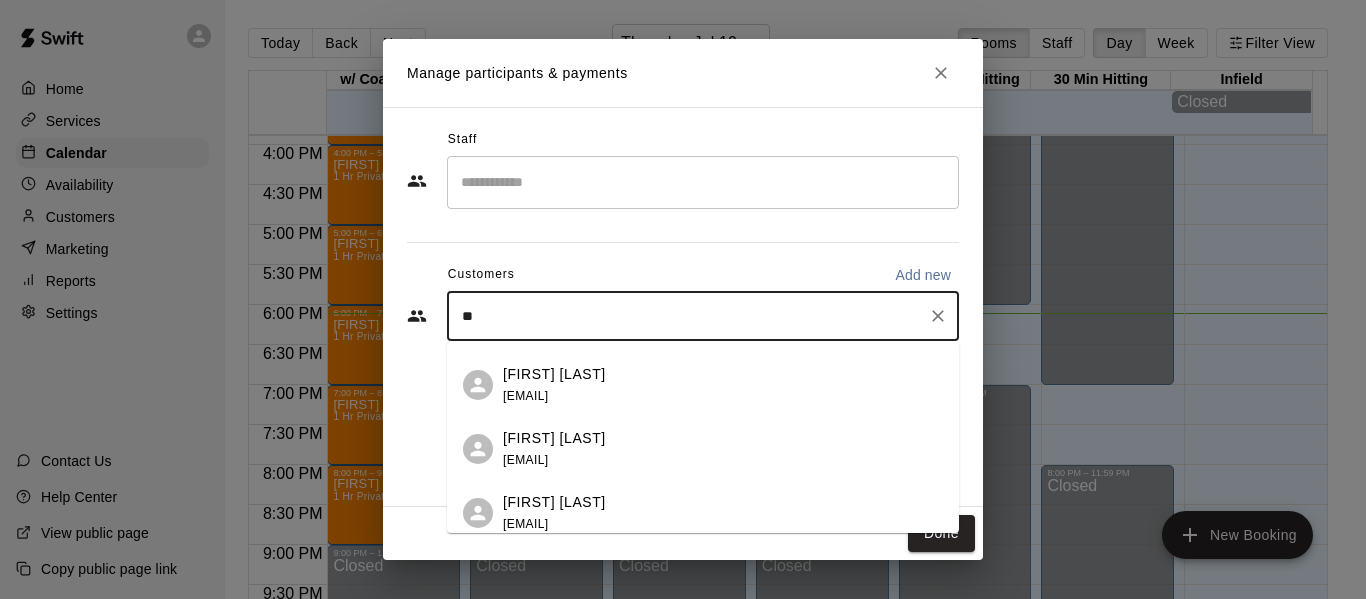 click on "Alex Dabrowski" at bounding box center (554, 374) 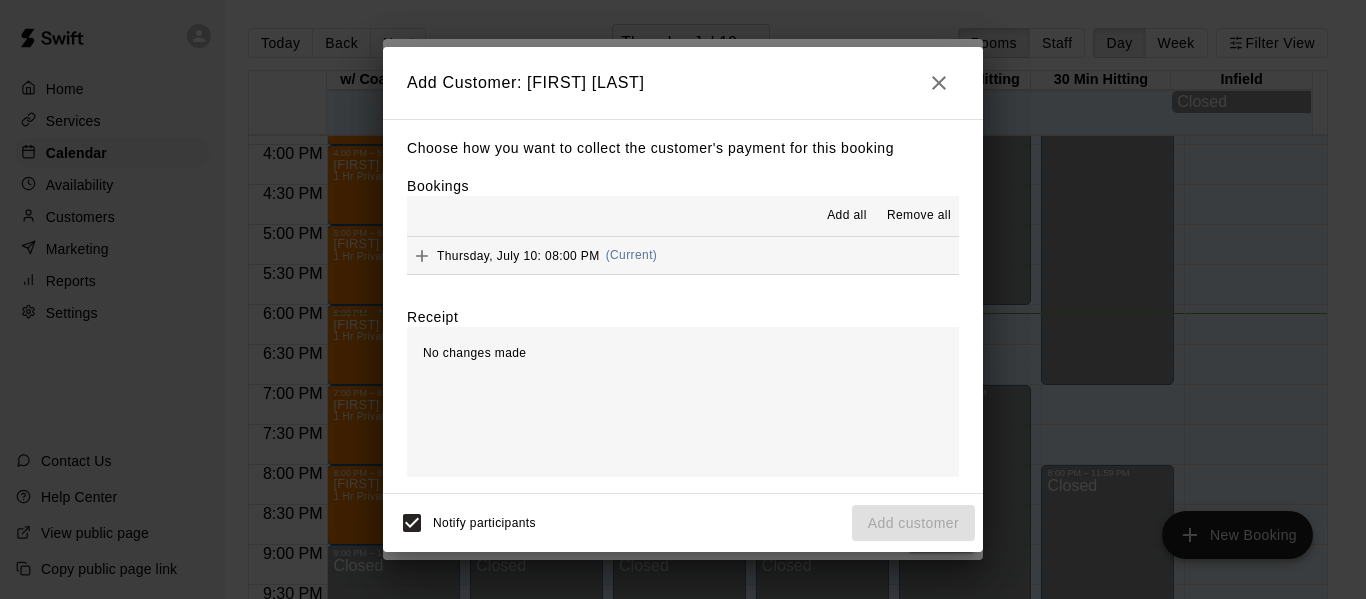 click on "Thursday, July 10: 08:00 PM" at bounding box center [518, 255] 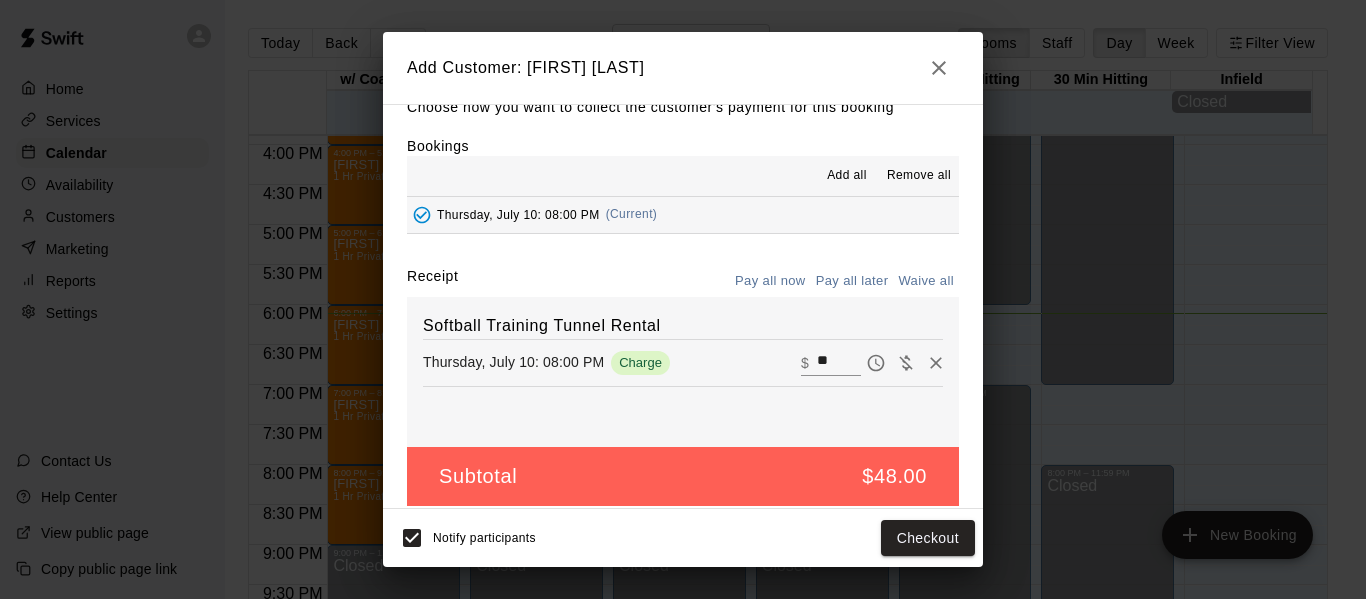 scroll, scrollTop: 42, scrollLeft: 0, axis: vertical 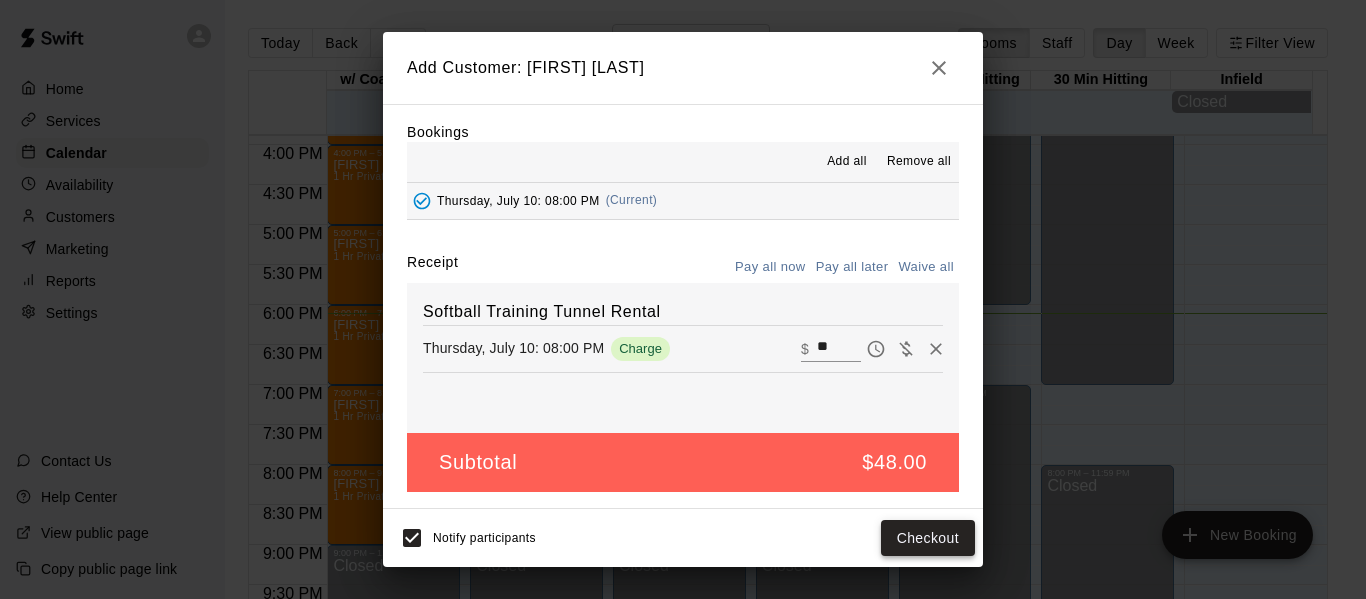 click on "Checkout" at bounding box center [928, 538] 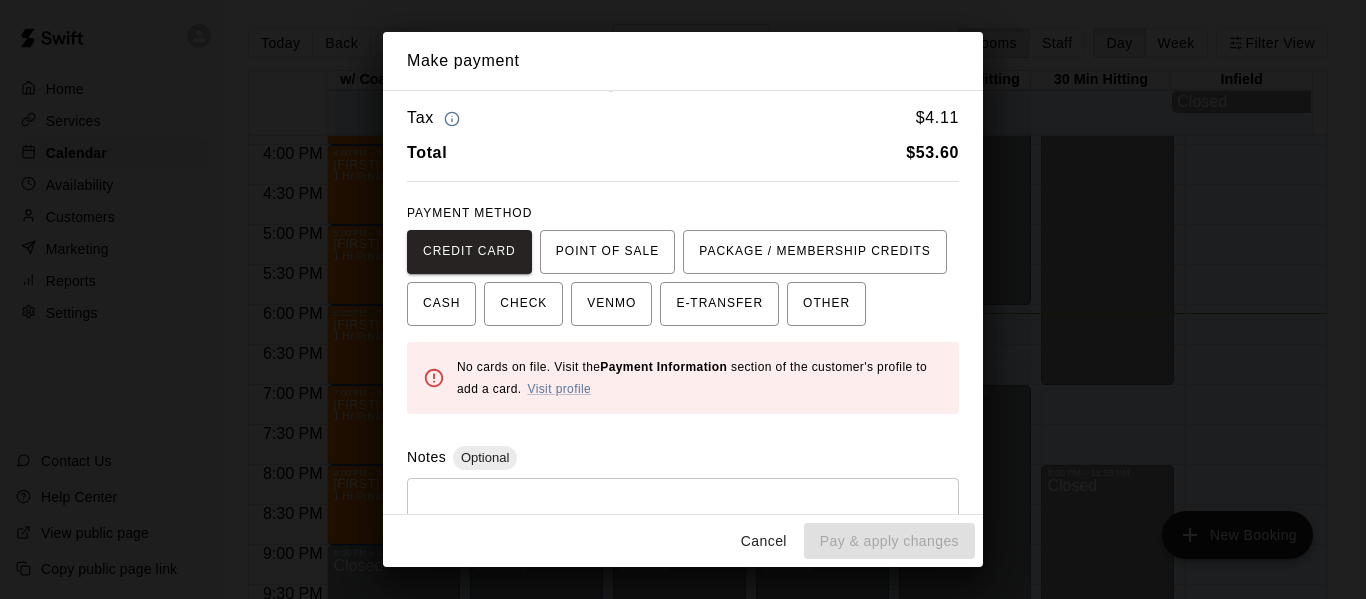scroll, scrollTop: 63, scrollLeft: 0, axis: vertical 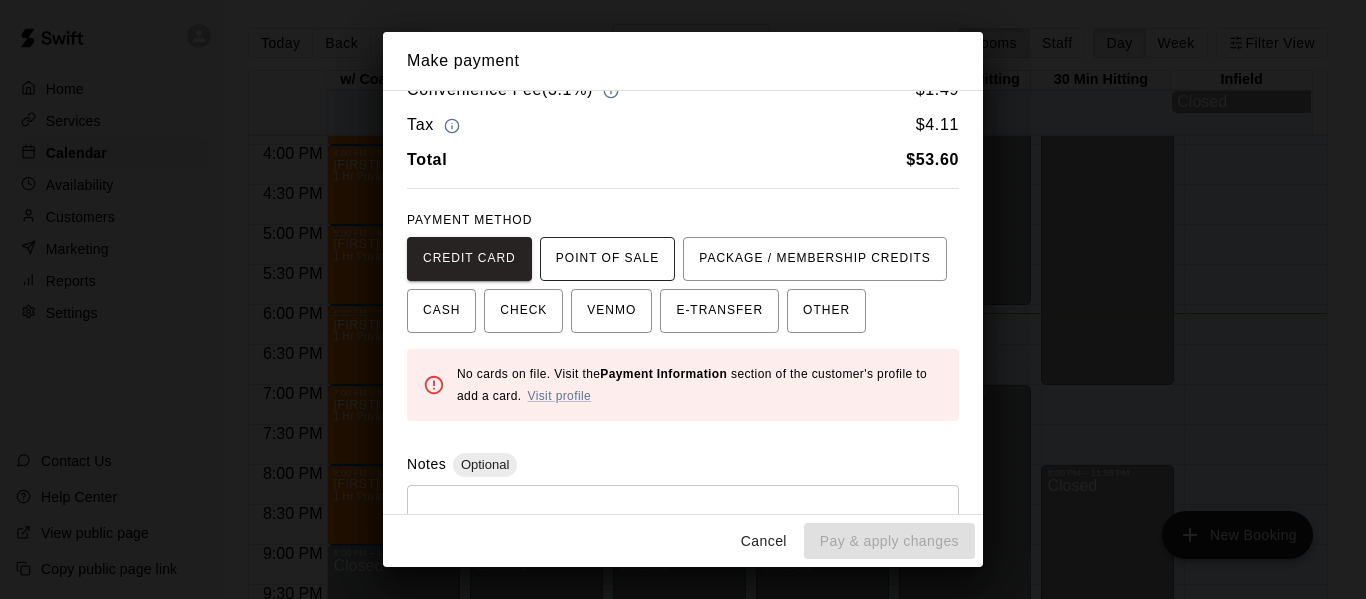click on "POINT OF SALE" at bounding box center (607, 259) 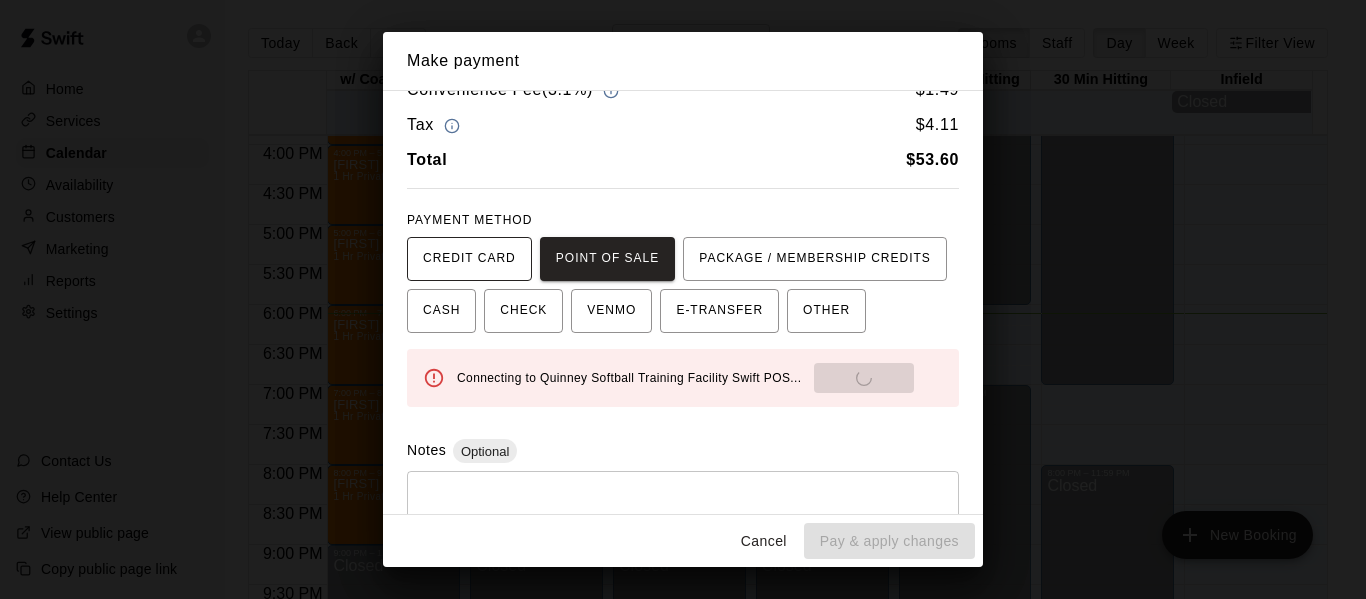 click on "CREDIT CARD" at bounding box center [469, 259] 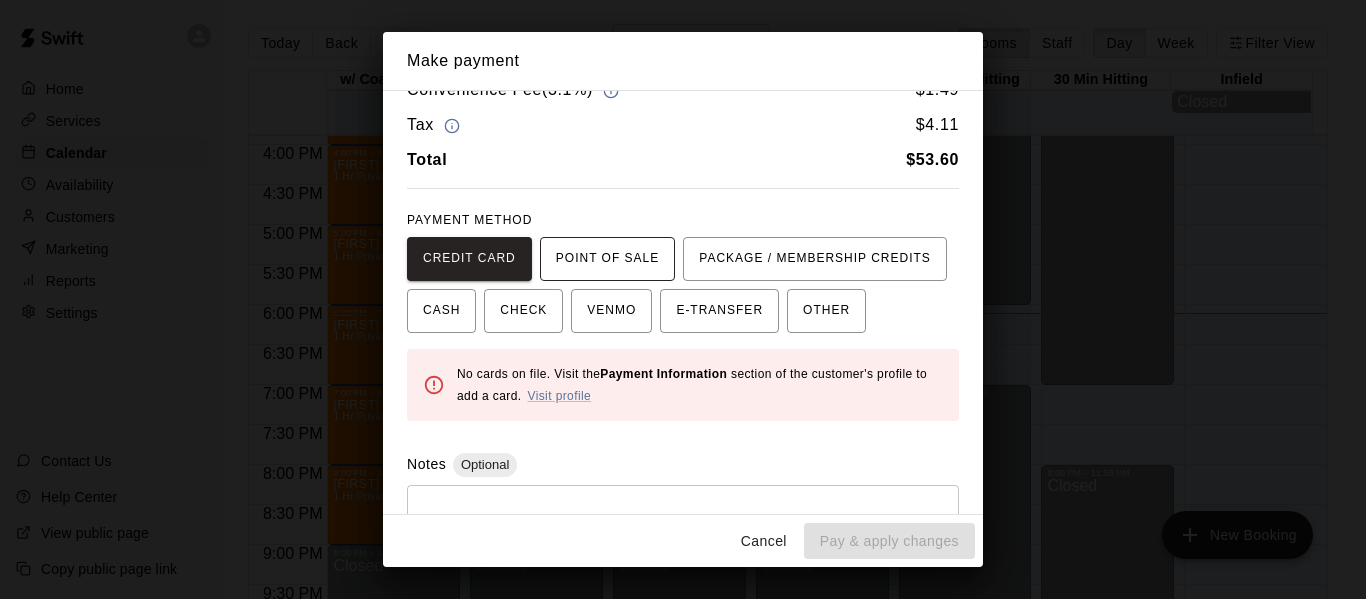 click on "POINT OF SALE" at bounding box center (607, 259) 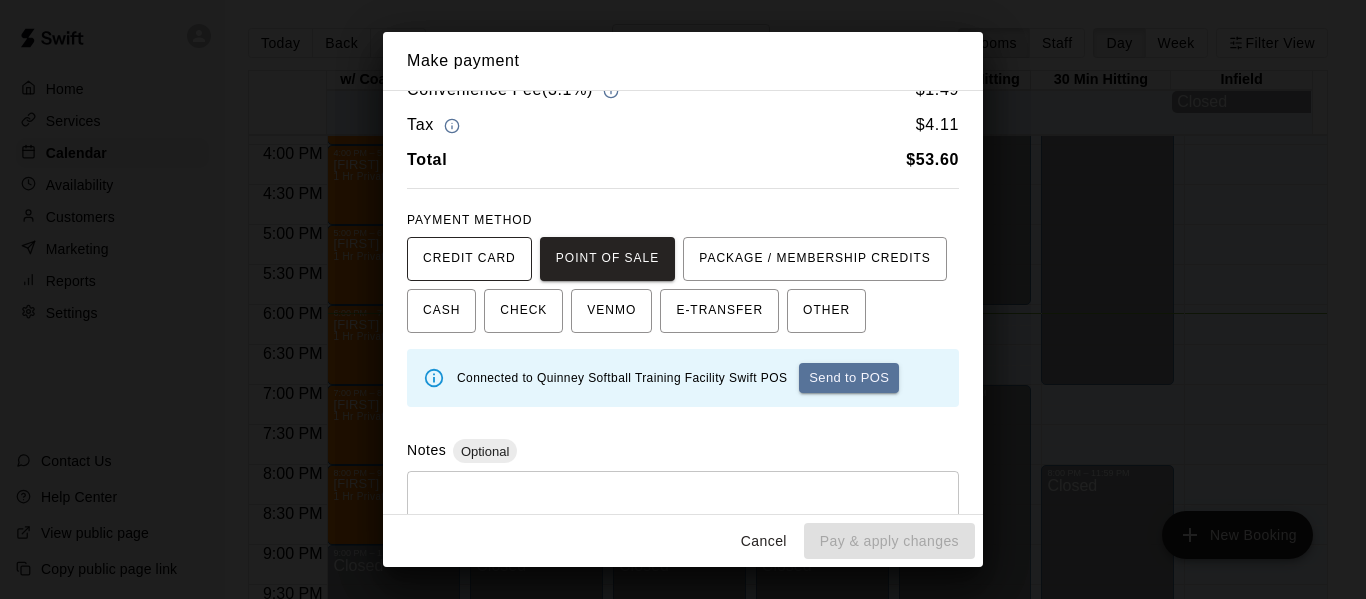 click on "CREDIT CARD" at bounding box center [469, 259] 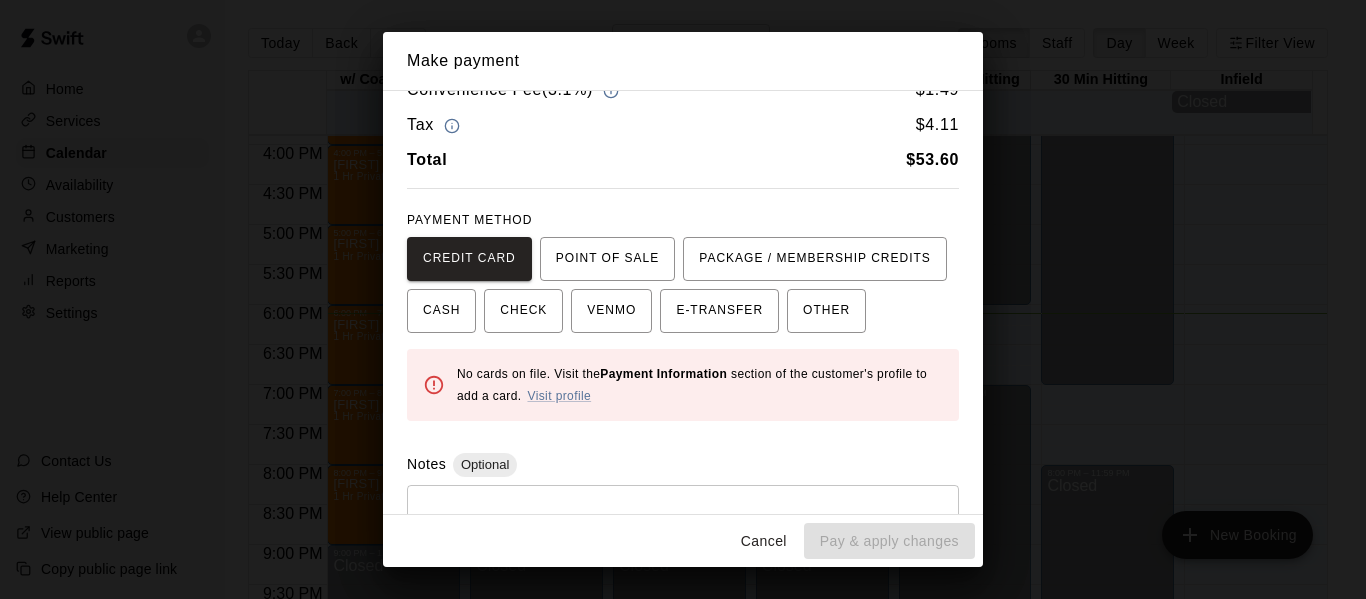 click on "Cancel" at bounding box center (764, 541) 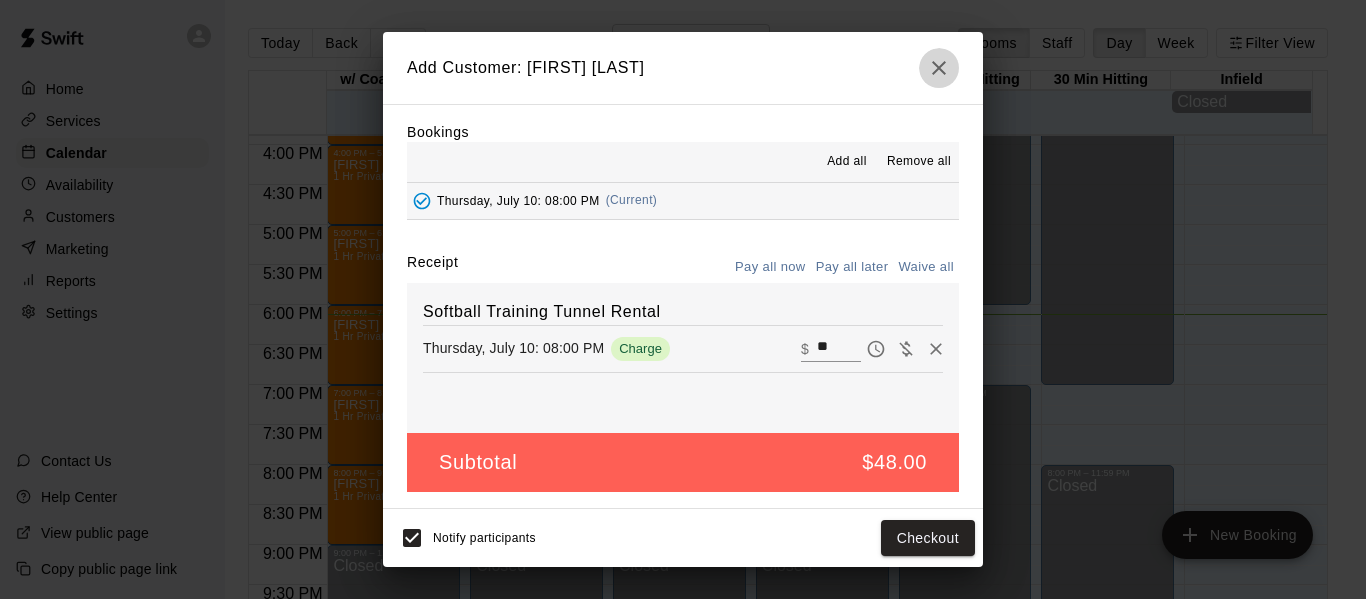 click 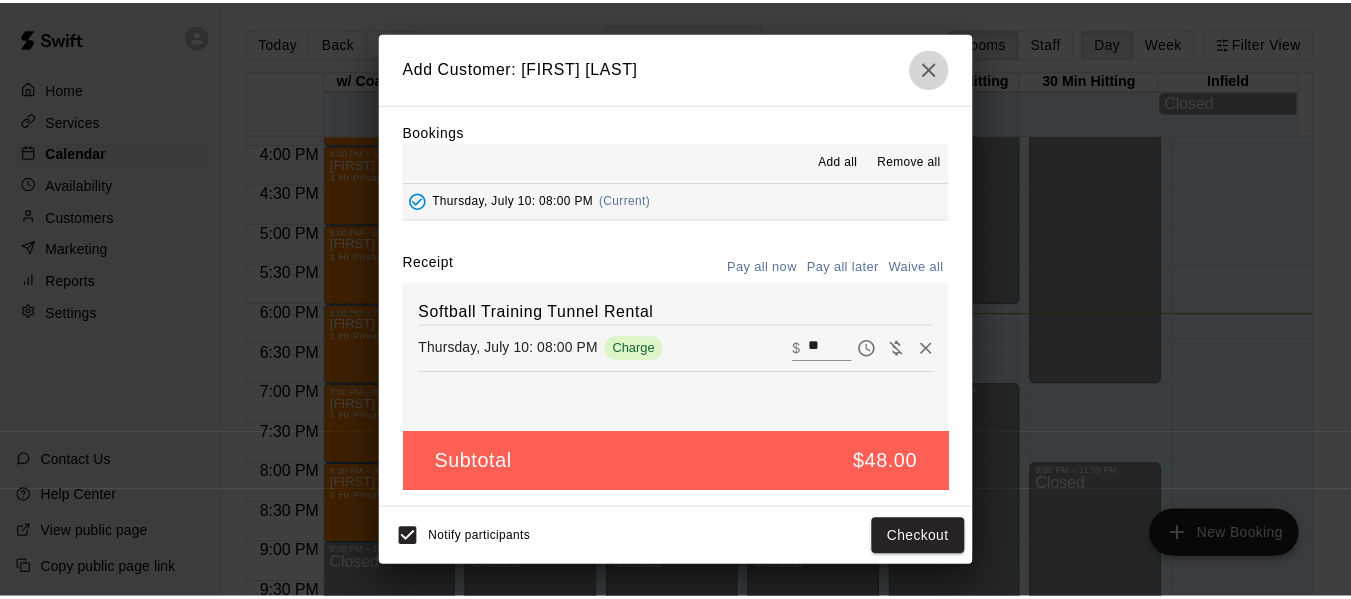scroll, scrollTop: 0, scrollLeft: 0, axis: both 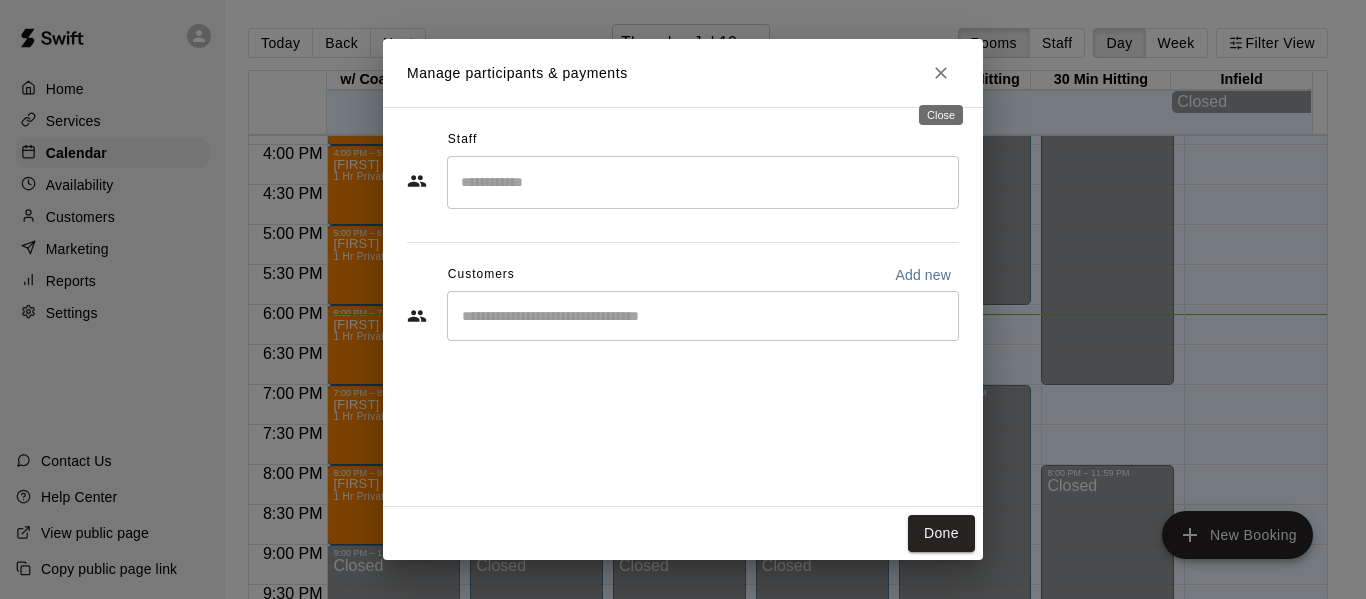 click at bounding box center [941, 73] 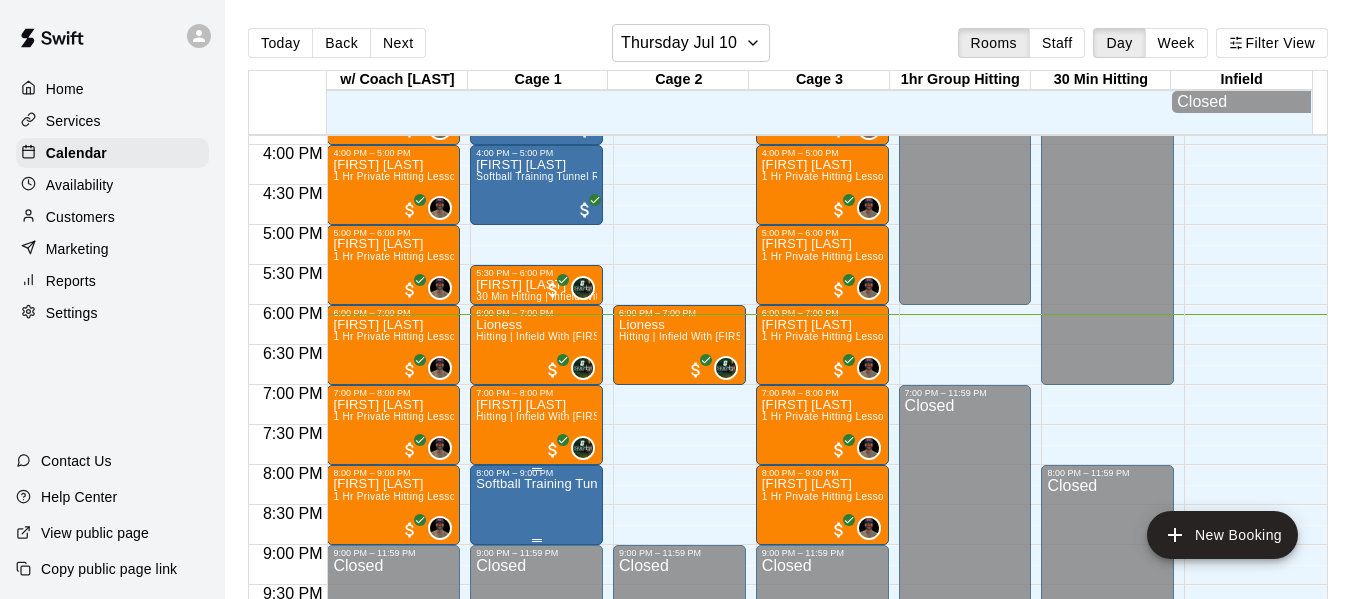 drag, startPoint x: 551, startPoint y: 495, endPoint x: 500, endPoint y: 513, distance: 54.08327 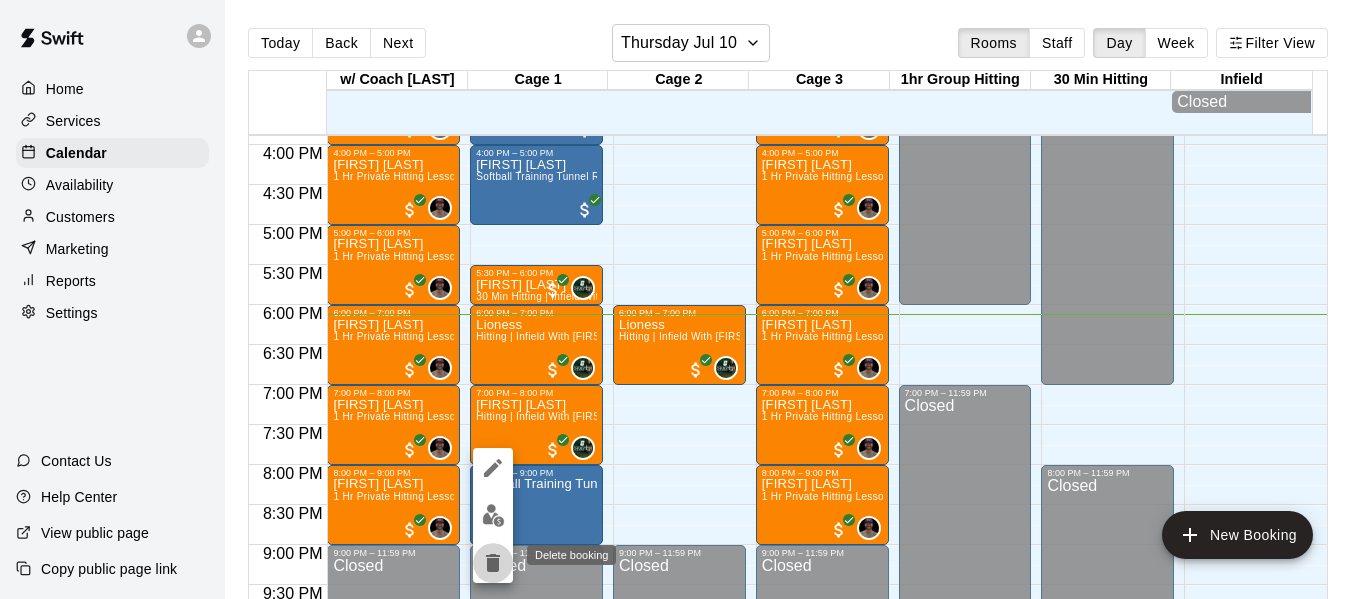 click at bounding box center (493, 563) 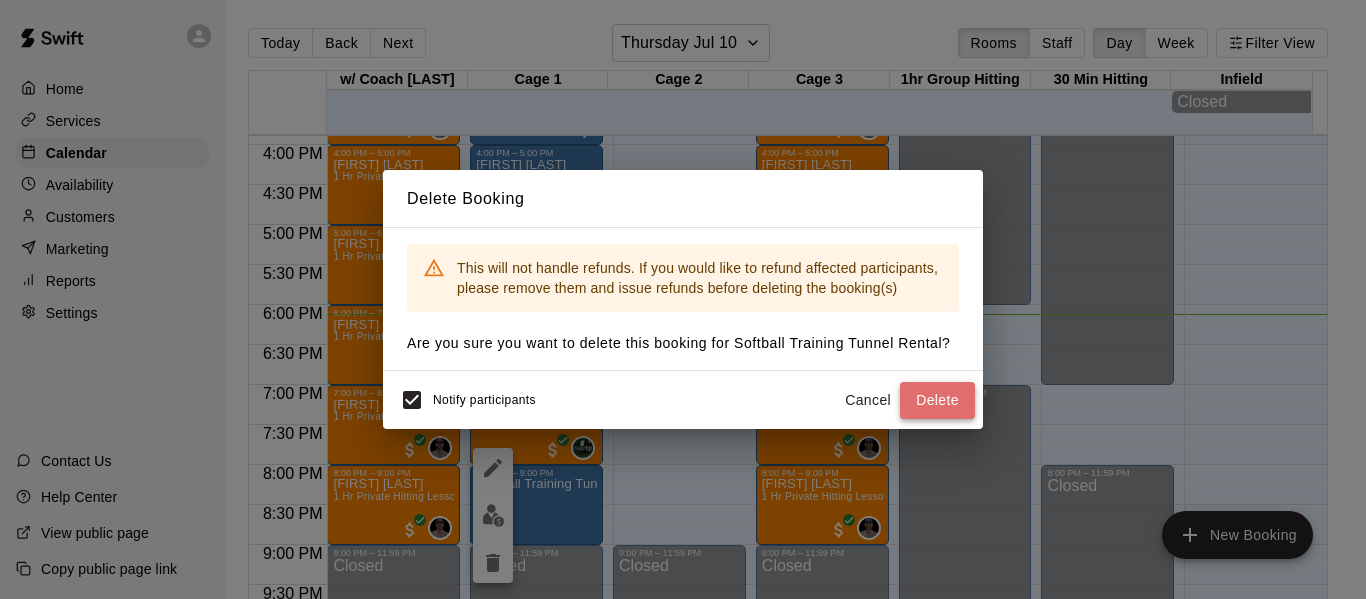 click on "Delete" at bounding box center [937, 400] 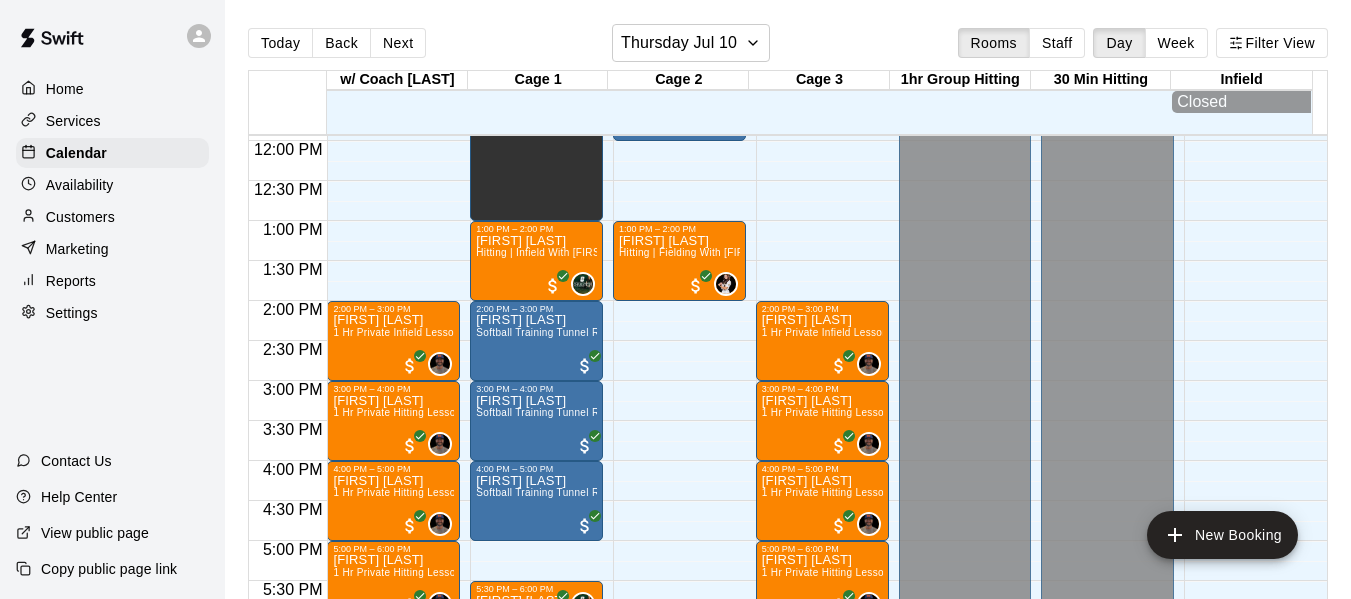 scroll, scrollTop: 938, scrollLeft: 0, axis: vertical 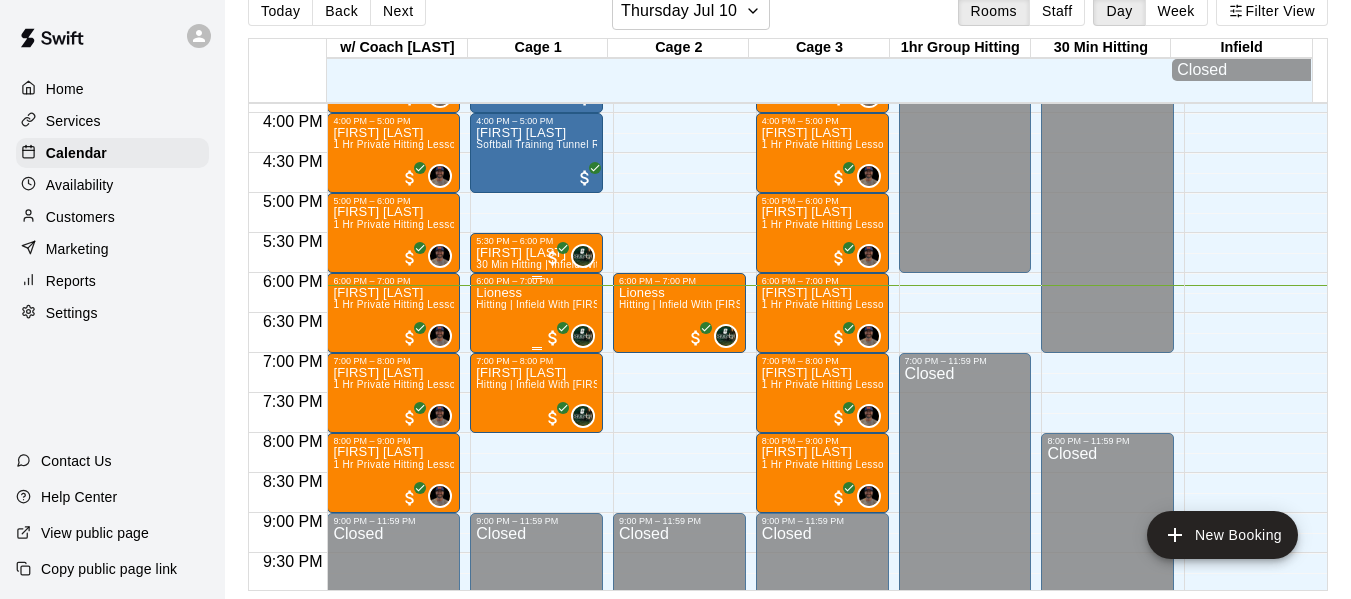 click on "Hitting | Infield With [FIRST] [LAST] [SCHOOL] [GRADE] ([UNIVERSITY] commit)" at bounding box center (683, 304) 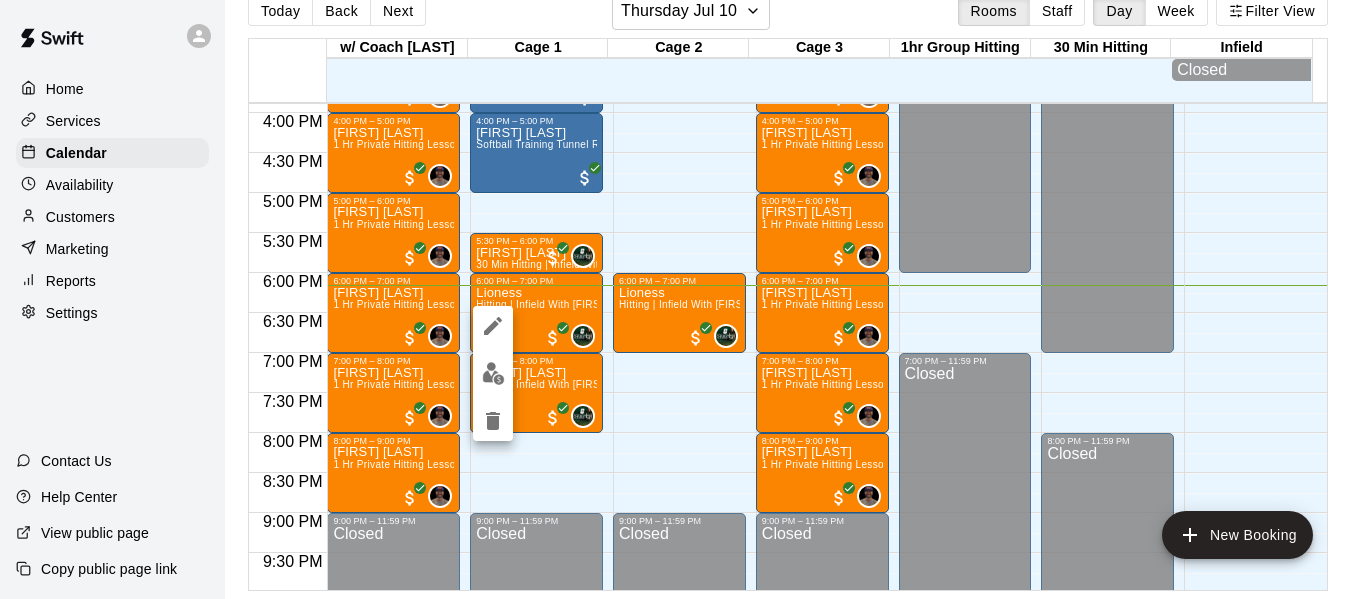 click at bounding box center (493, 373) 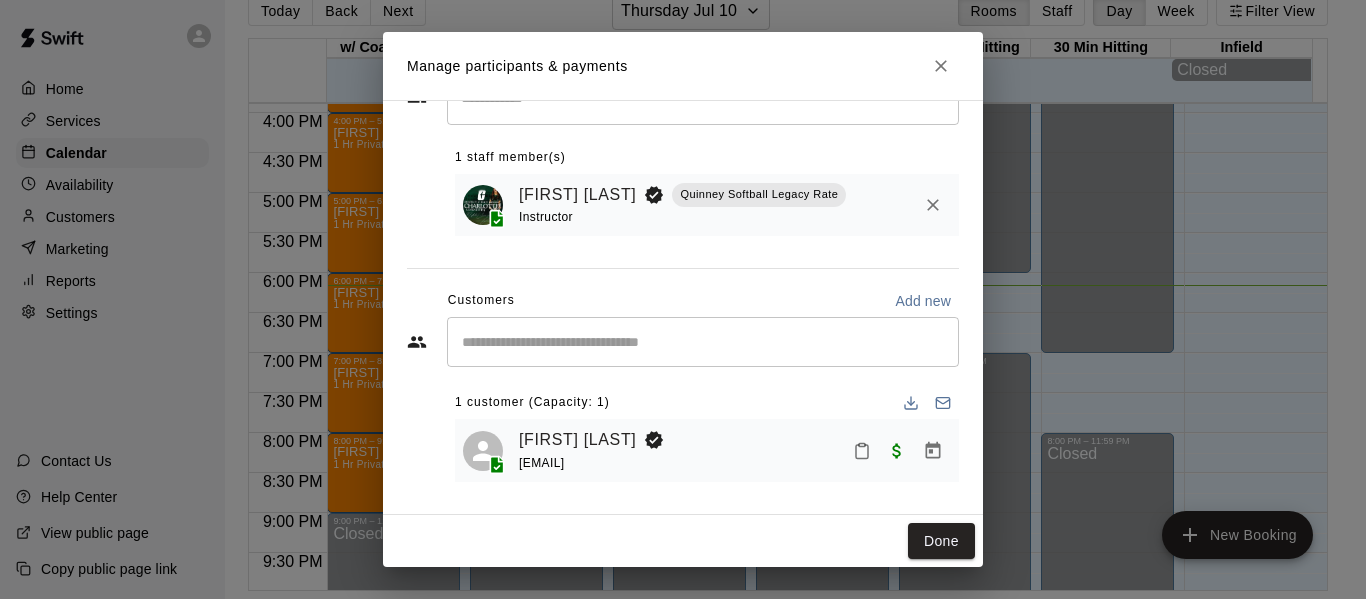 scroll, scrollTop: 83, scrollLeft: 0, axis: vertical 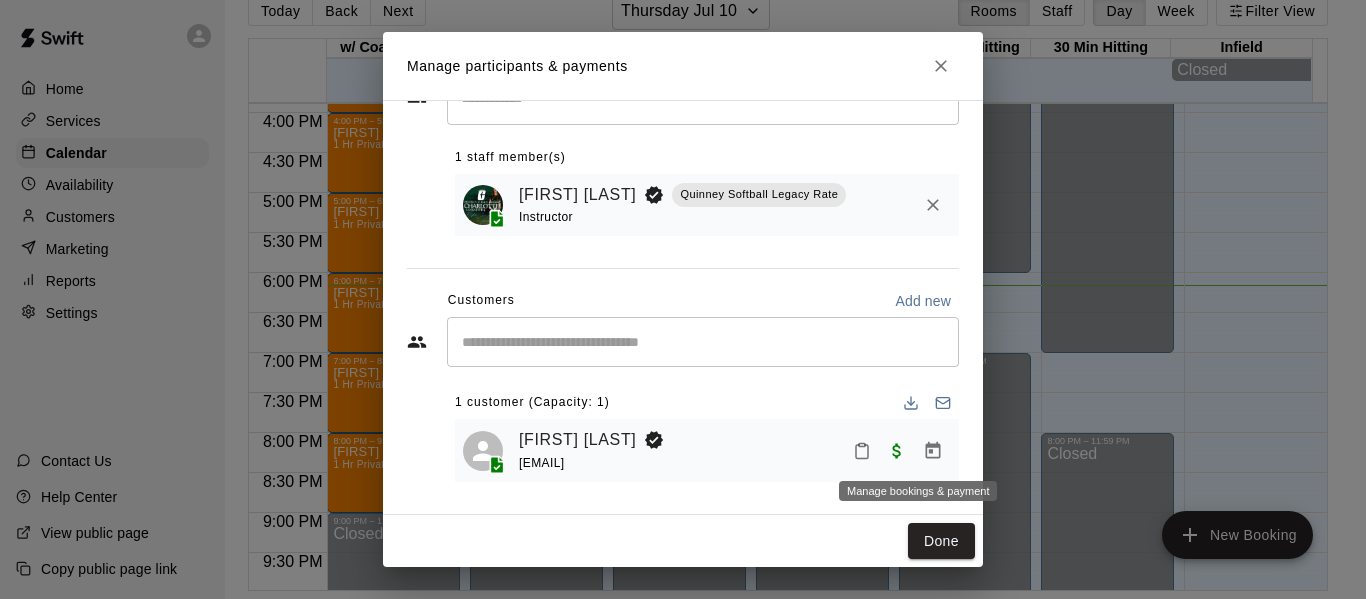 click 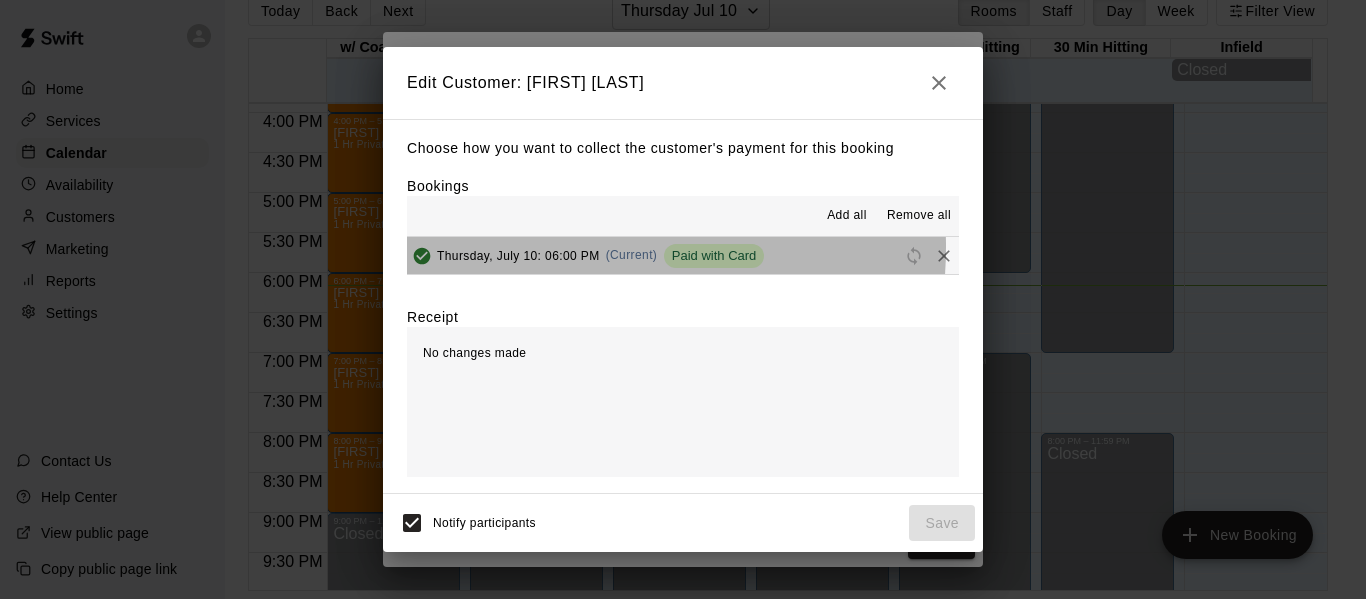 click on "Thursday, July 10: 06:00 PM (Current) Paid with Card" at bounding box center [585, 256] 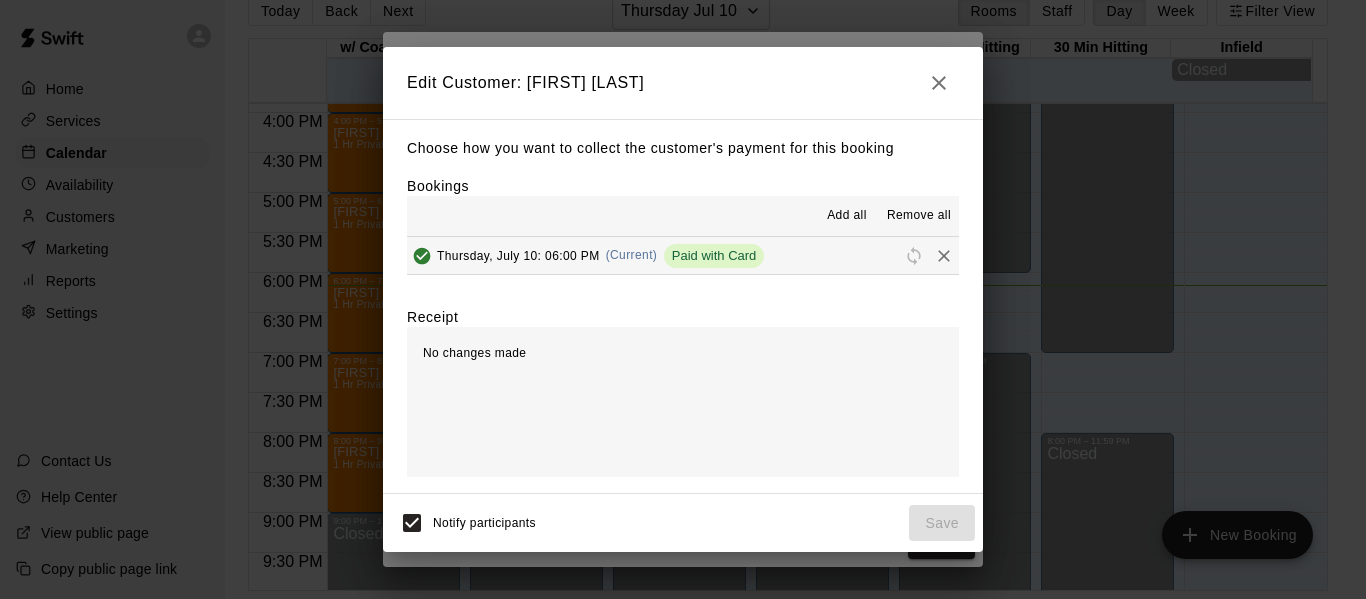 drag, startPoint x: 533, startPoint y: 253, endPoint x: 489, endPoint y: 260, distance: 44.553337 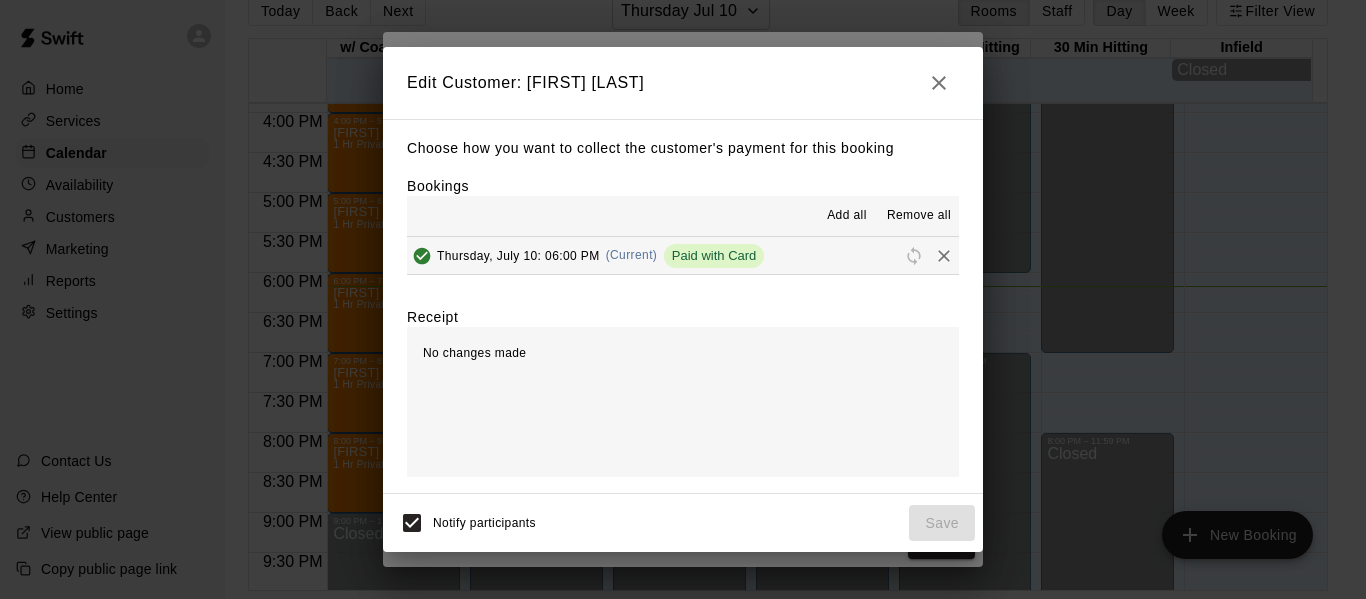 click on "Thursday, July 10: 06:00 PM" at bounding box center [518, 255] 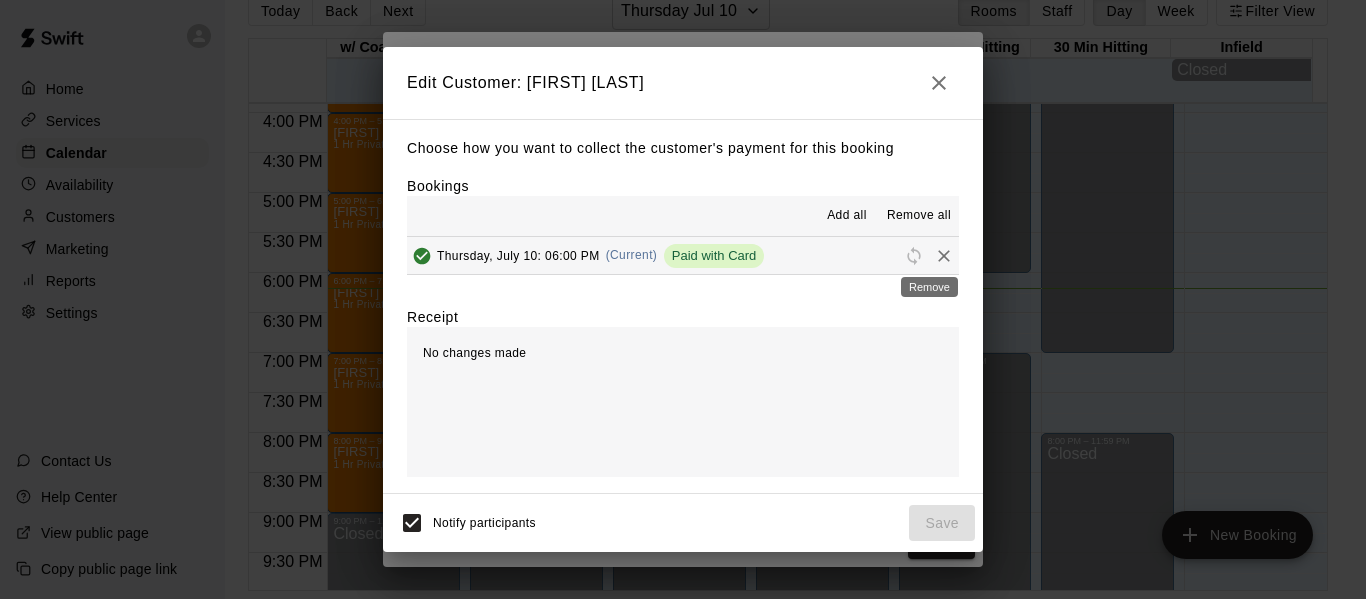 click 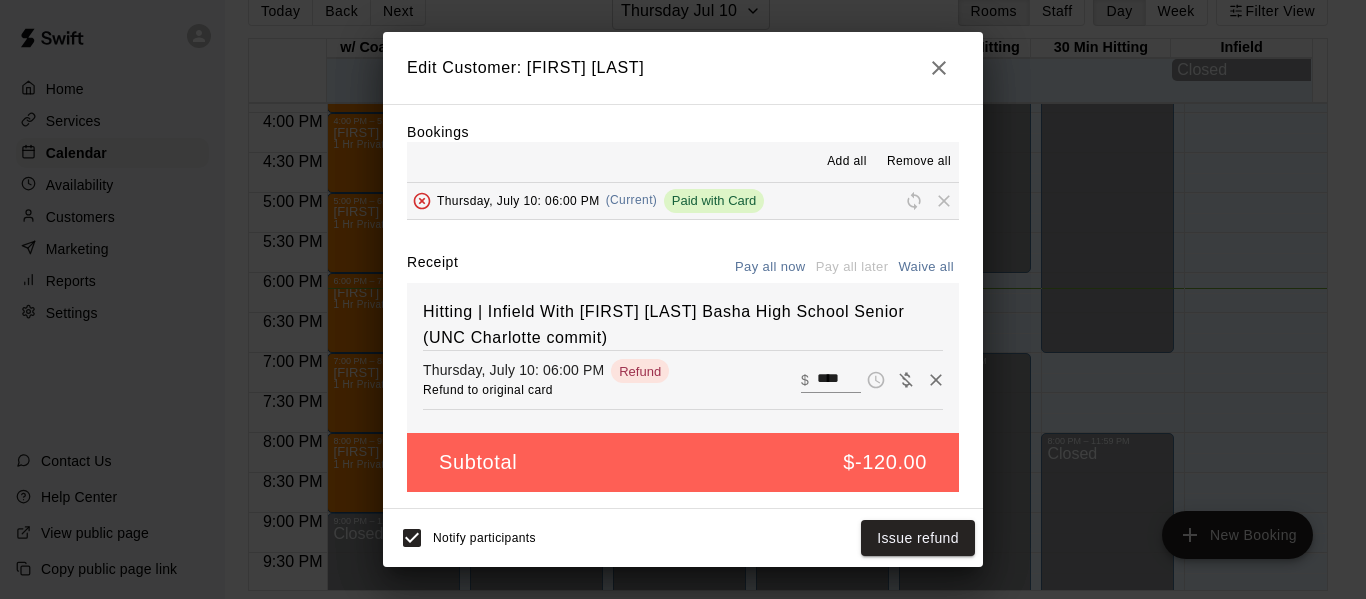 scroll, scrollTop: 42, scrollLeft: 0, axis: vertical 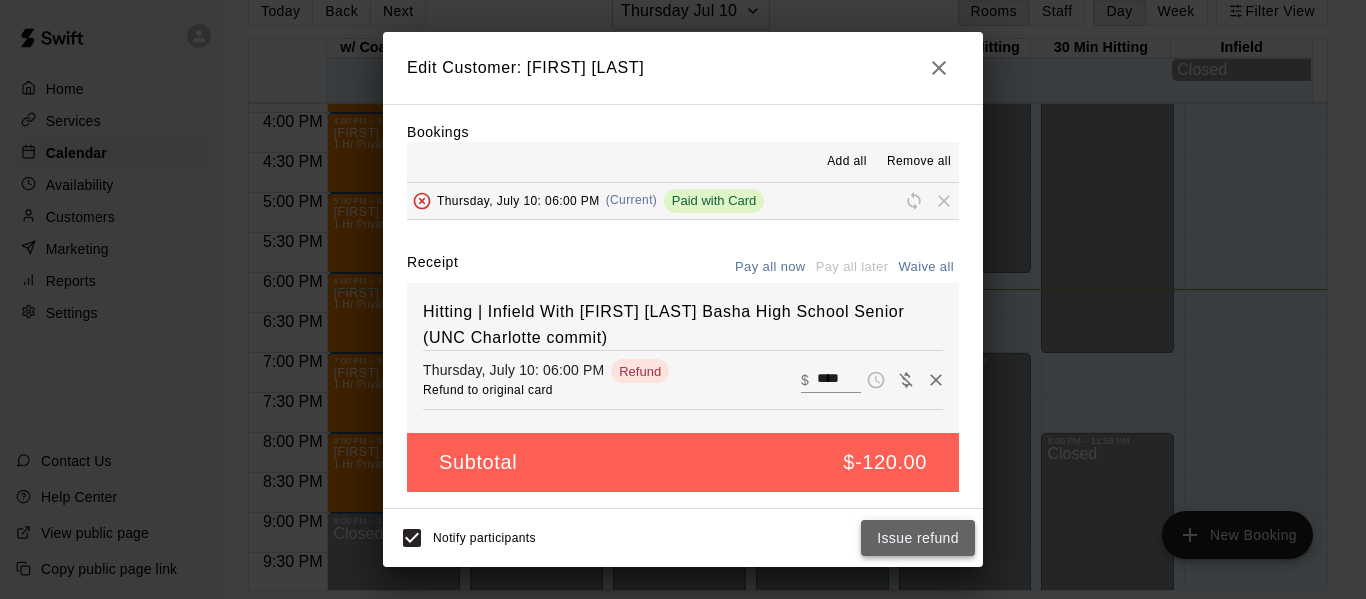 click on "Issue refund" at bounding box center (918, 538) 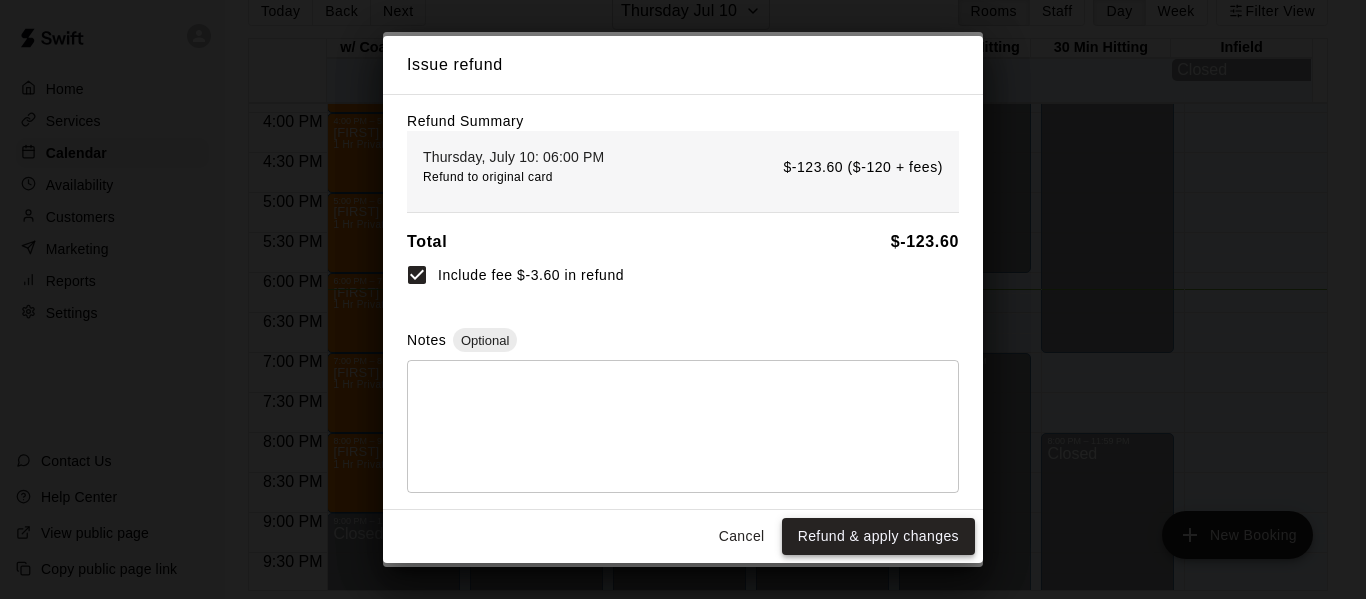click on "Refund & apply changes" at bounding box center (878, 536) 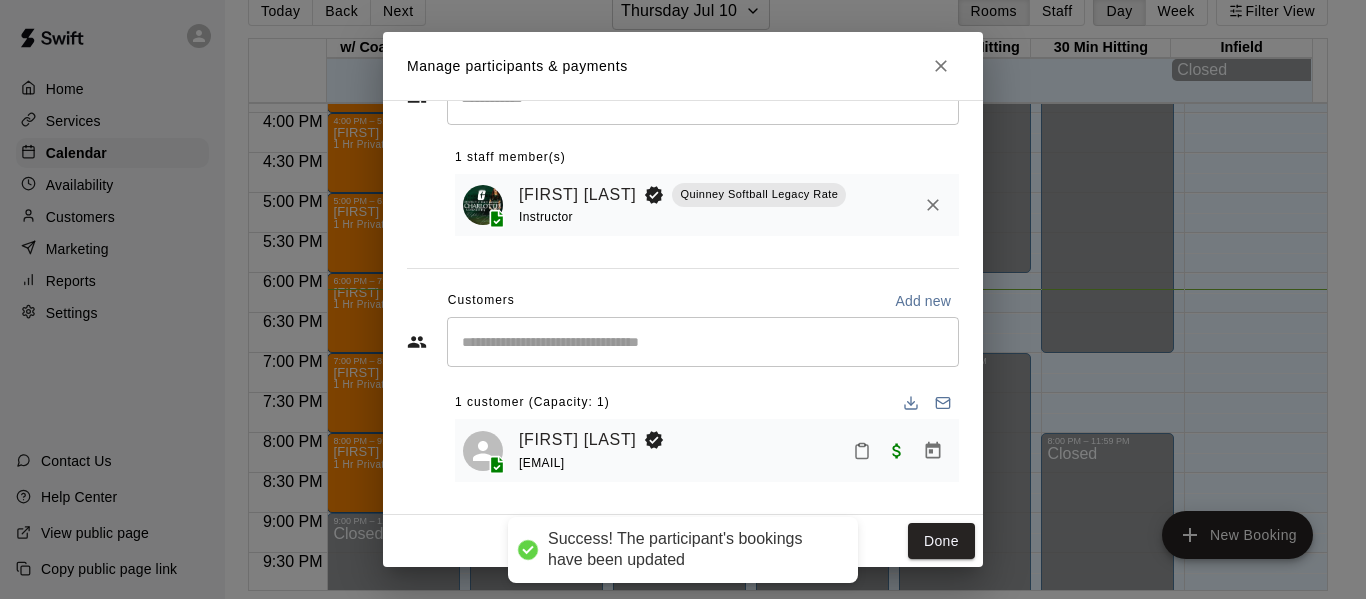 scroll, scrollTop: 0, scrollLeft: 0, axis: both 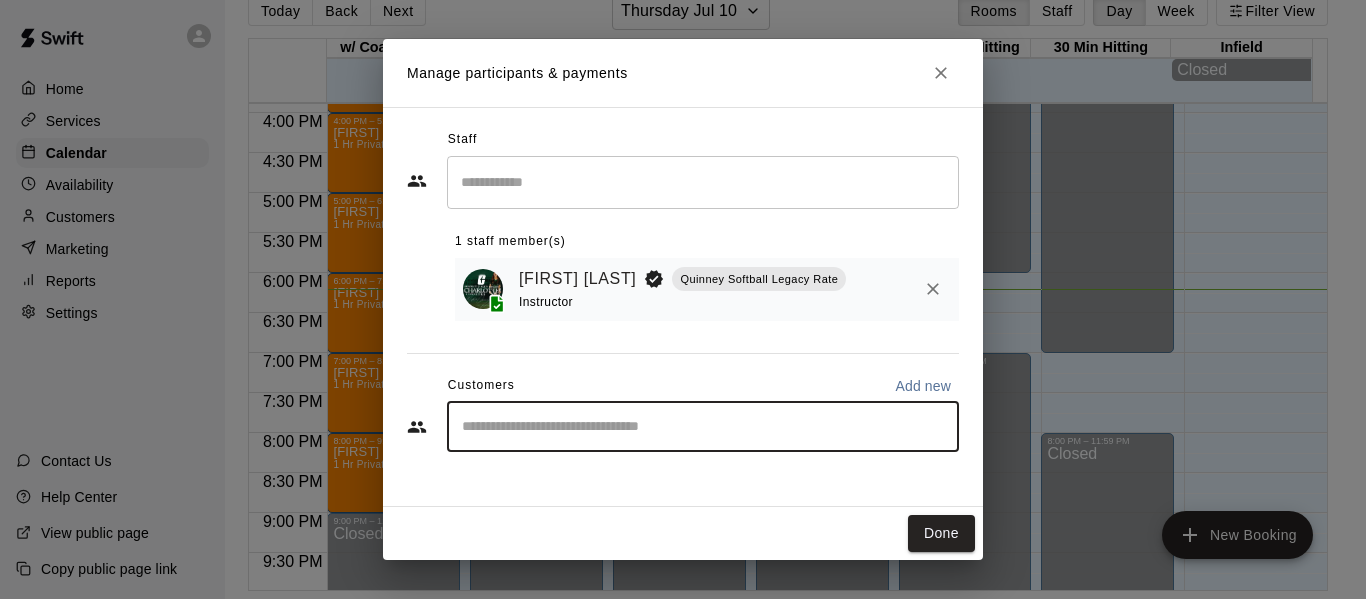 click at bounding box center [703, 427] 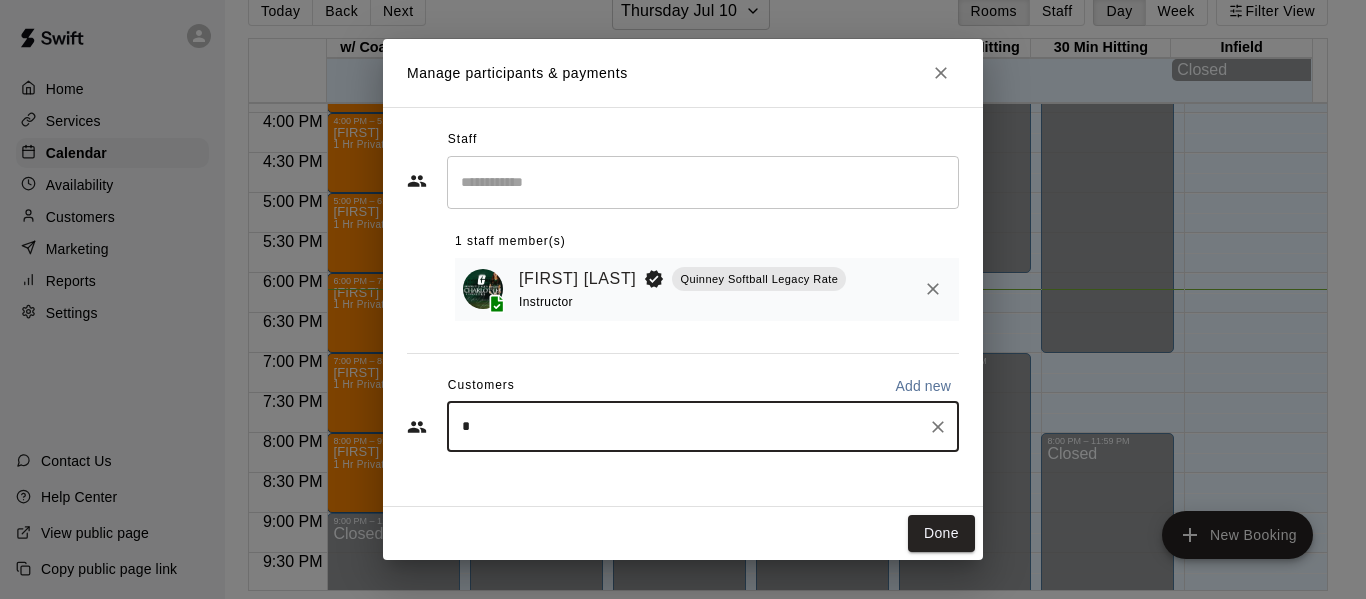 type on "**" 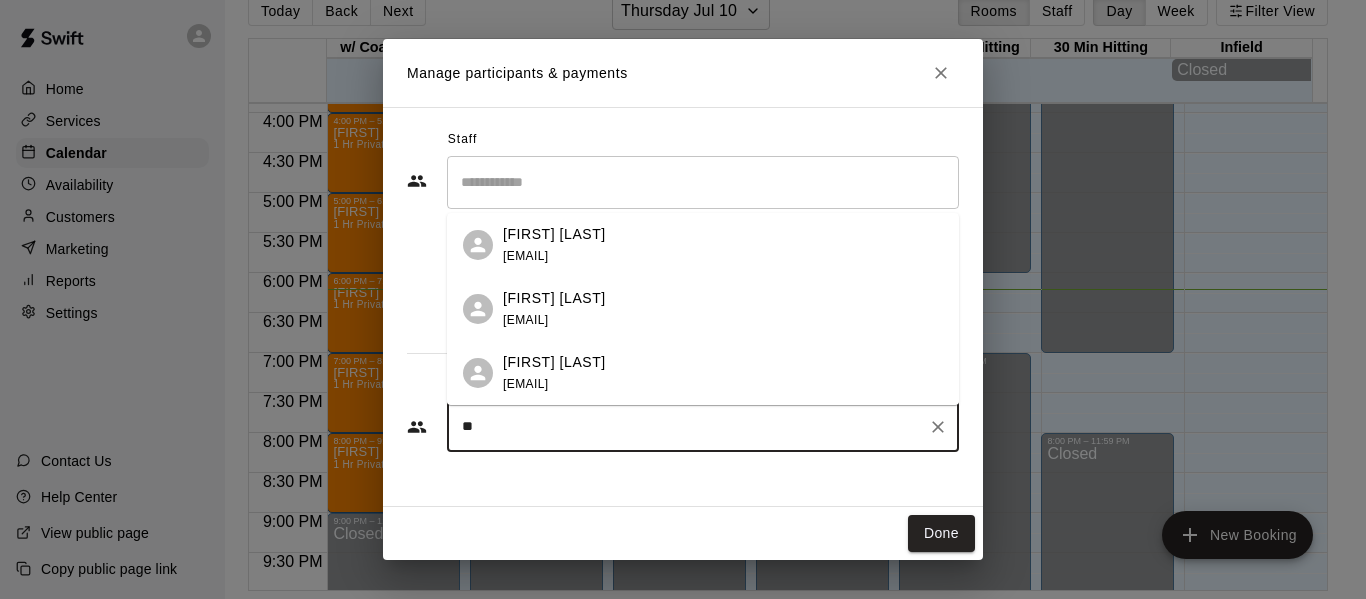 click on "Dustin  Sandsness" at bounding box center (554, 362) 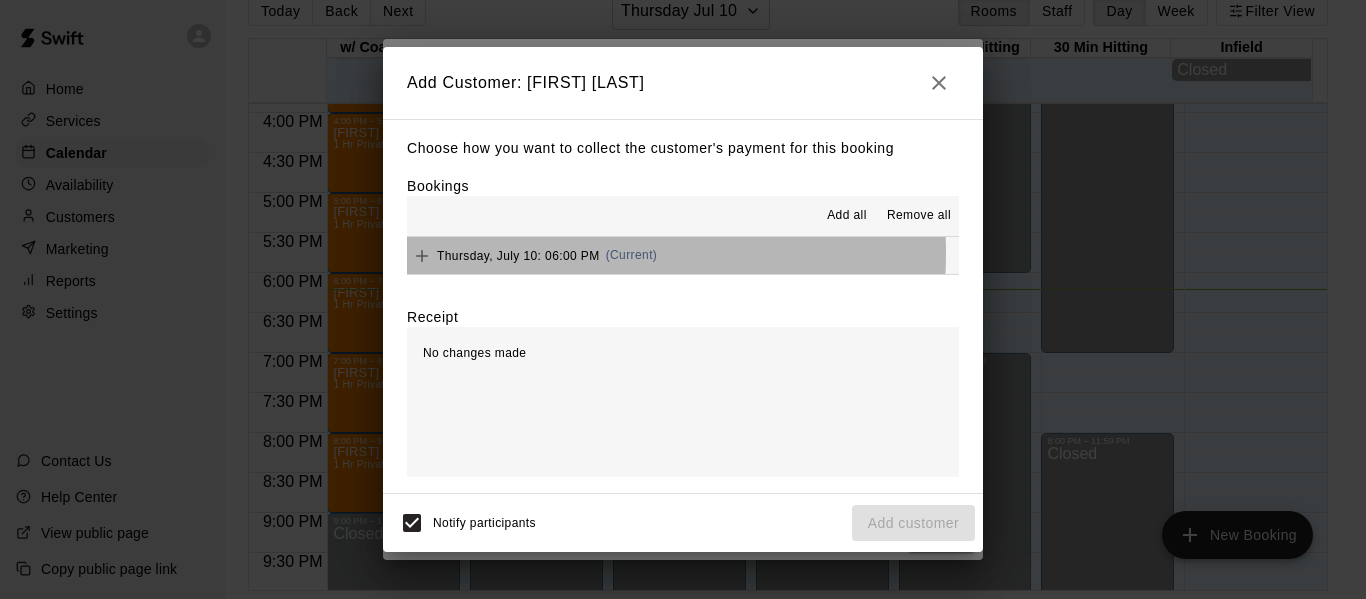 click on "Thursday, July 10: 06:00 PM" at bounding box center [518, 255] 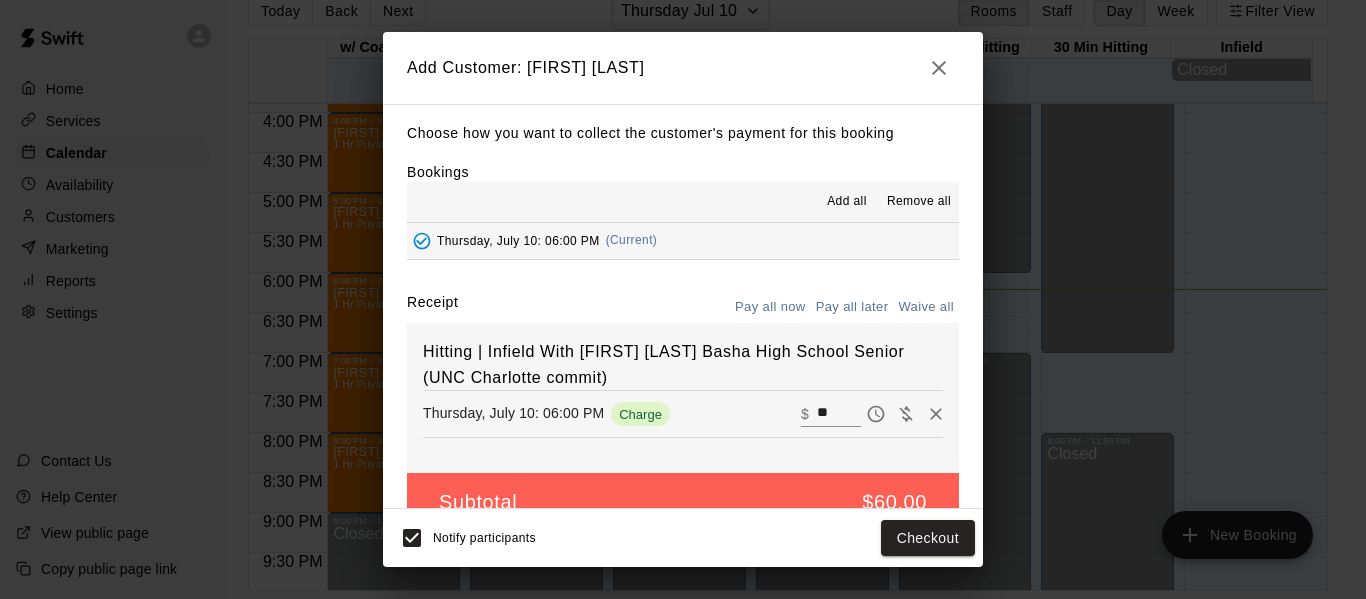click on "**" at bounding box center (839, 414) 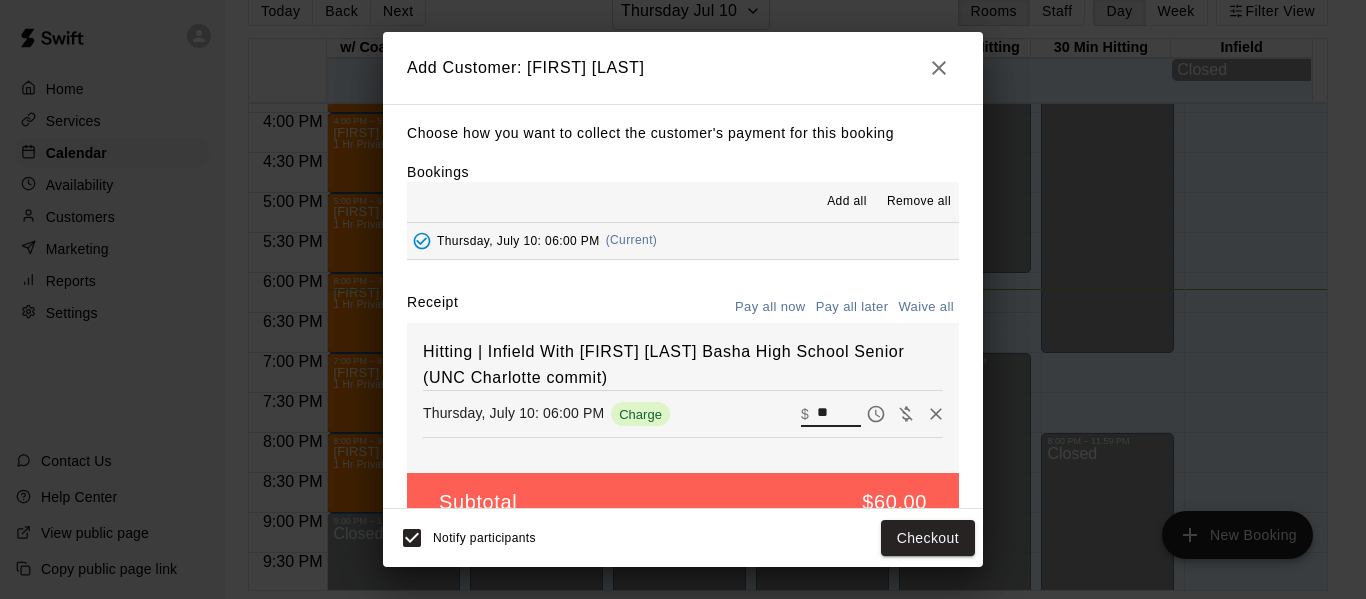 type on "*" 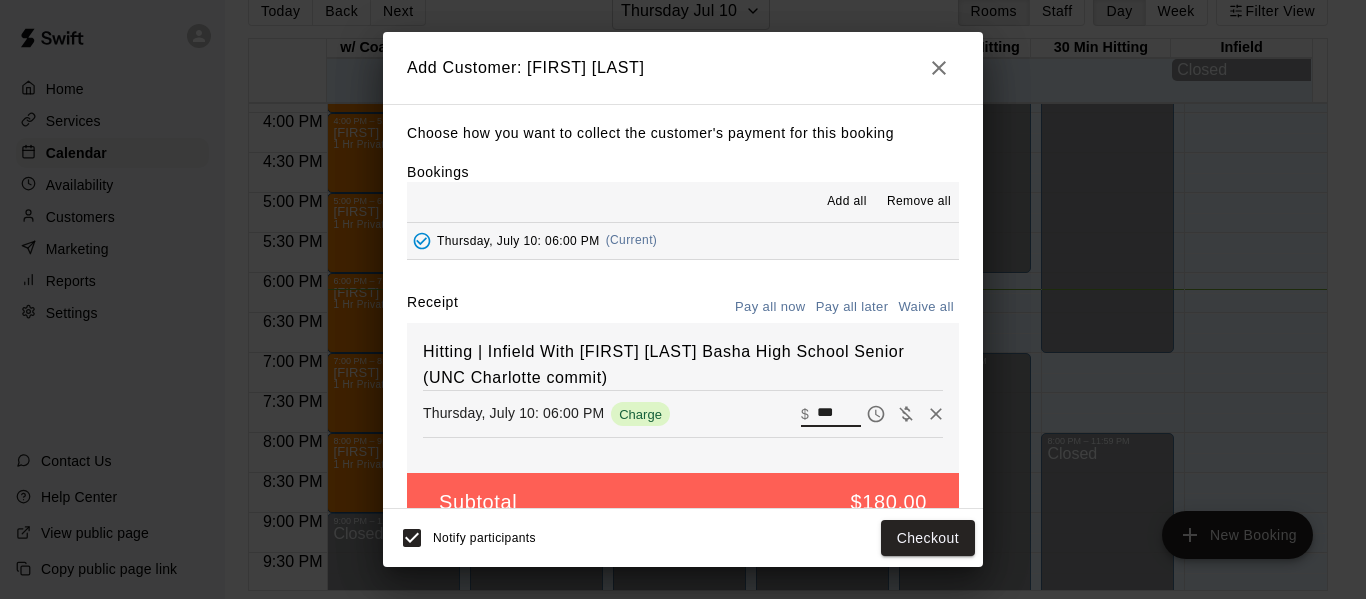 scroll, scrollTop: 42, scrollLeft: 0, axis: vertical 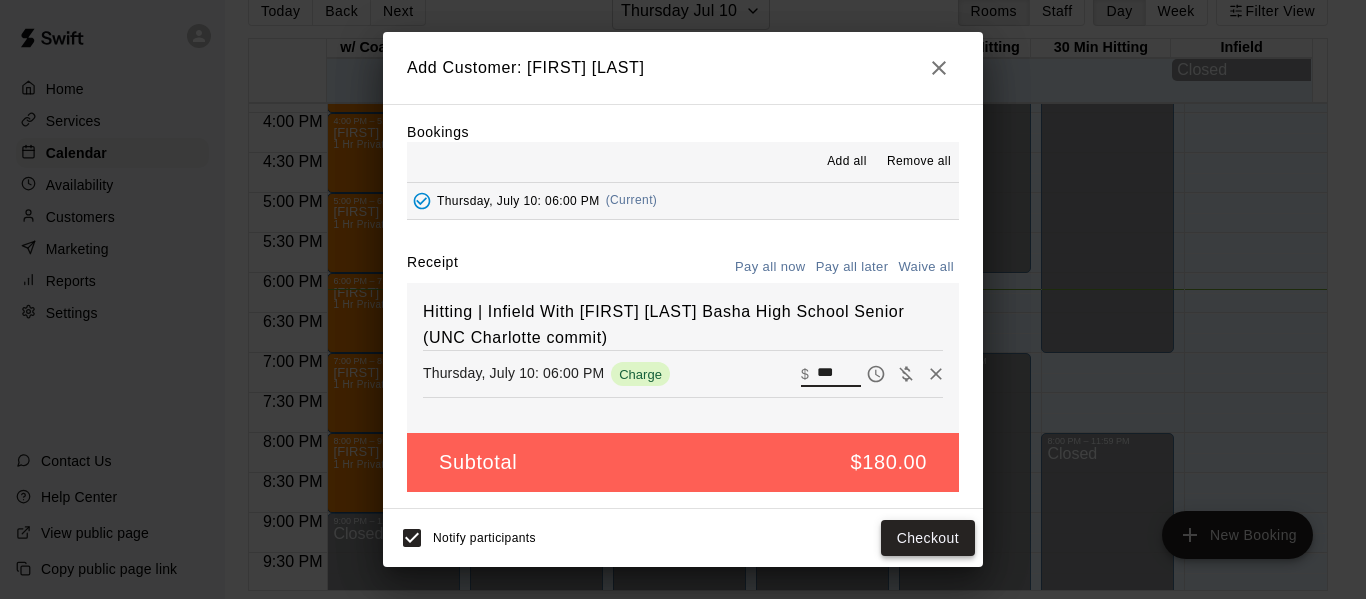 type on "***" 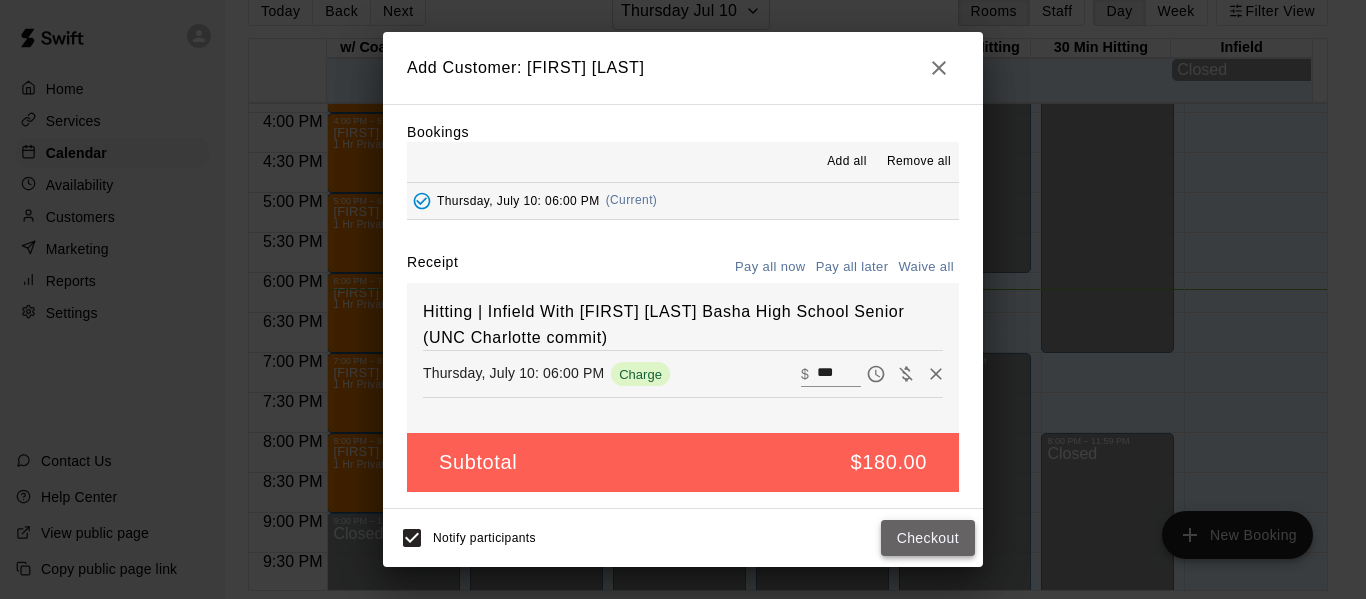 click on "Checkout" at bounding box center [928, 538] 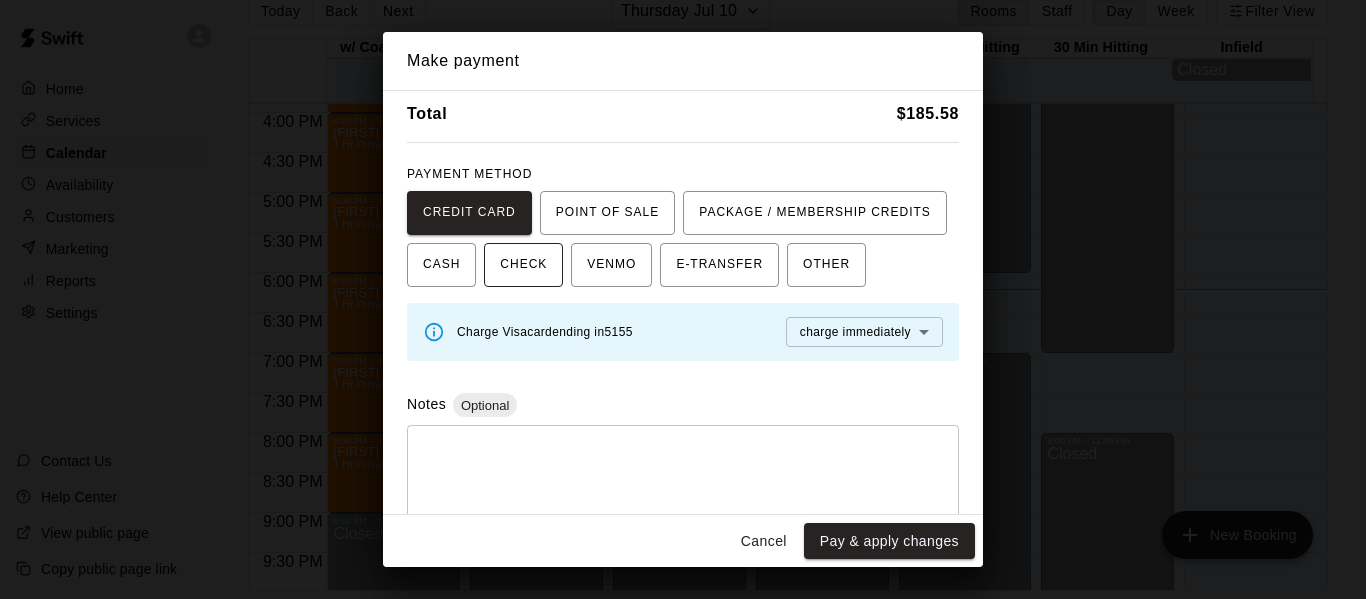 scroll, scrollTop: 0, scrollLeft: 0, axis: both 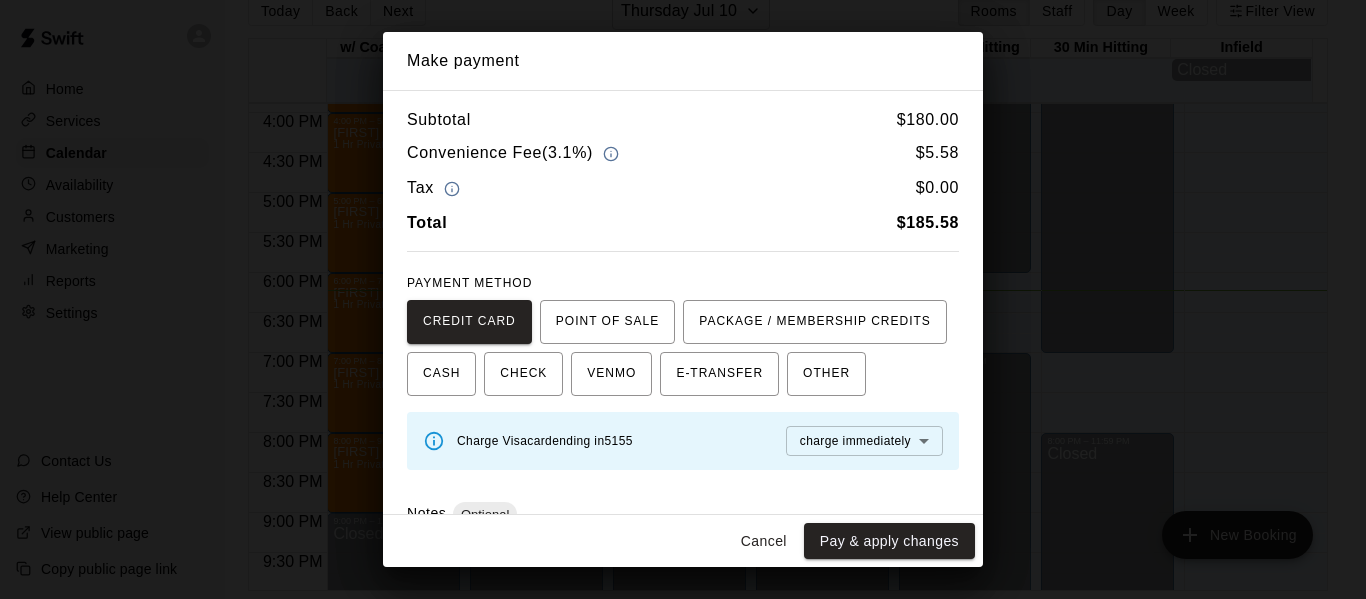 click on "Pay & apply changes" at bounding box center [889, 541] 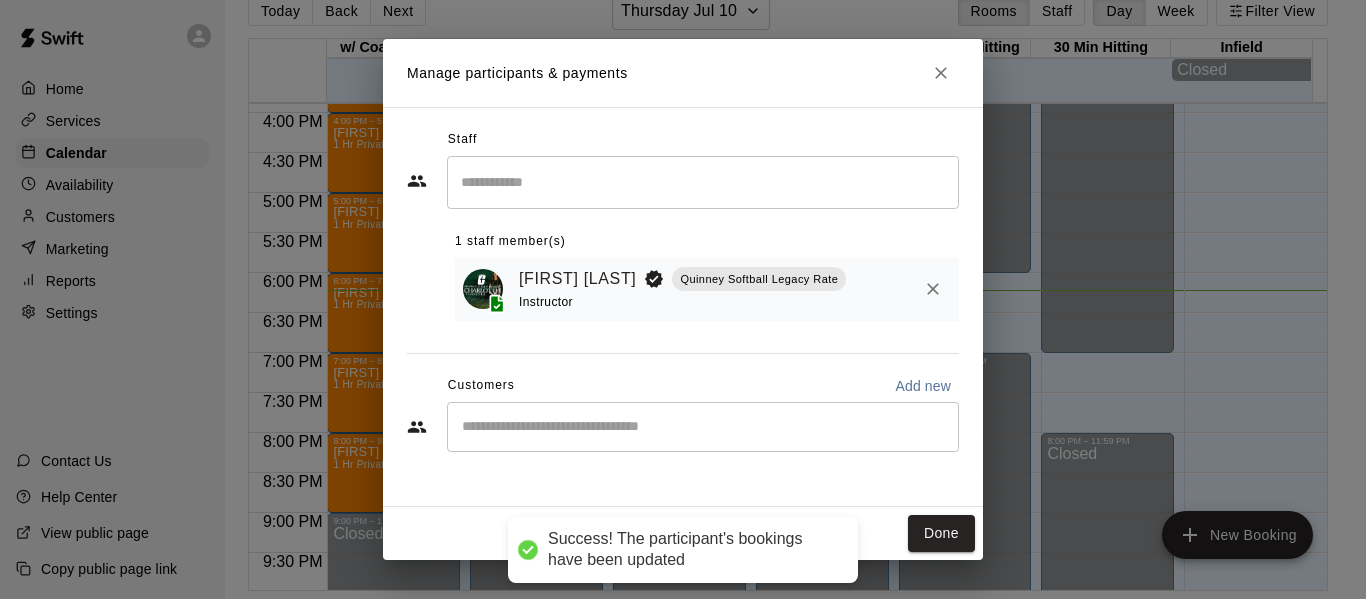 scroll, scrollTop: 0, scrollLeft: 0, axis: both 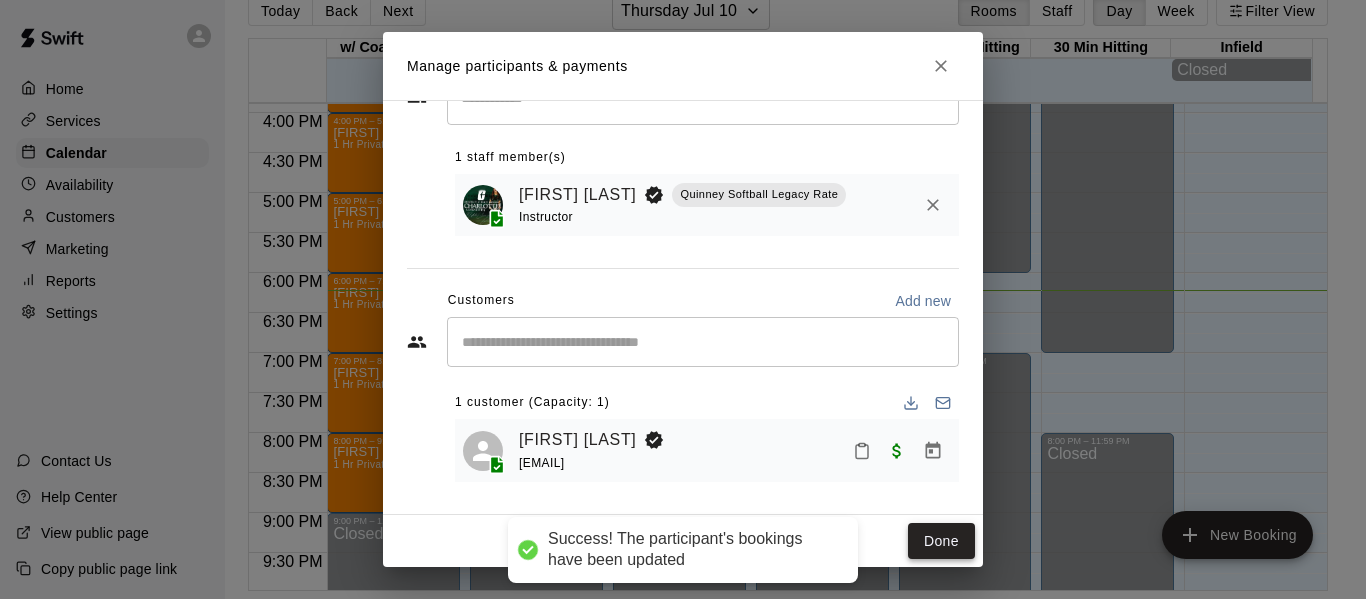 click on "Done" at bounding box center (941, 541) 